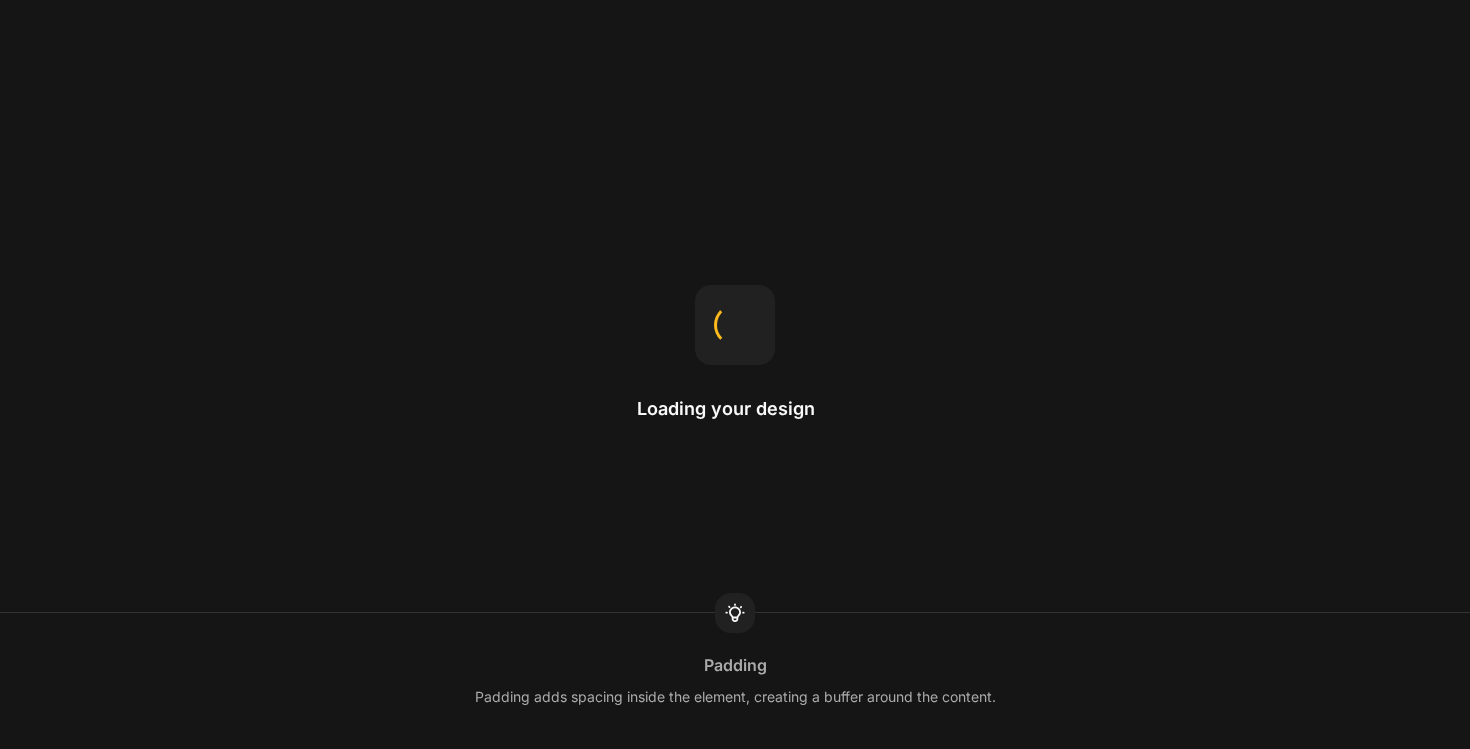 scroll, scrollTop: 0, scrollLeft: 0, axis: both 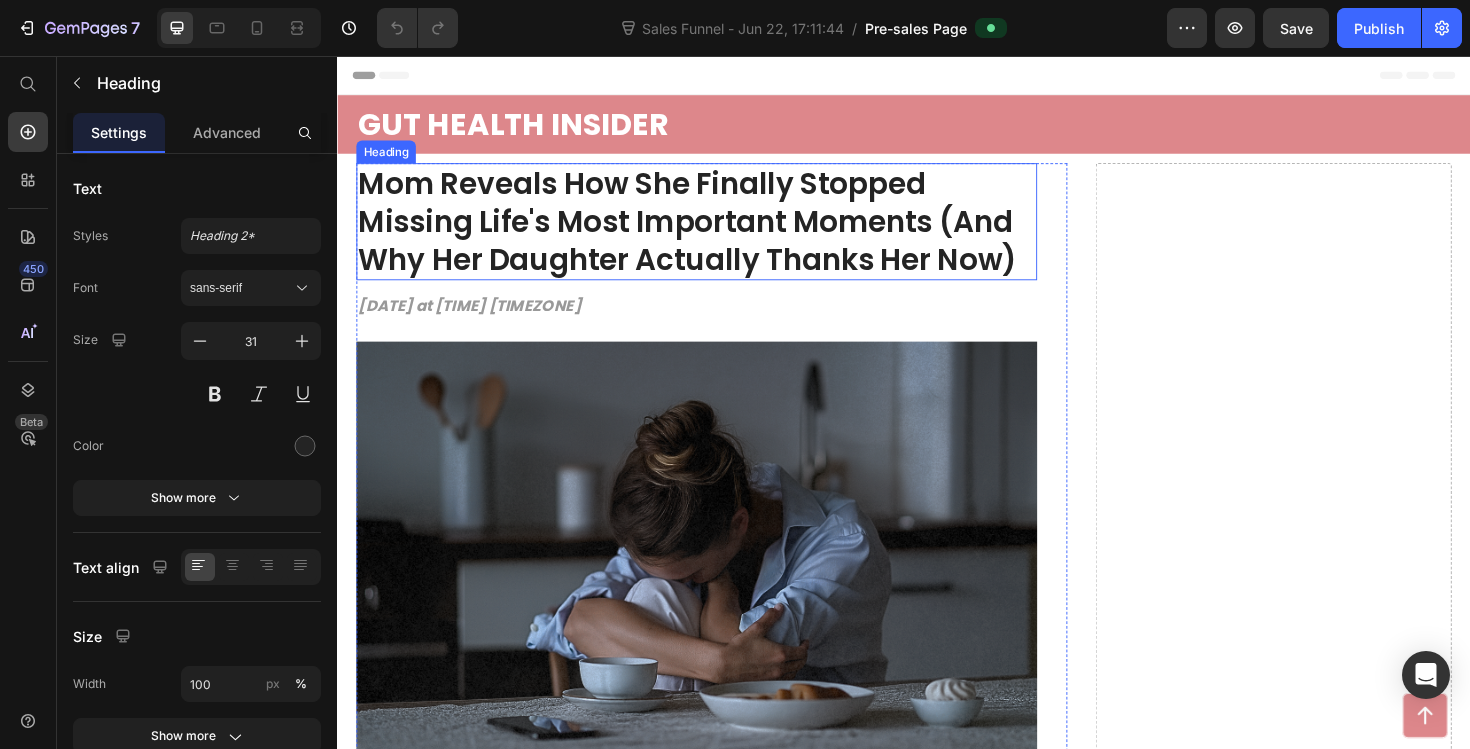 click on "Mom Reveals How She Finally Stopped Missing Life's Most Important Moments (And Why Her Daughter Actually Thanks Her Now)" at bounding box center [717, 231] 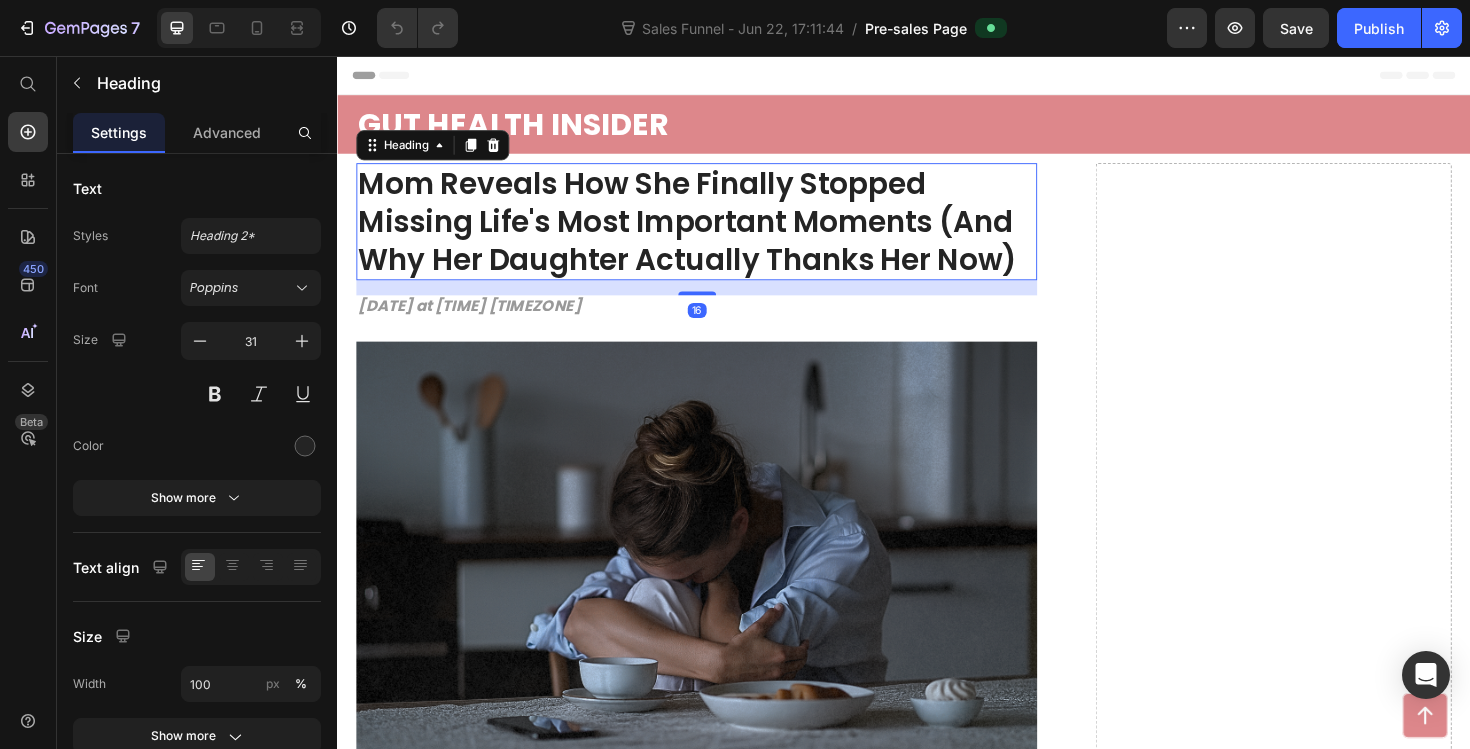 click on "Mom Reveals How She Finally Stopped Missing Life's Most Important Moments (And Why Her Daughter Actually Thanks Her Now)" at bounding box center [717, 231] 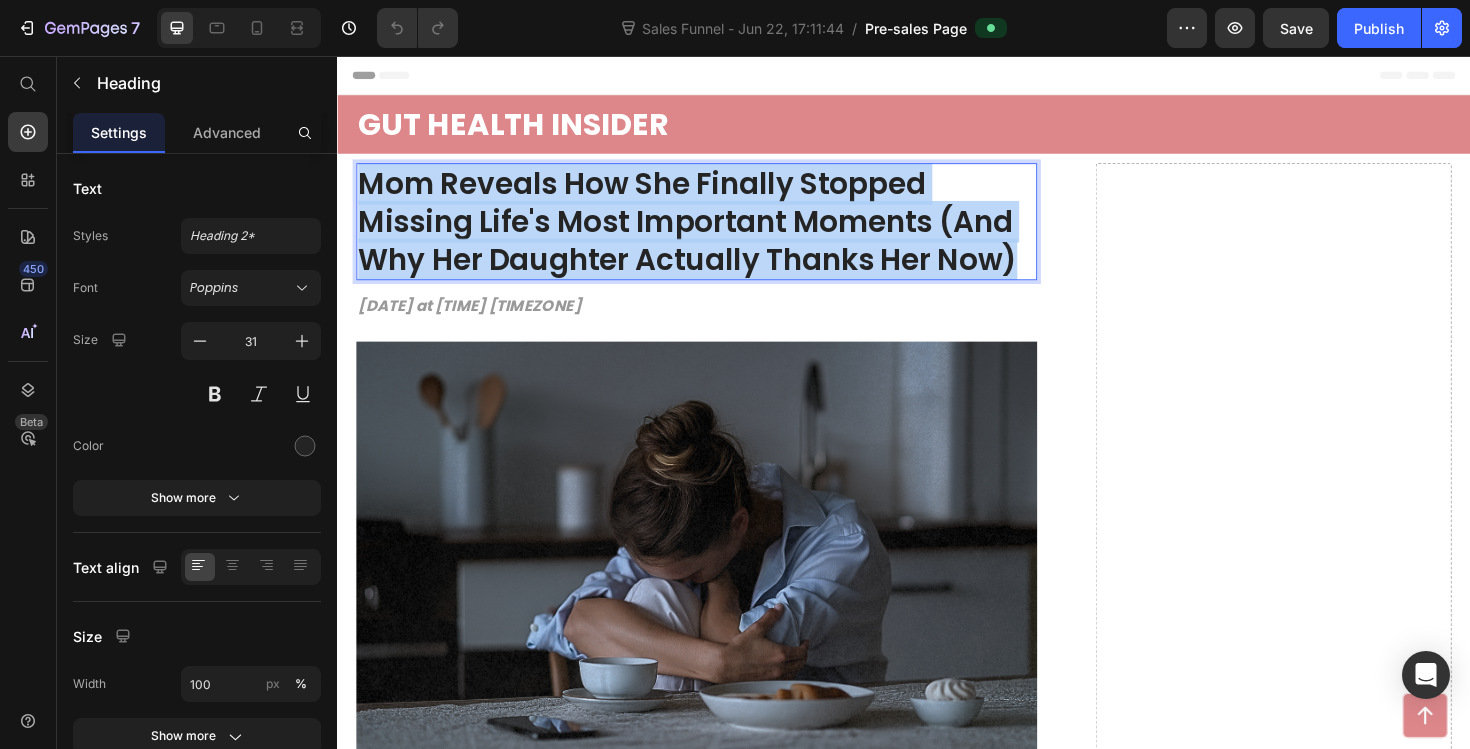 click on "Mom Reveals How She Finally Stopped Missing Life's Most Important Moments (And Why Her Daughter Actually Thanks Her Now)" at bounding box center [717, 231] 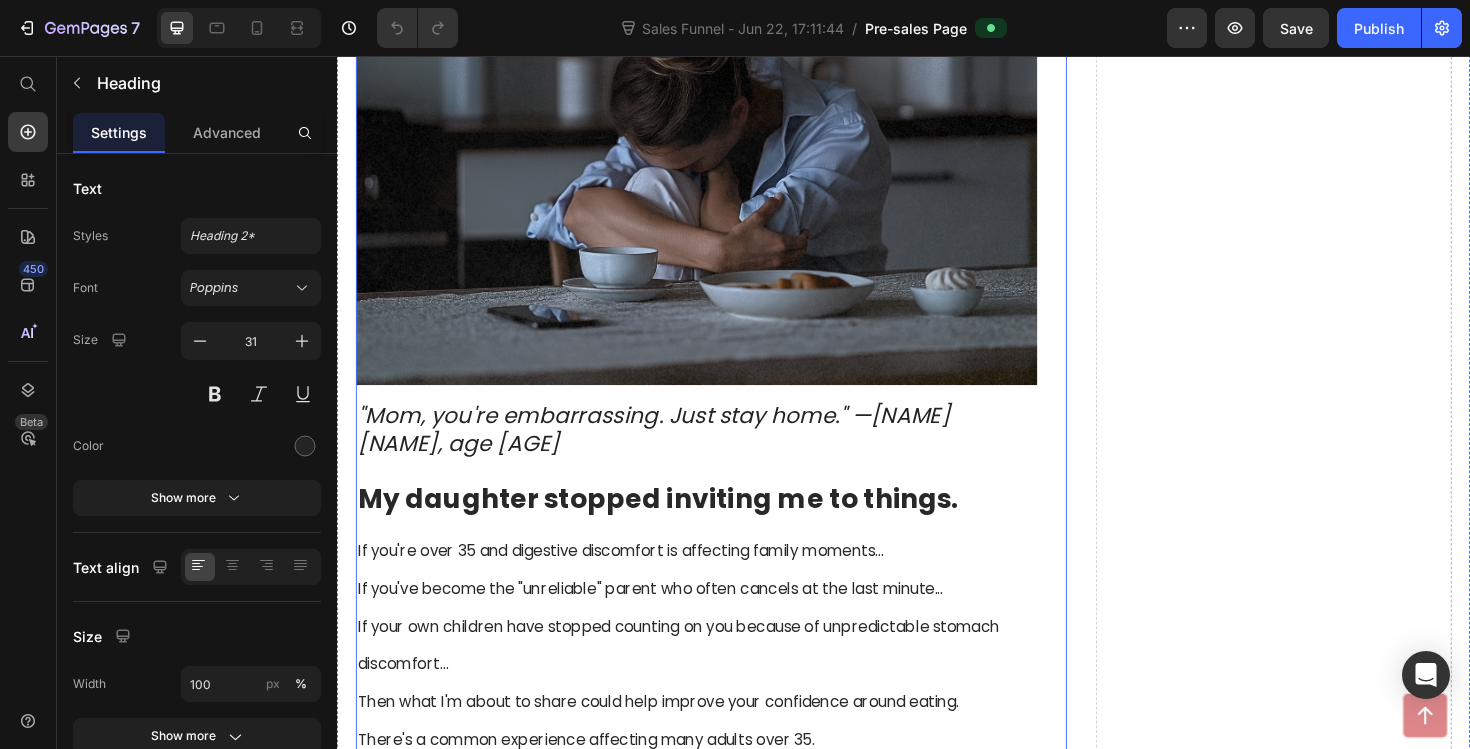 scroll, scrollTop: 529, scrollLeft: 0, axis: vertical 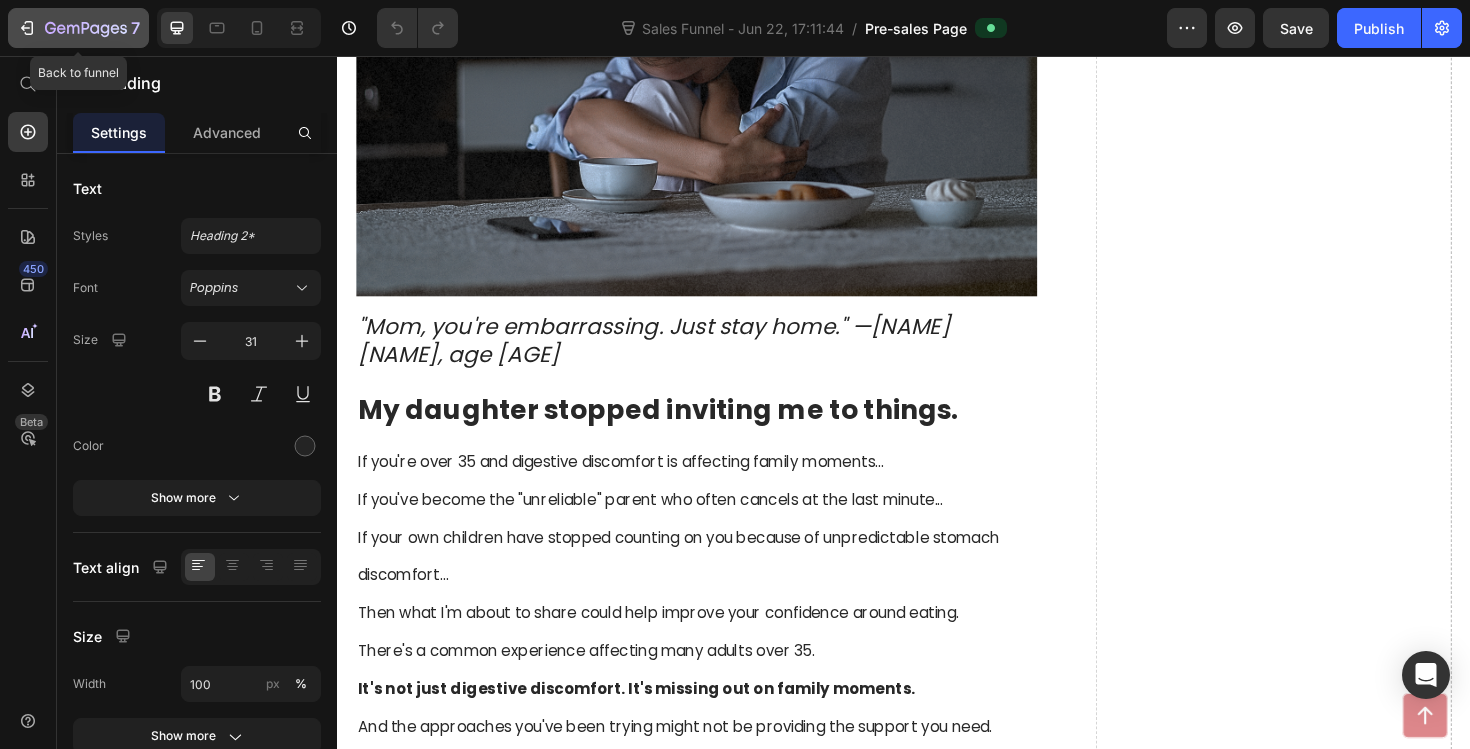 click 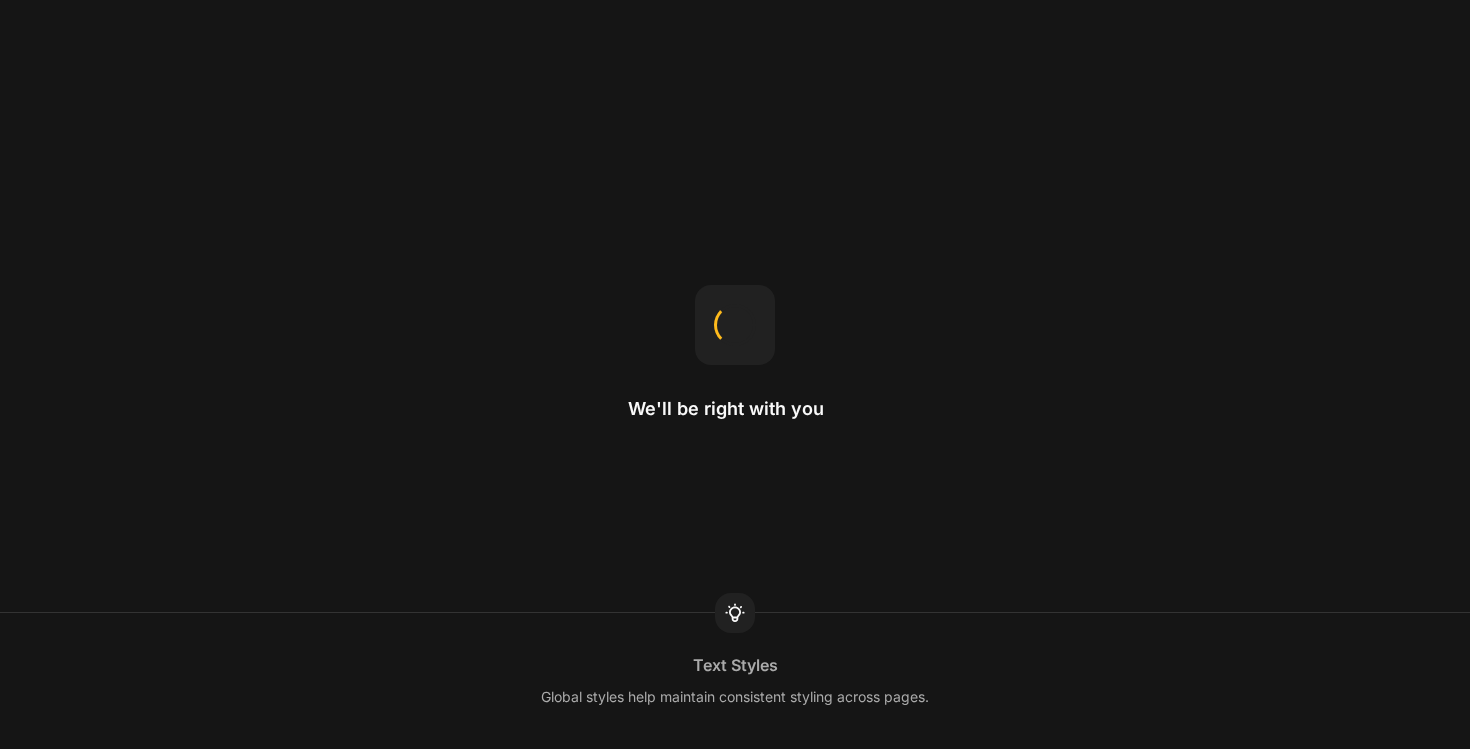 scroll, scrollTop: 0, scrollLeft: 0, axis: both 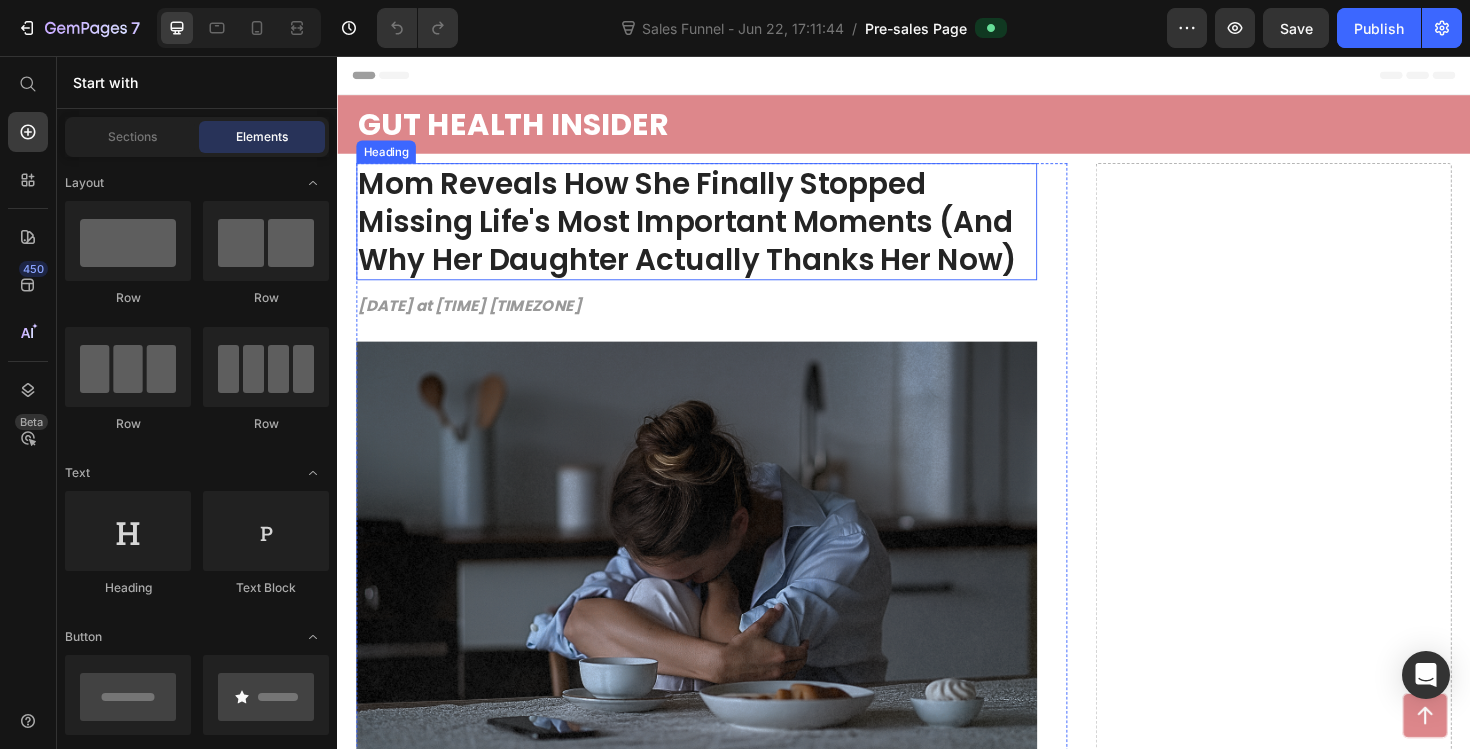 click on "Mom Reveals How She Finally Stopped Missing Life's Most Important Moments (And Why Her Daughter Actually Thanks Her Now)" at bounding box center [717, 231] 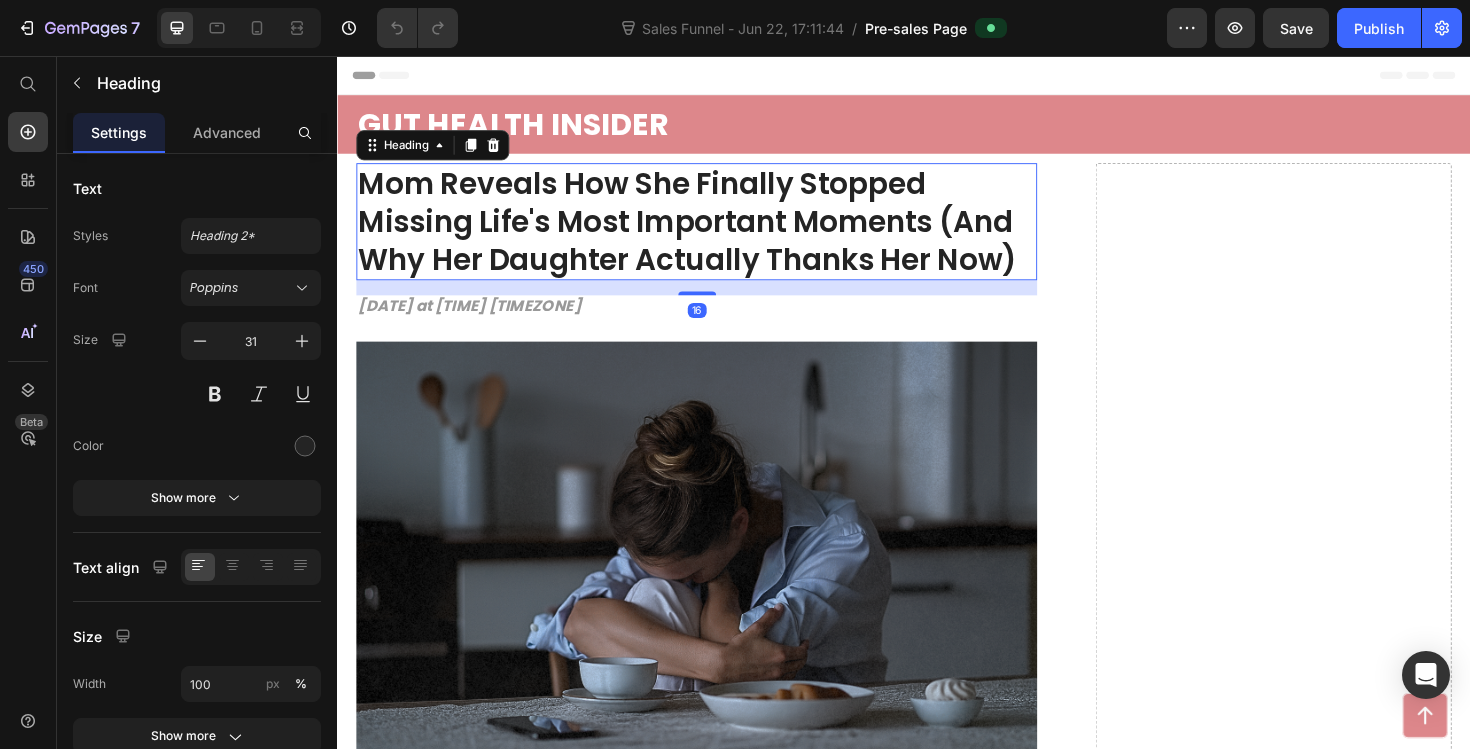 click on "Mom Reveals How She Finally Stopped Missing Life's Most Important Moments (And Why Her Daughter Actually Thanks Her Now)" at bounding box center [717, 231] 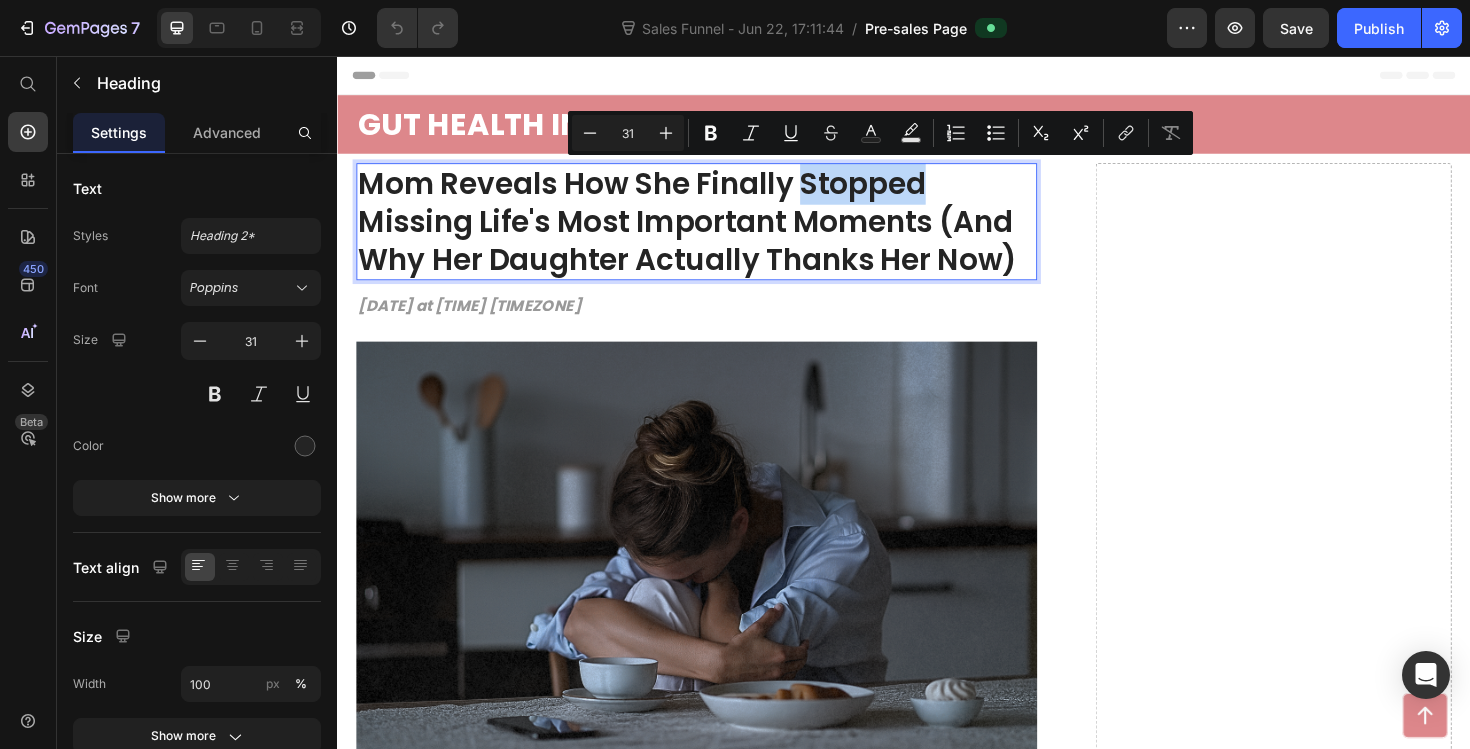 drag, startPoint x: 831, startPoint y: 192, endPoint x: 856, endPoint y: 200, distance: 26.24881 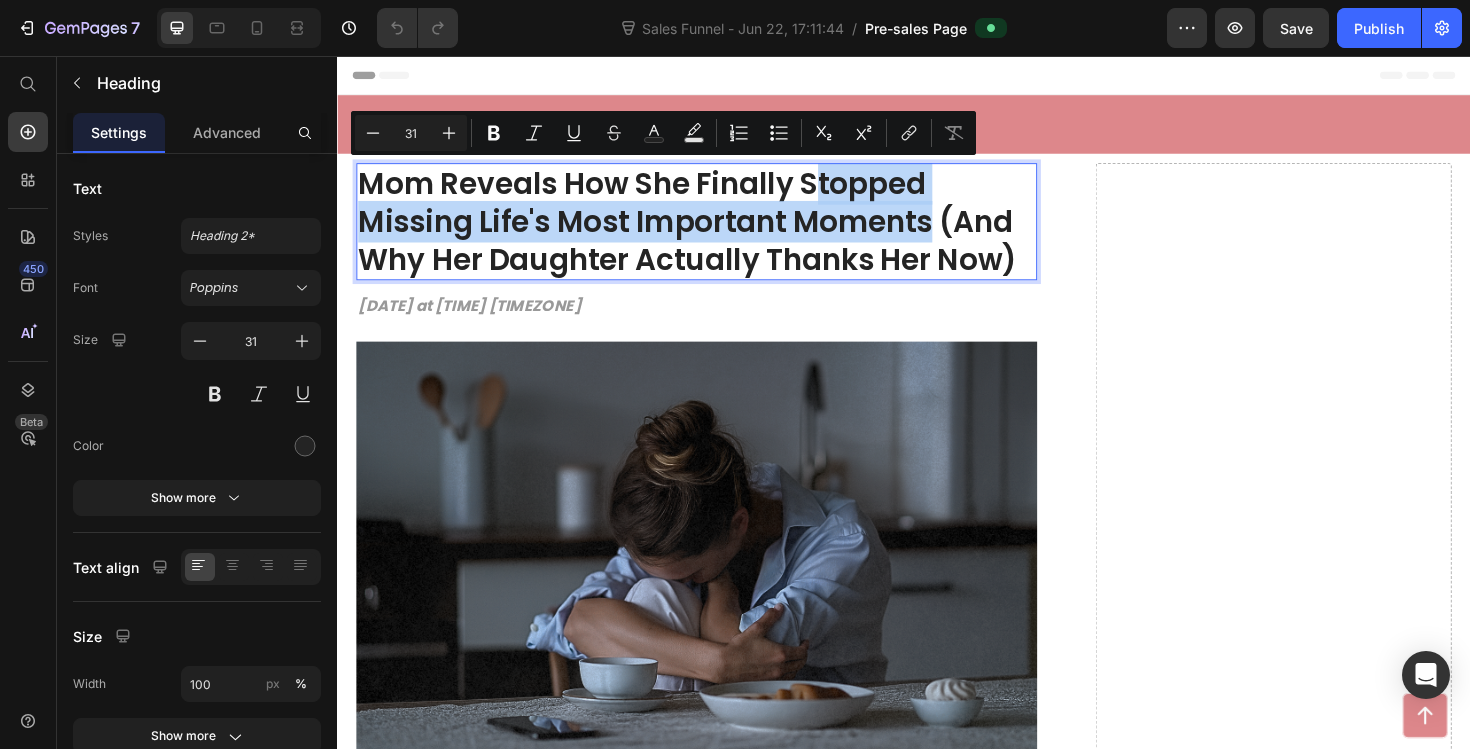 drag, startPoint x: 844, startPoint y: 193, endPoint x: 947, endPoint y: 239, distance: 112.805145 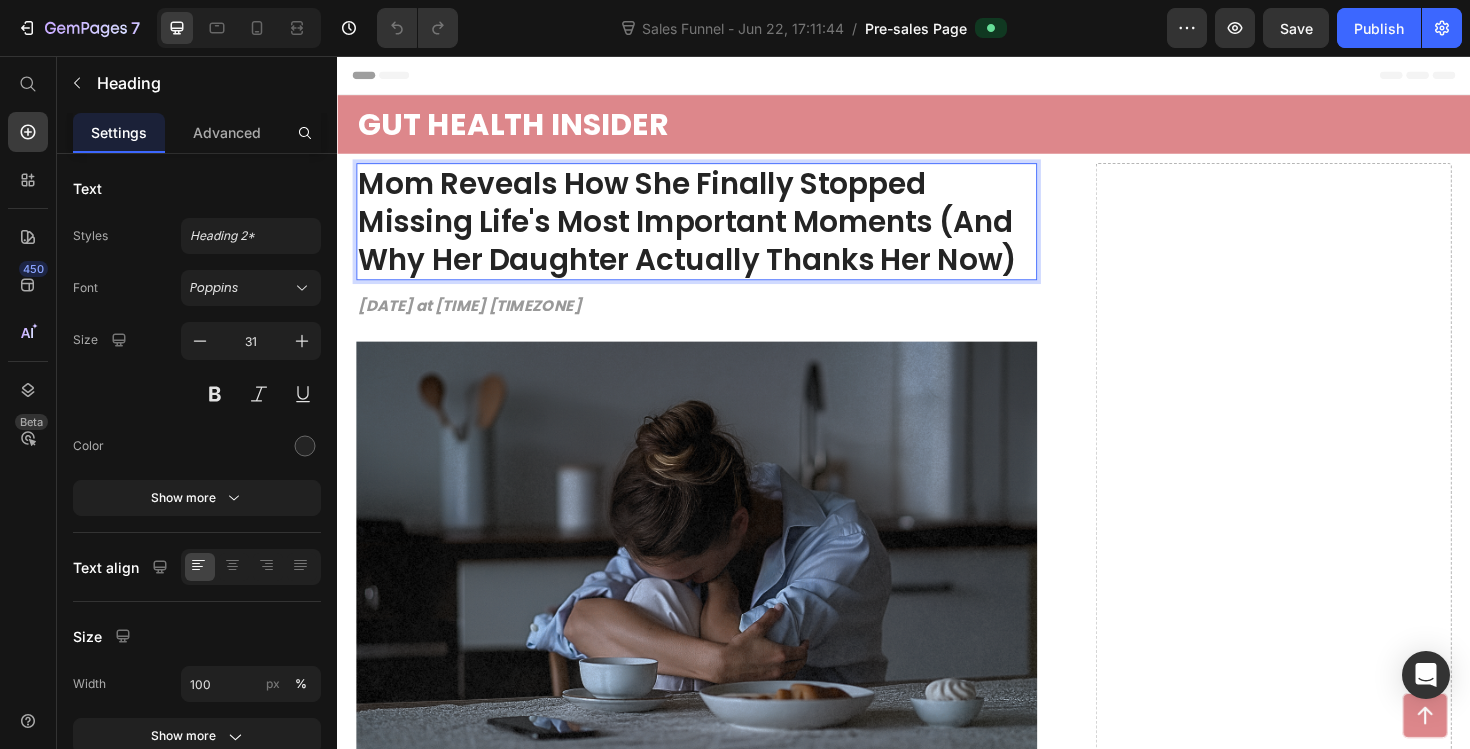 click on "Mom Reveals How She Finally Stopped Missing Life's Most Important Moments (And Why Her Daughter Actually Thanks Her Now)" at bounding box center (717, 231) 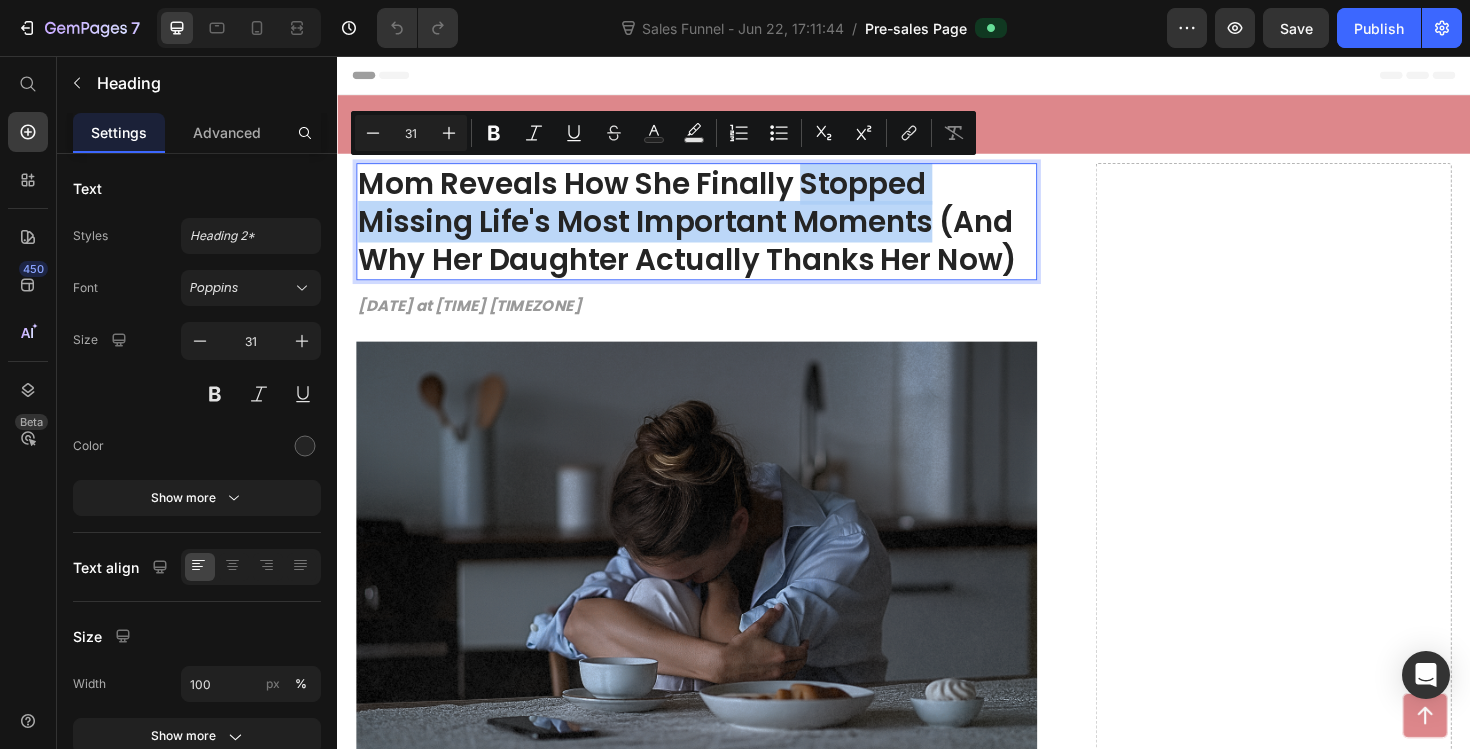 drag, startPoint x: 831, startPoint y: 186, endPoint x: 963, endPoint y: 224, distance: 137.36084 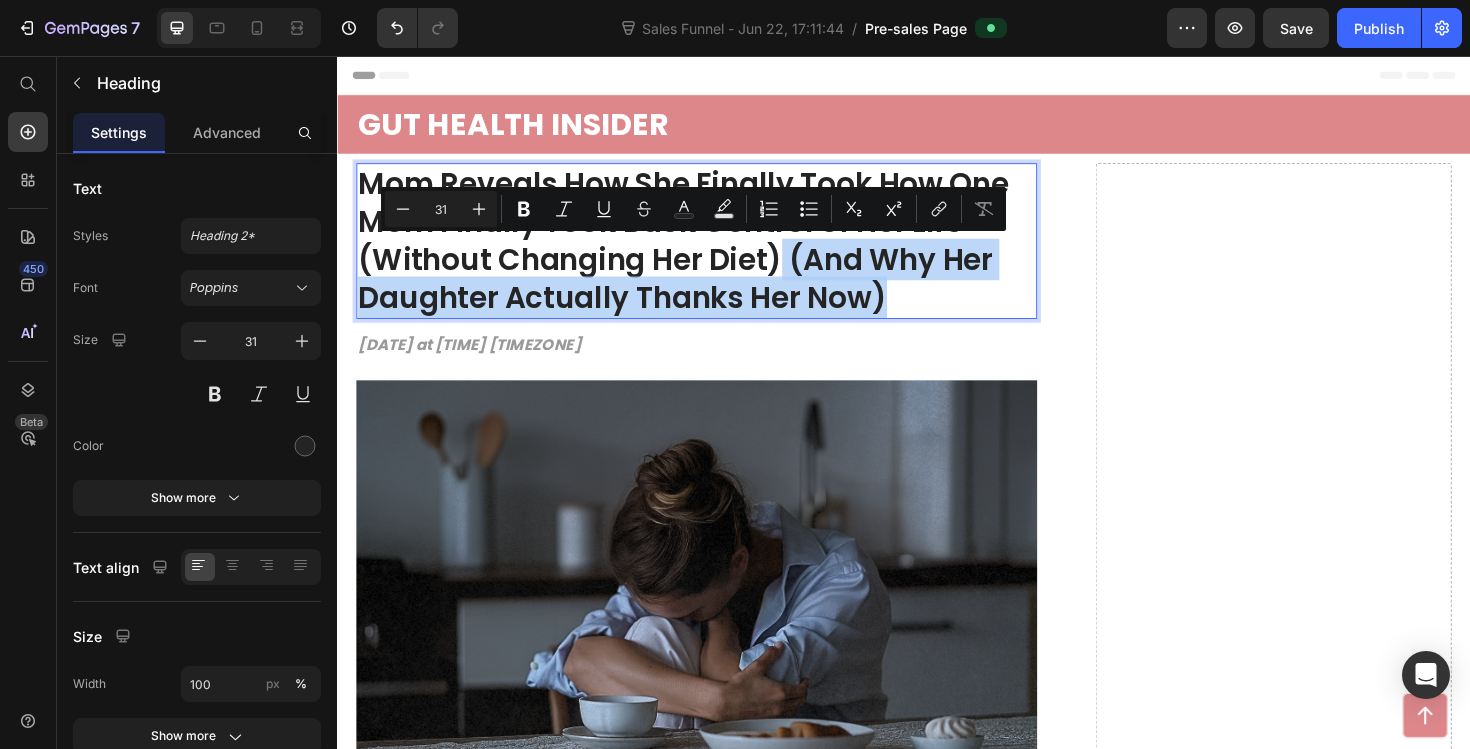 drag, startPoint x: 935, startPoint y: 307, endPoint x: 800, endPoint y: 284, distance: 136.94525 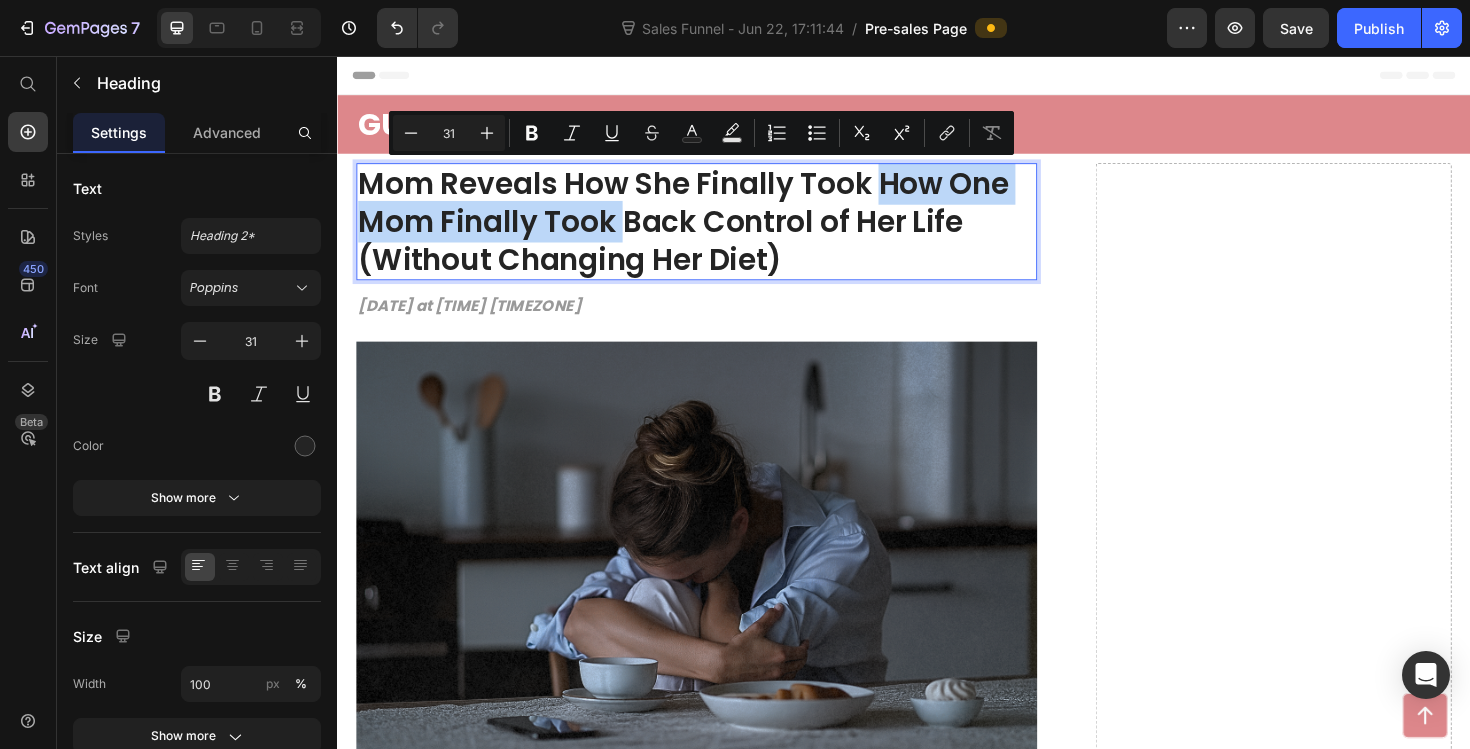 drag, startPoint x: 636, startPoint y: 234, endPoint x: 916, endPoint y: 193, distance: 282.98587 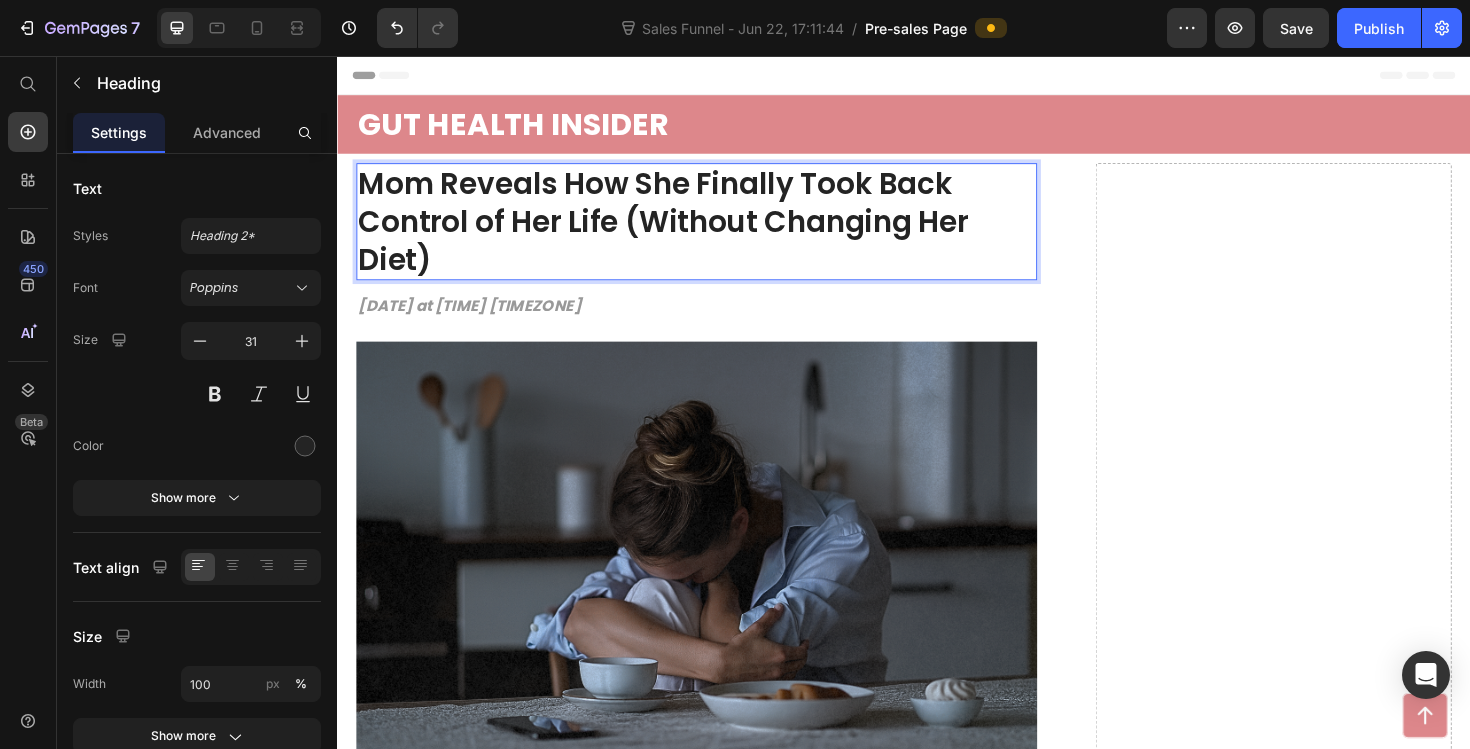 click on "Drop element here" at bounding box center [1328, 3982] 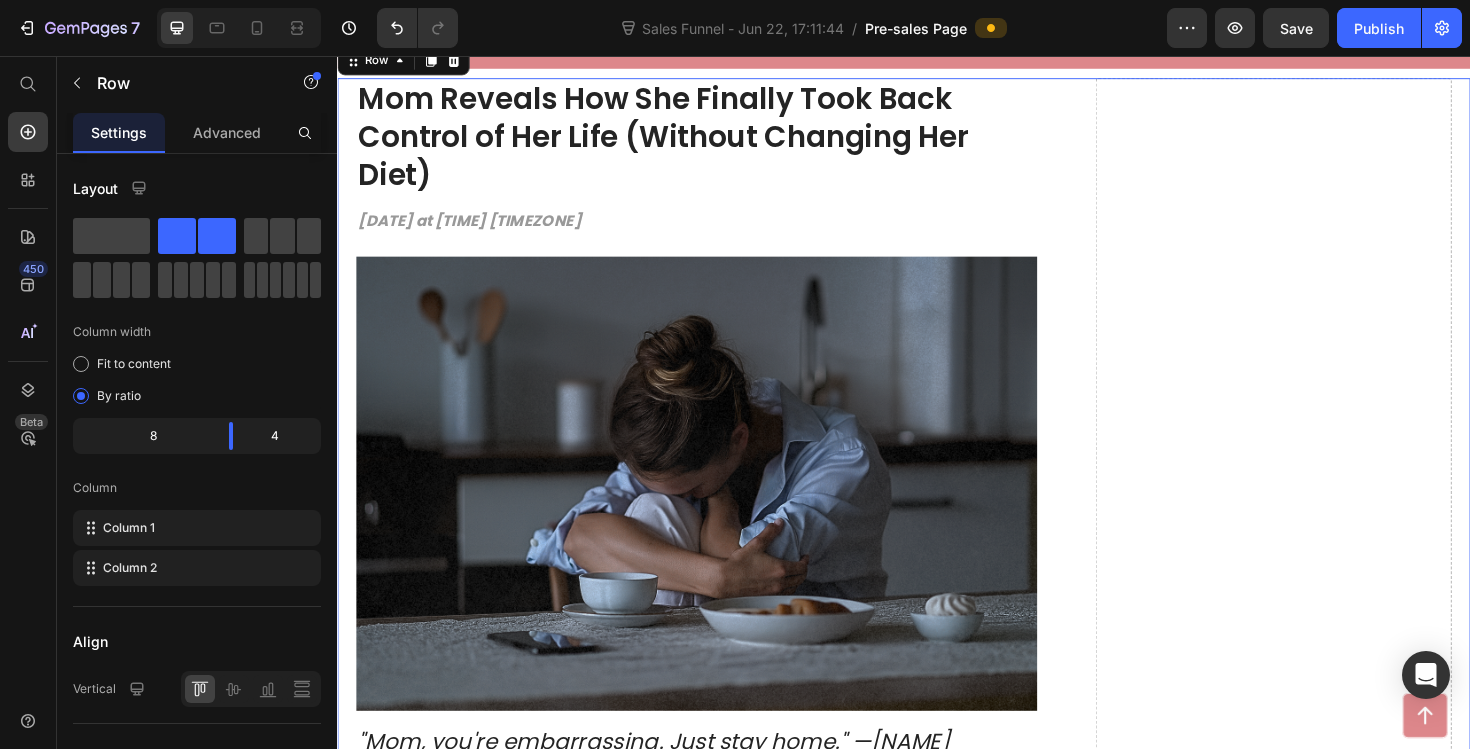 scroll, scrollTop: 108, scrollLeft: 0, axis: vertical 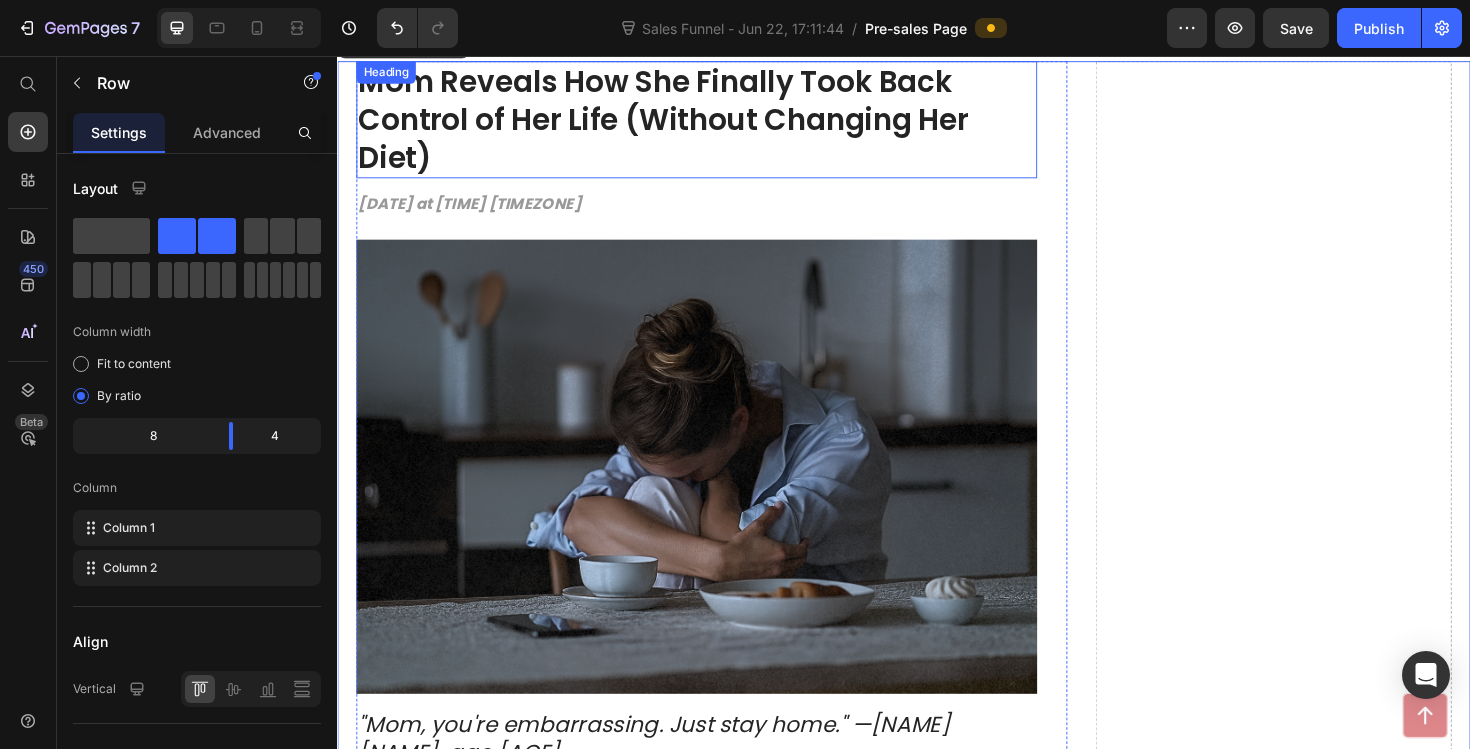 click on "Mom Reveals How She Finally Took Back Control of Her Life (Without Changing Her Diet)" at bounding box center (717, 123) 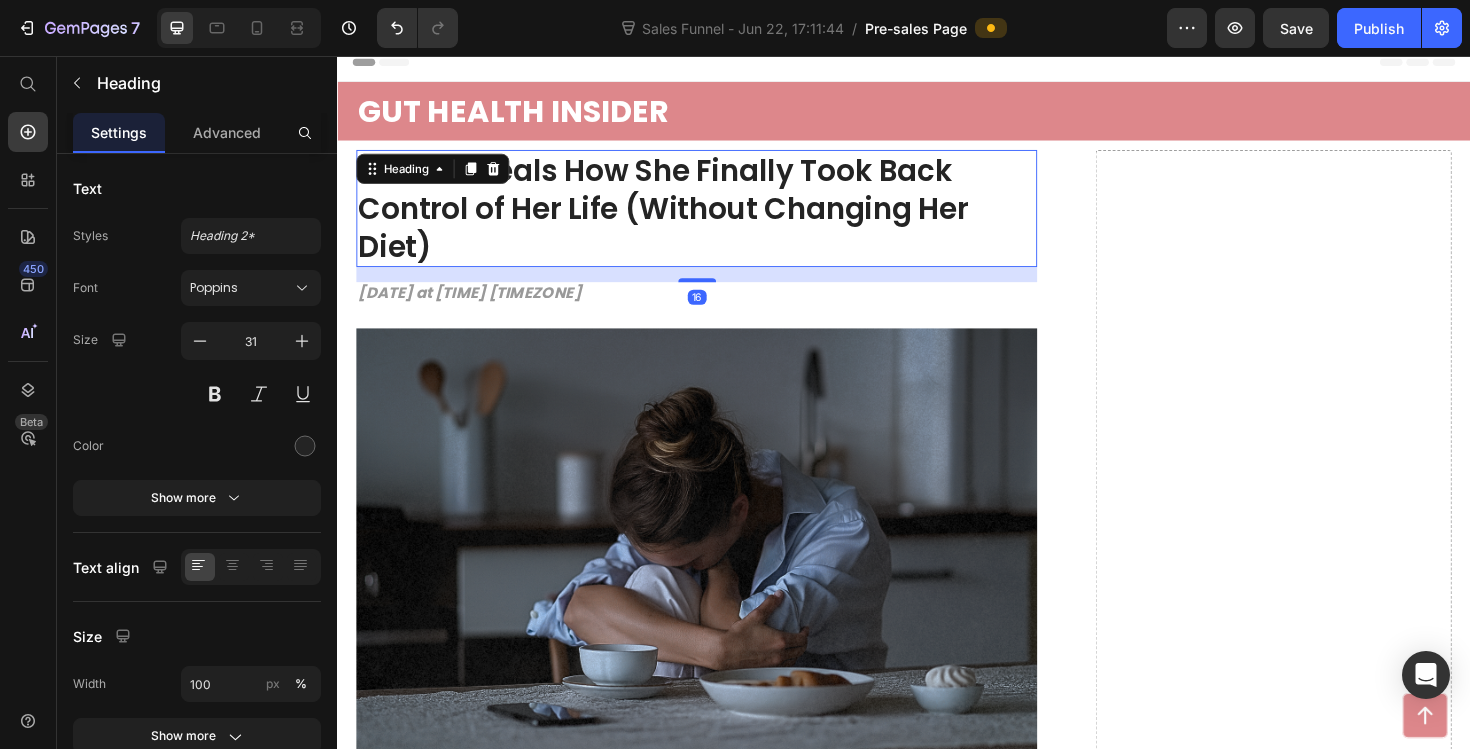 scroll, scrollTop: 0, scrollLeft: 0, axis: both 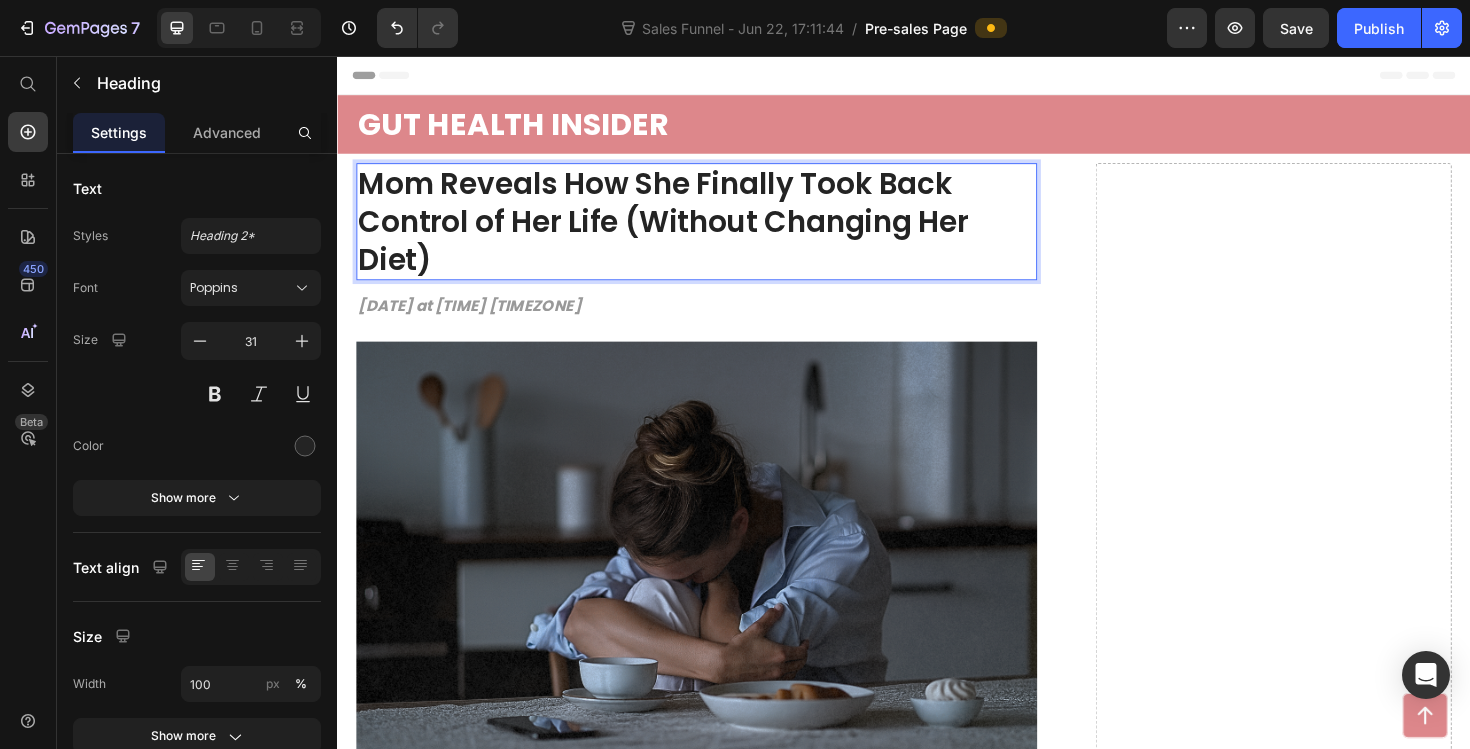 click on "Mom Reveals How She Finally Took Back Control of Her Life (Without Changing Her Diet)" at bounding box center (717, 231) 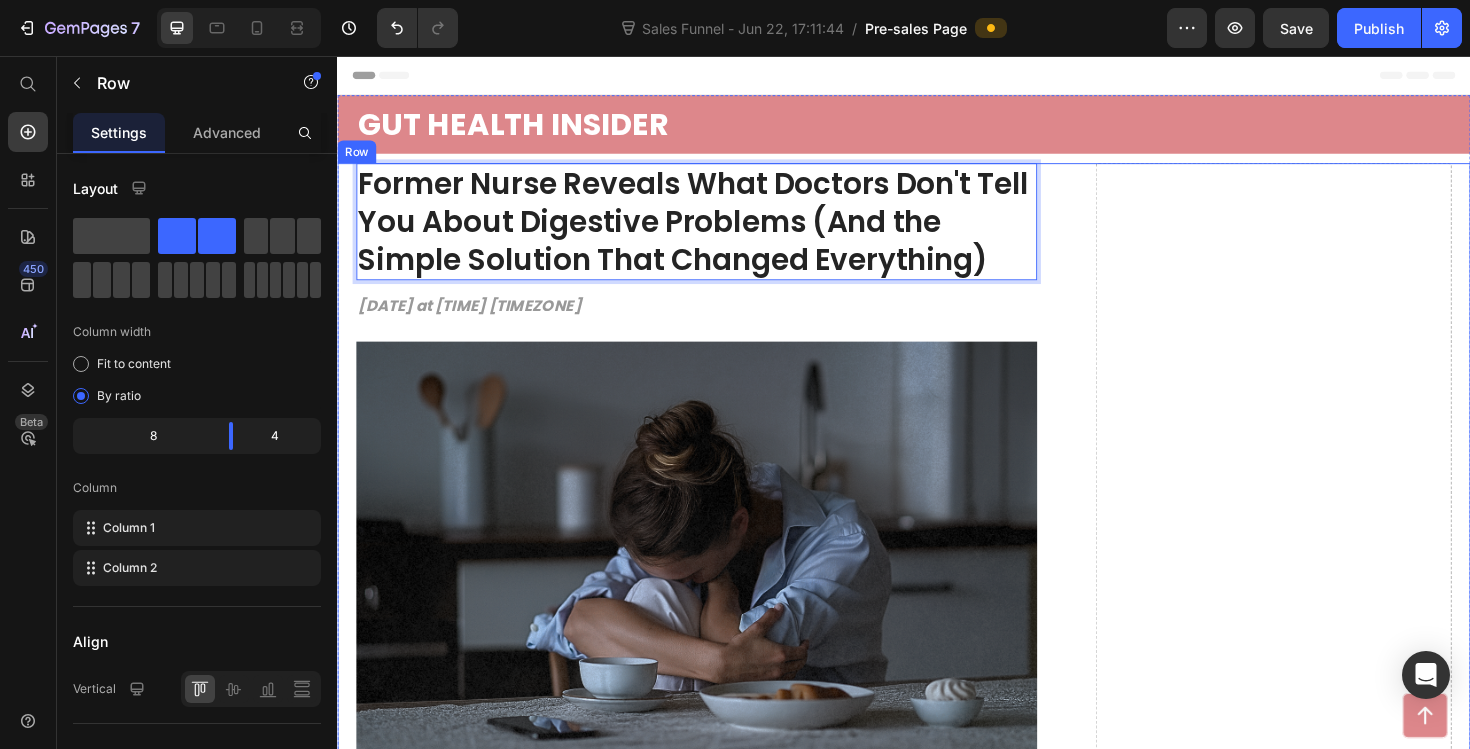 click on "Drop element here" at bounding box center (1328, 3982) 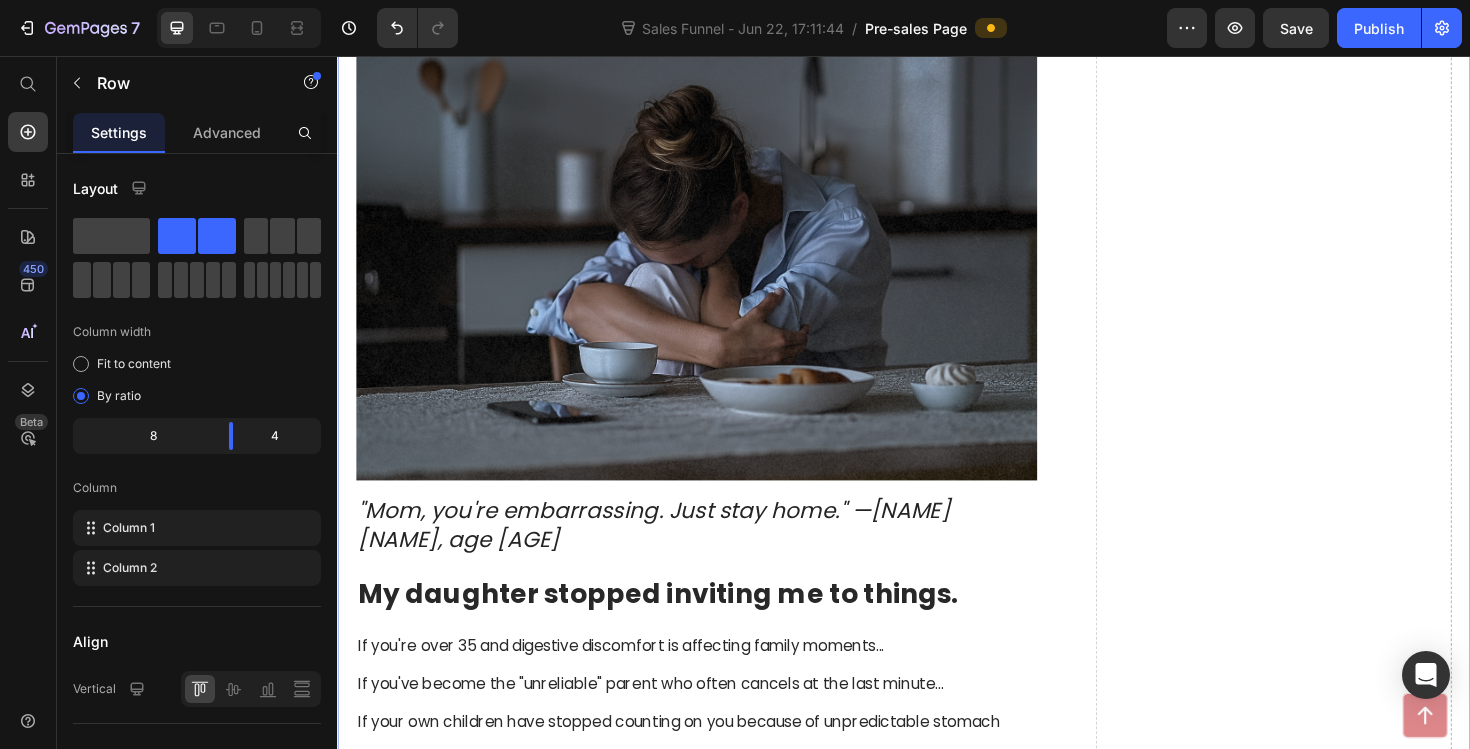 scroll, scrollTop: 0, scrollLeft: 0, axis: both 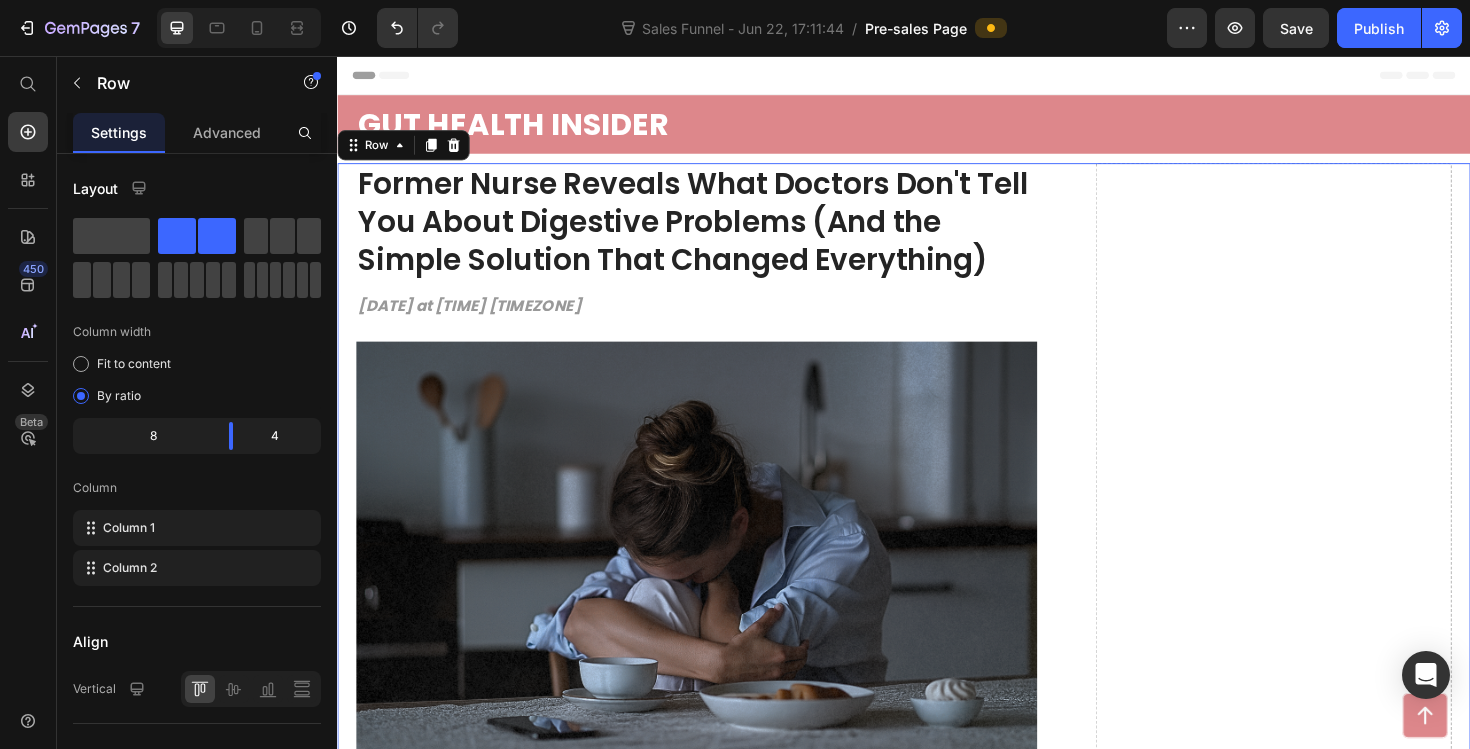 click on "Drop element here" at bounding box center [1328, 3982] 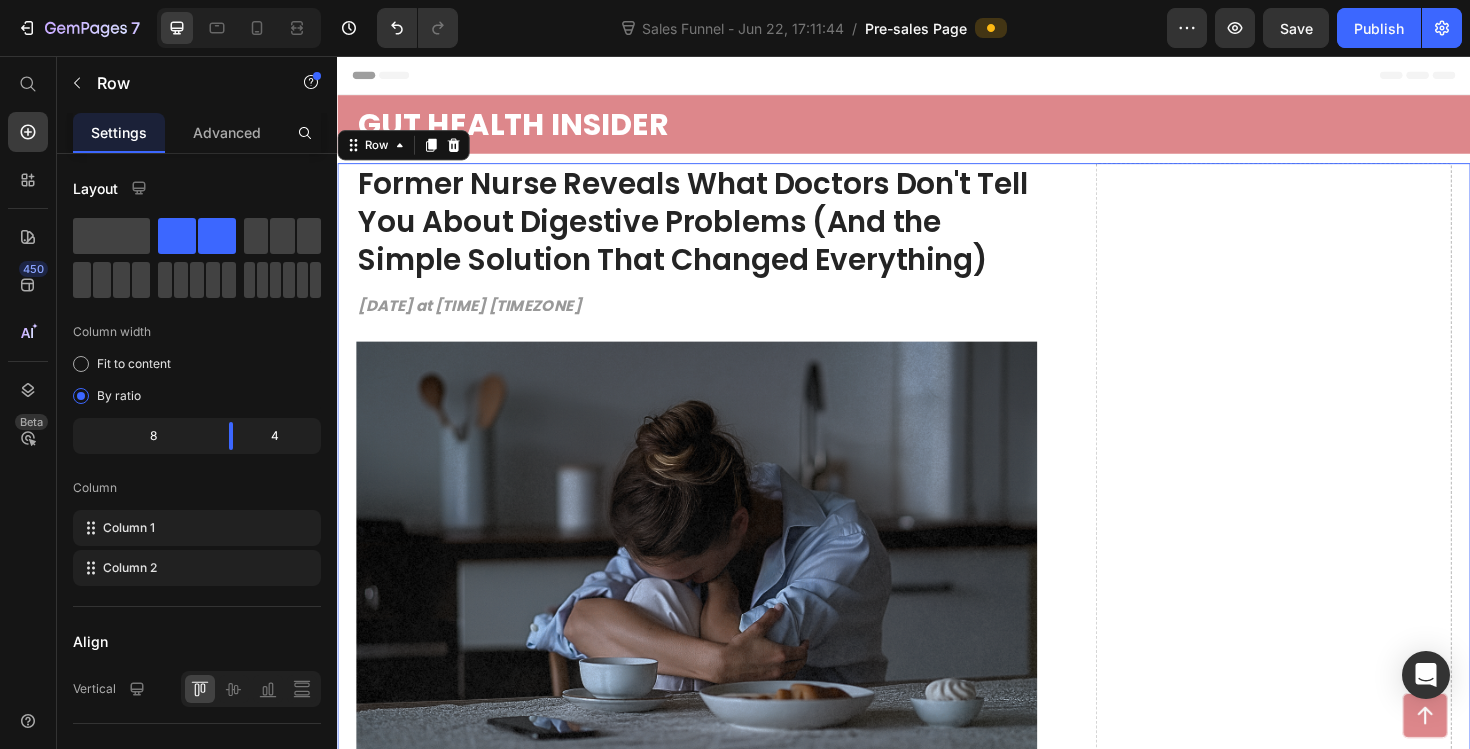 click on "Drop element here" at bounding box center [1328, 3982] 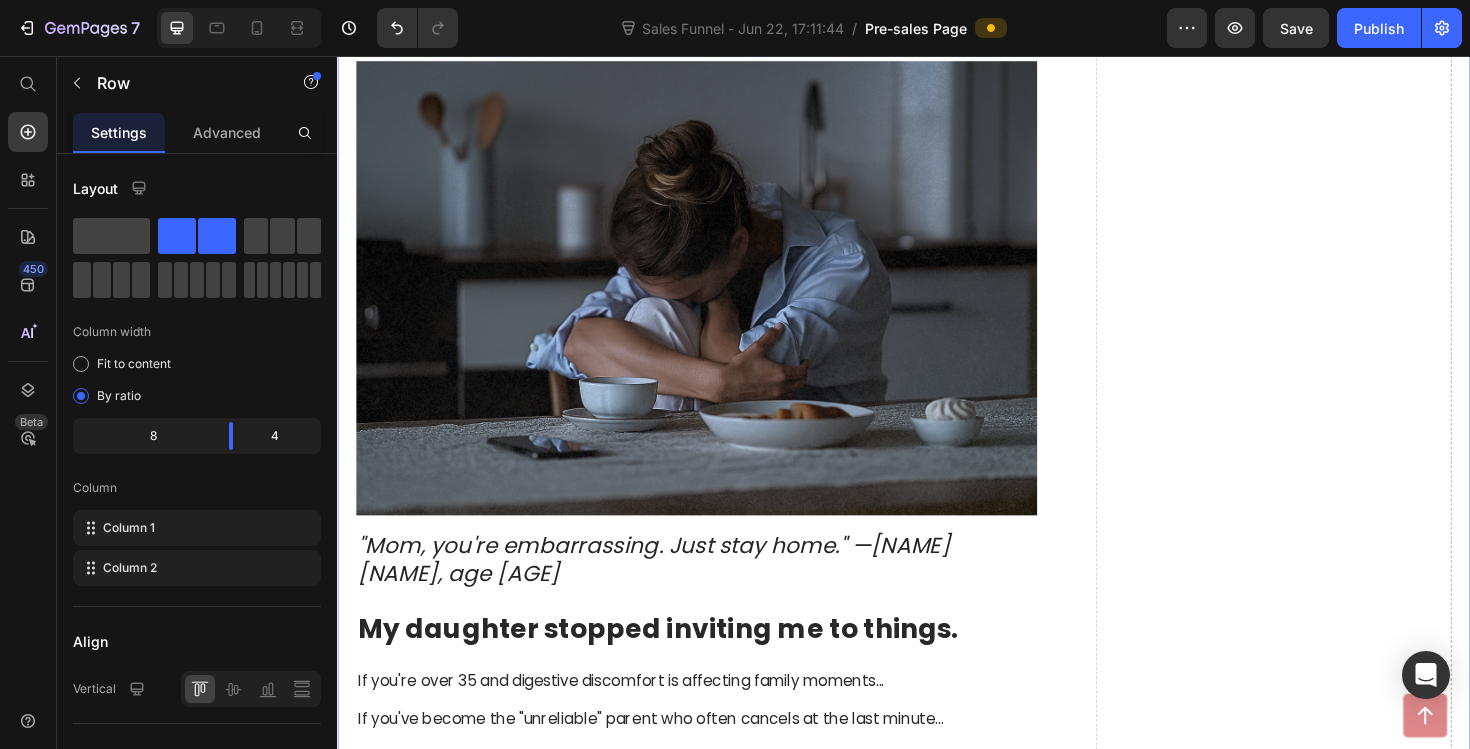 scroll, scrollTop: 323, scrollLeft: 0, axis: vertical 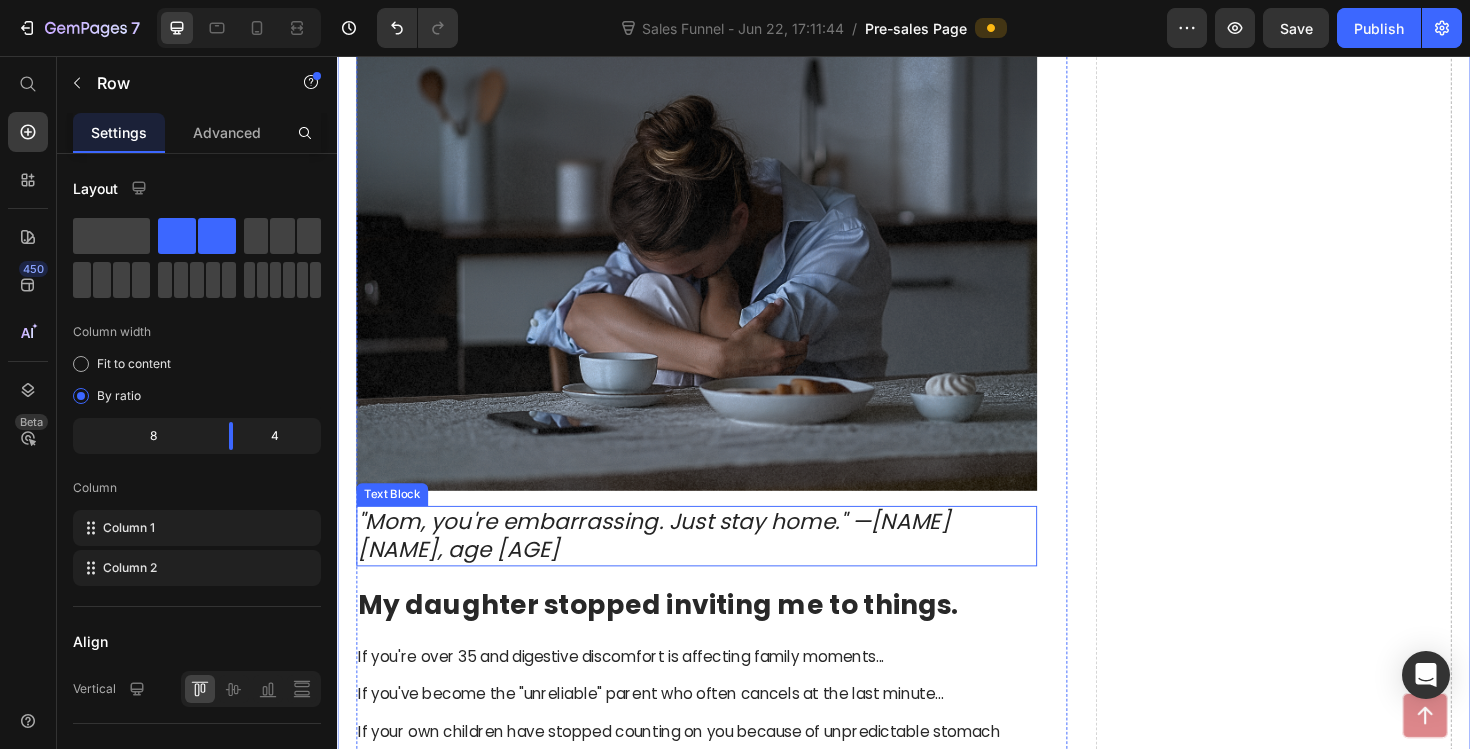 click on ""Mom, you're embarrassing. Just stay home." —Emma Chen, age 16" at bounding box center [717, 564] 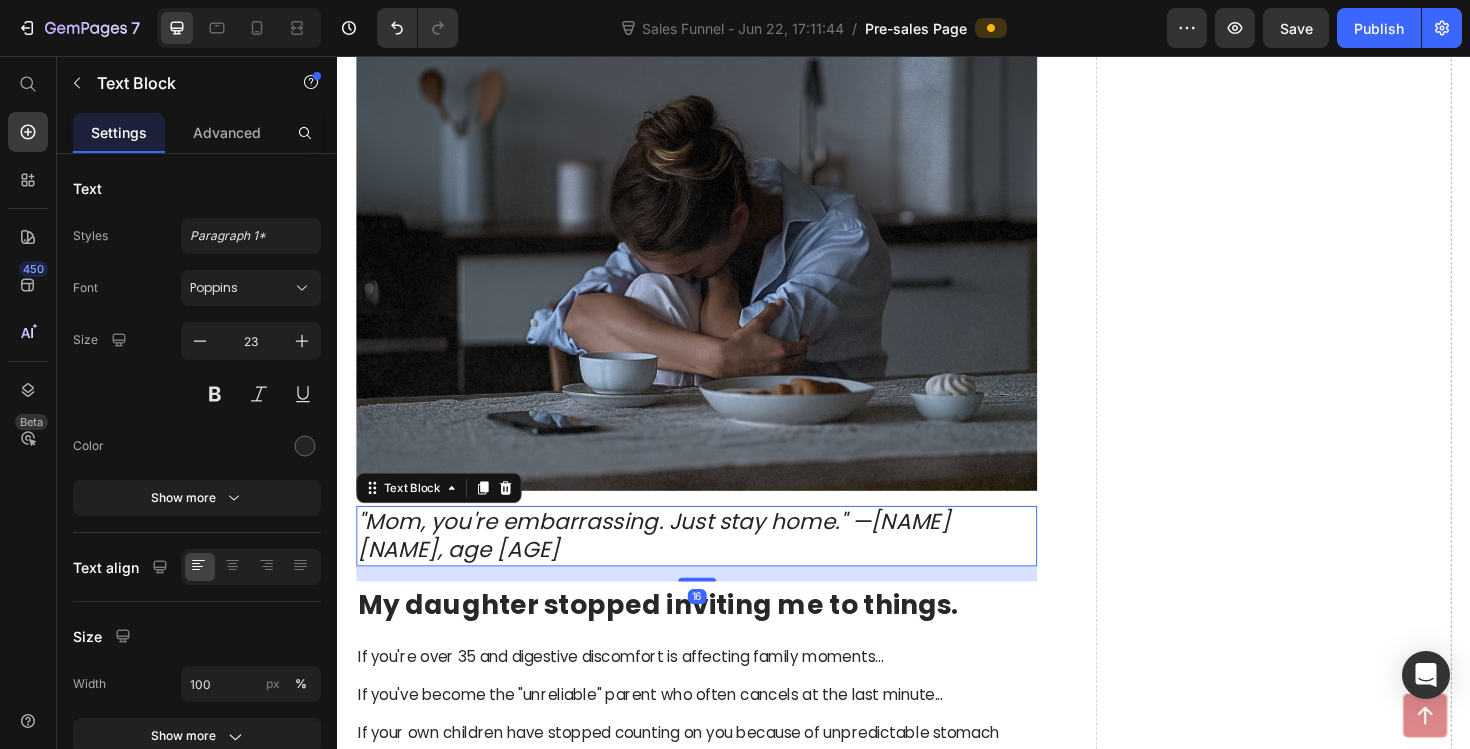click on ""Mom, you're embarrassing. Just stay home." —Emma Chen, age 16" at bounding box center [717, 564] 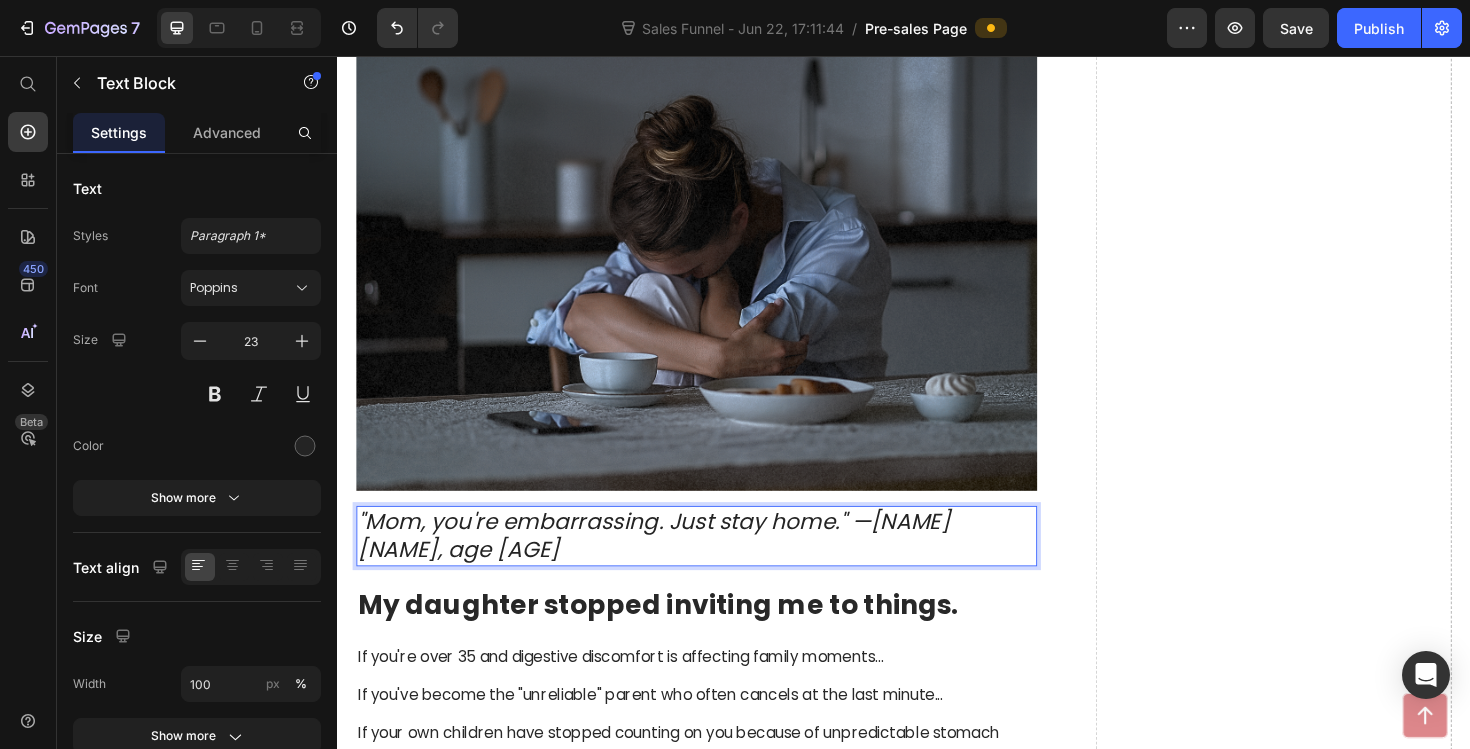 click on ""Mom, you're embarrassing. Just stay home." —Emma Chen, age 16" at bounding box center (717, 564) 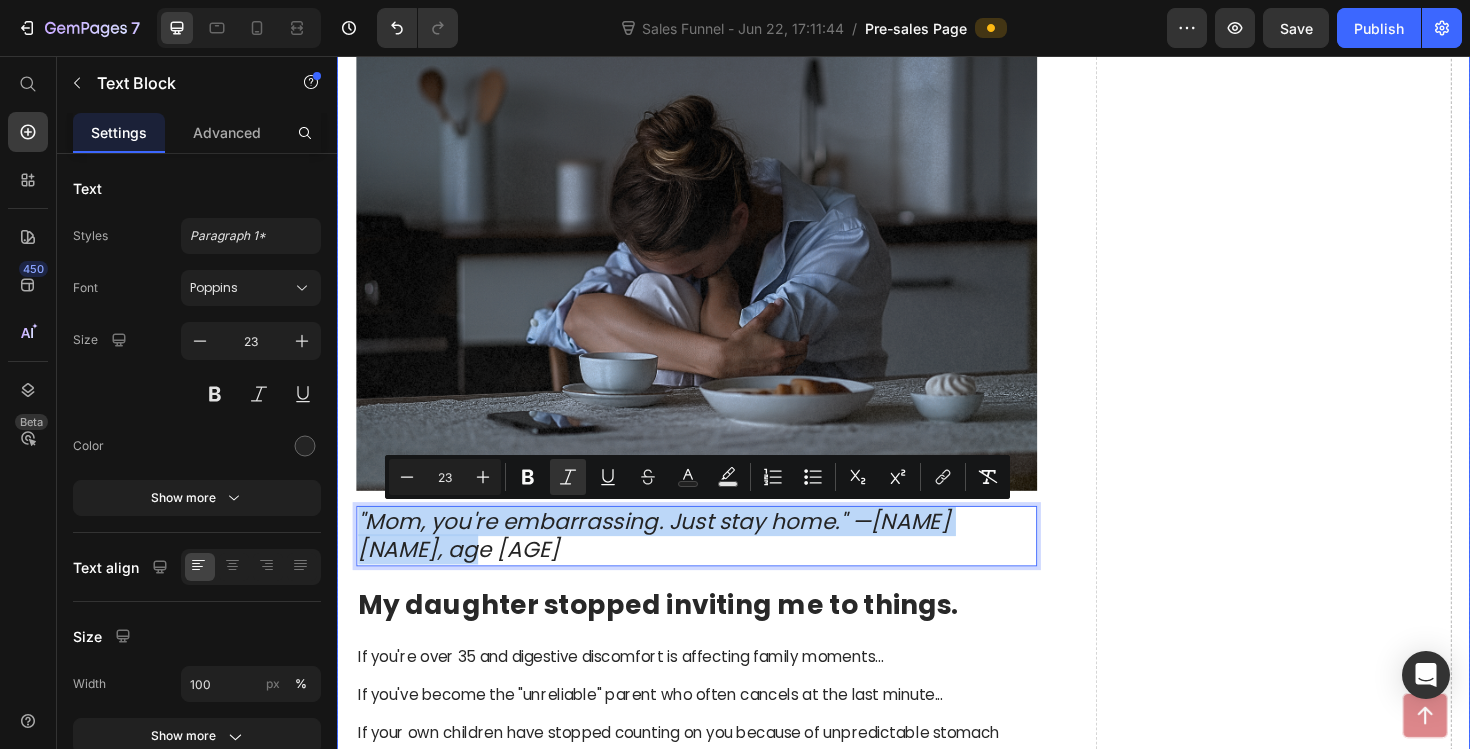 click on "Drop element here" at bounding box center [1328, 3659] 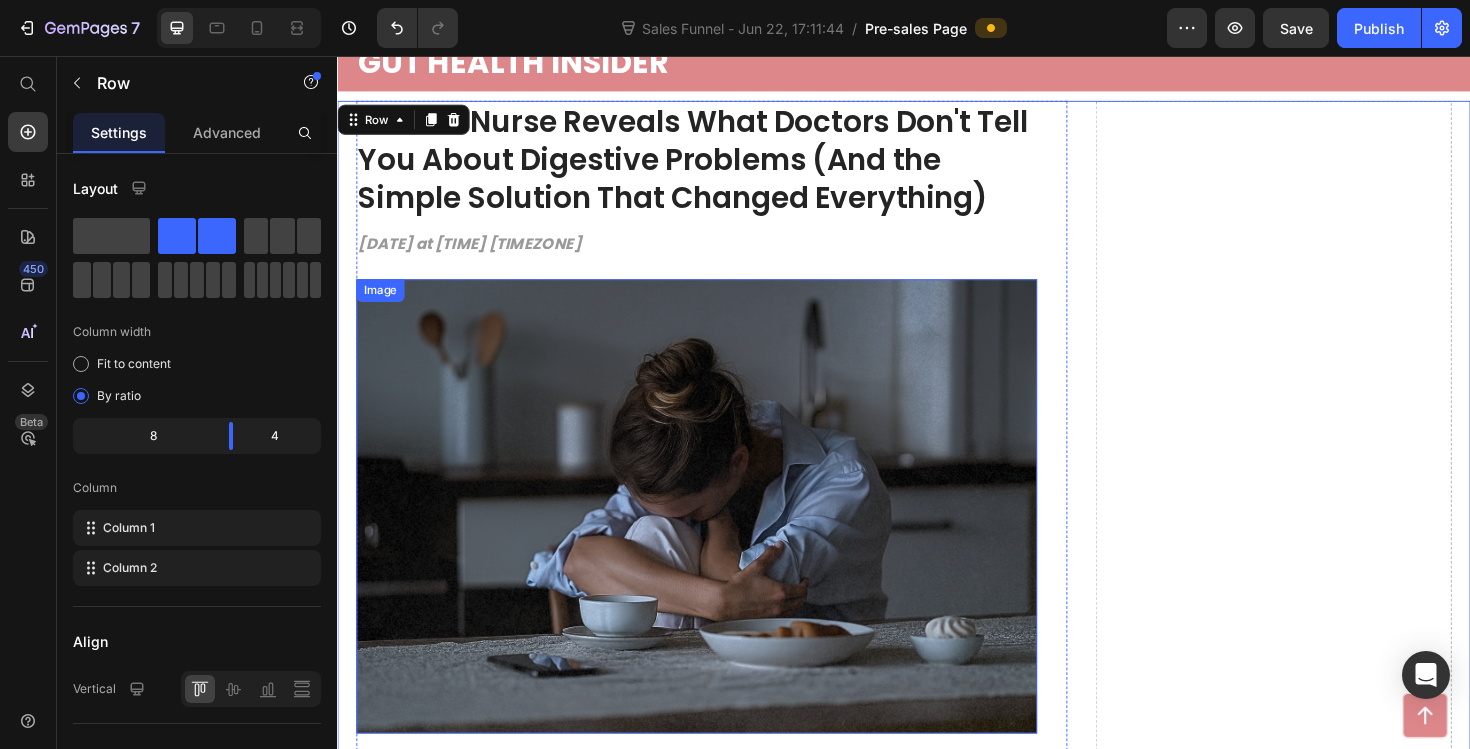 scroll, scrollTop: 0, scrollLeft: 0, axis: both 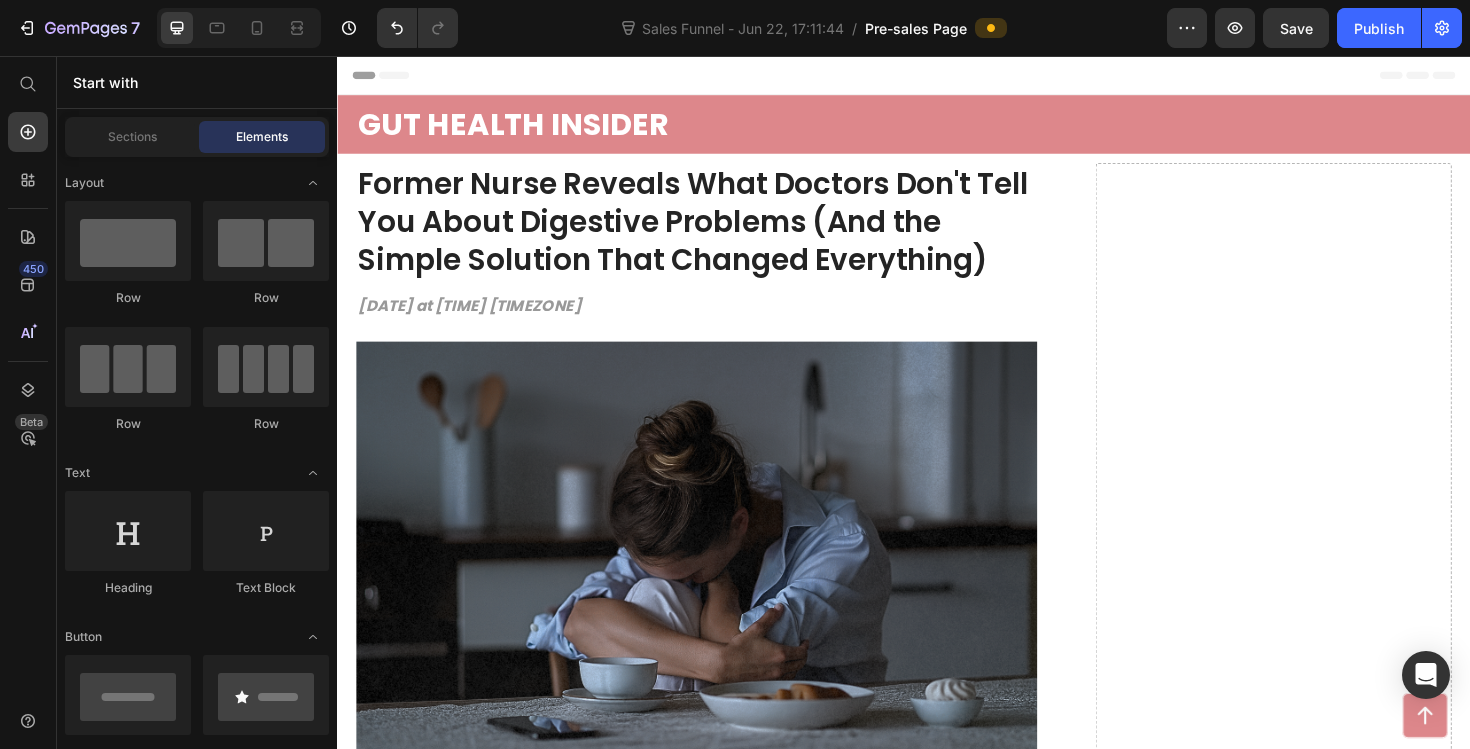 click on "Header" at bounding box center [937, 76] 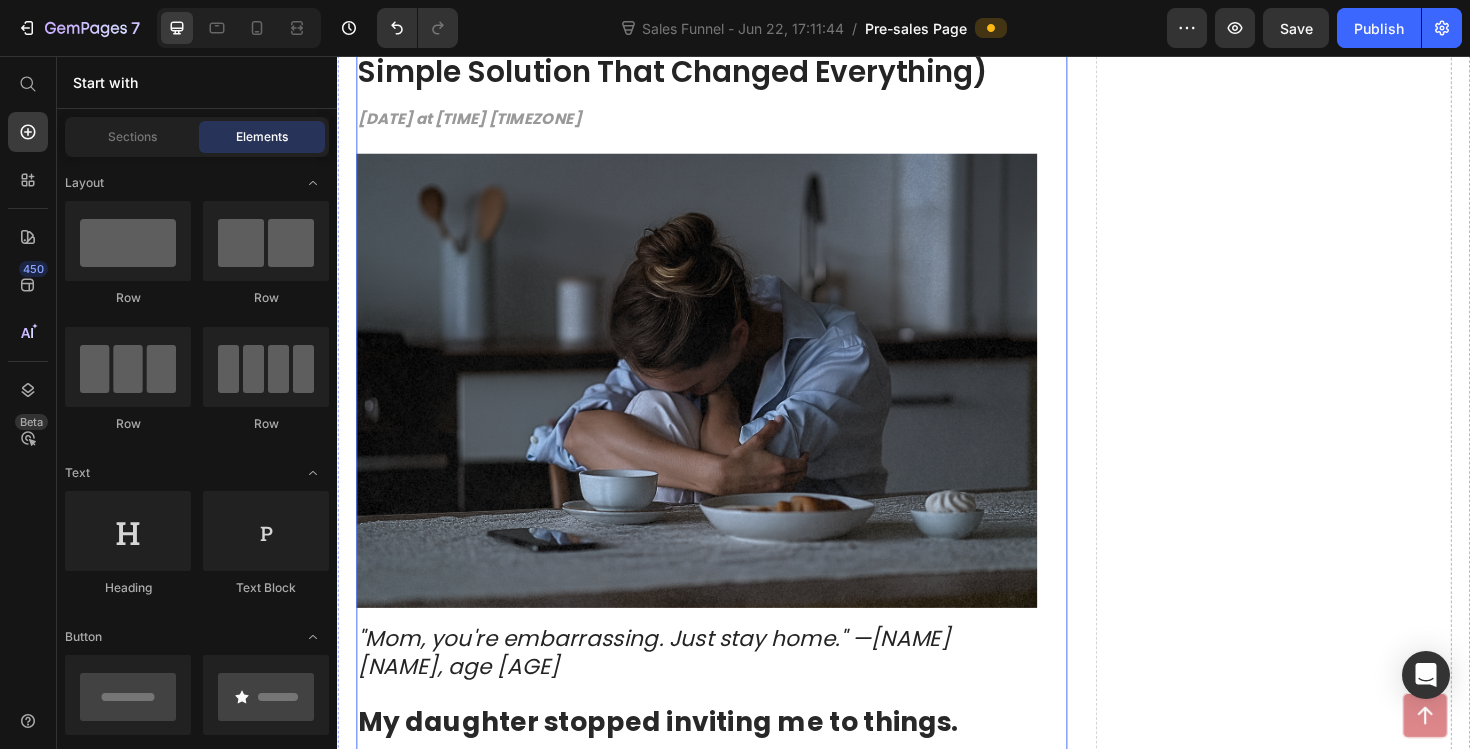 scroll, scrollTop: 492, scrollLeft: 0, axis: vertical 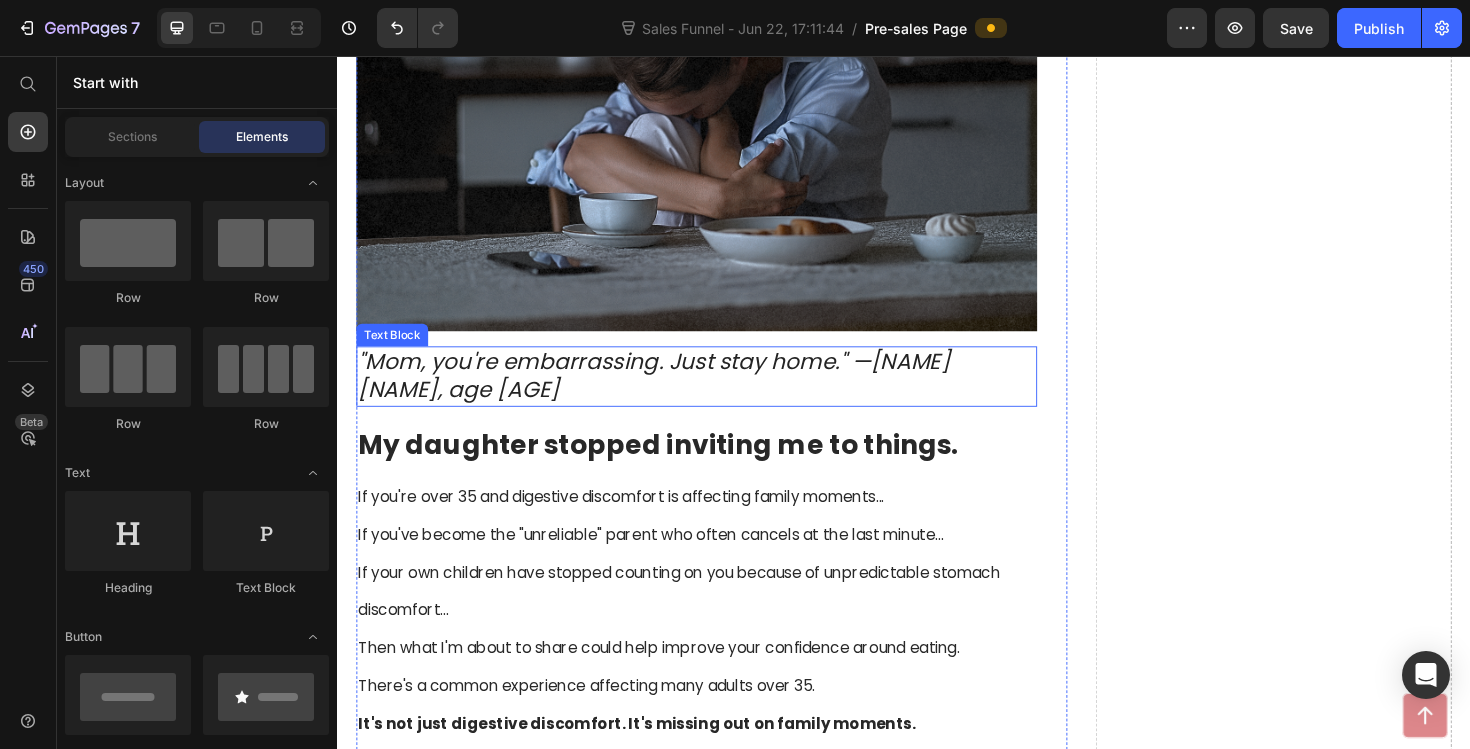 click on ""Mom, you're embarrassing. Just stay home." —Emma Chen, age 16" at bounding box center [672, 394] 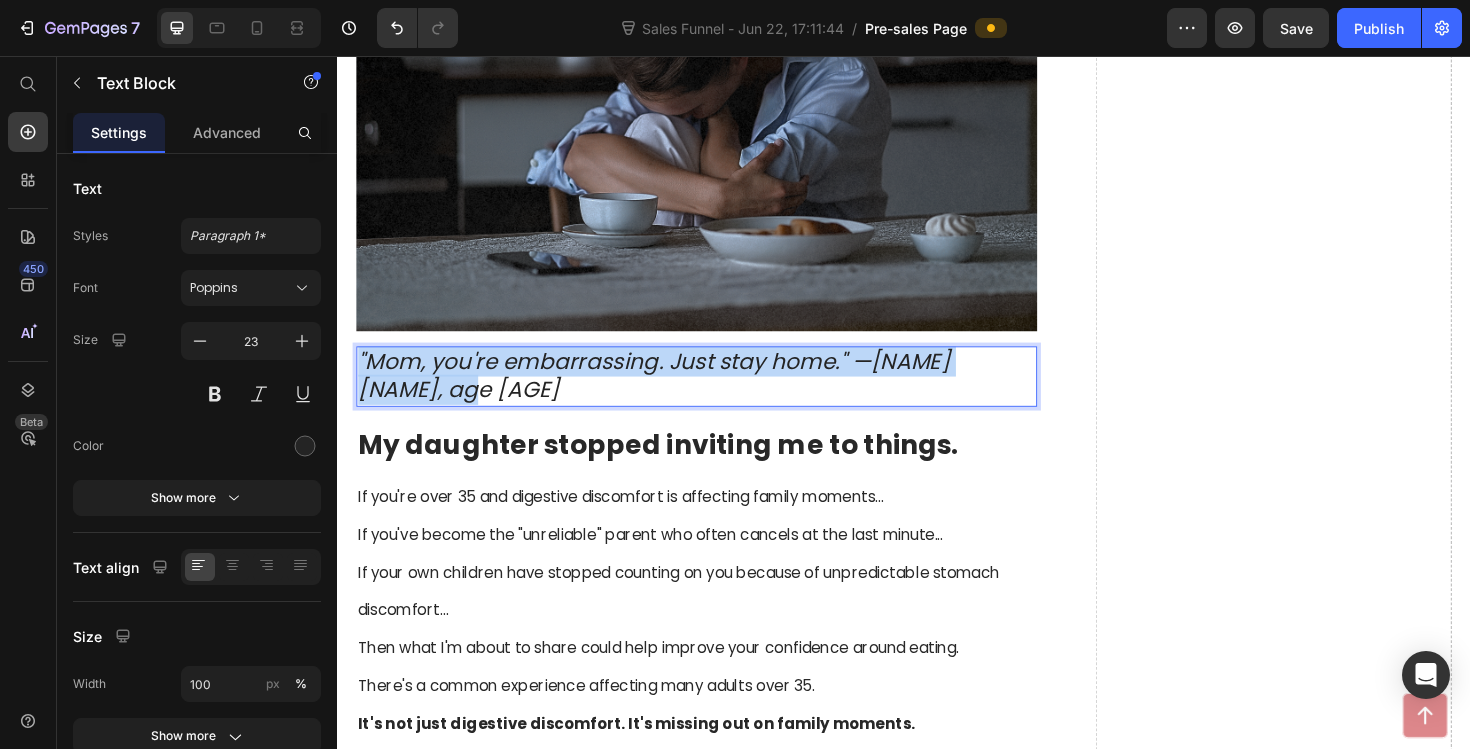 click on ""Mom, you're embarrassing. Just stay home." —Emma Chen, age 16" at bounding box center (672, 394) 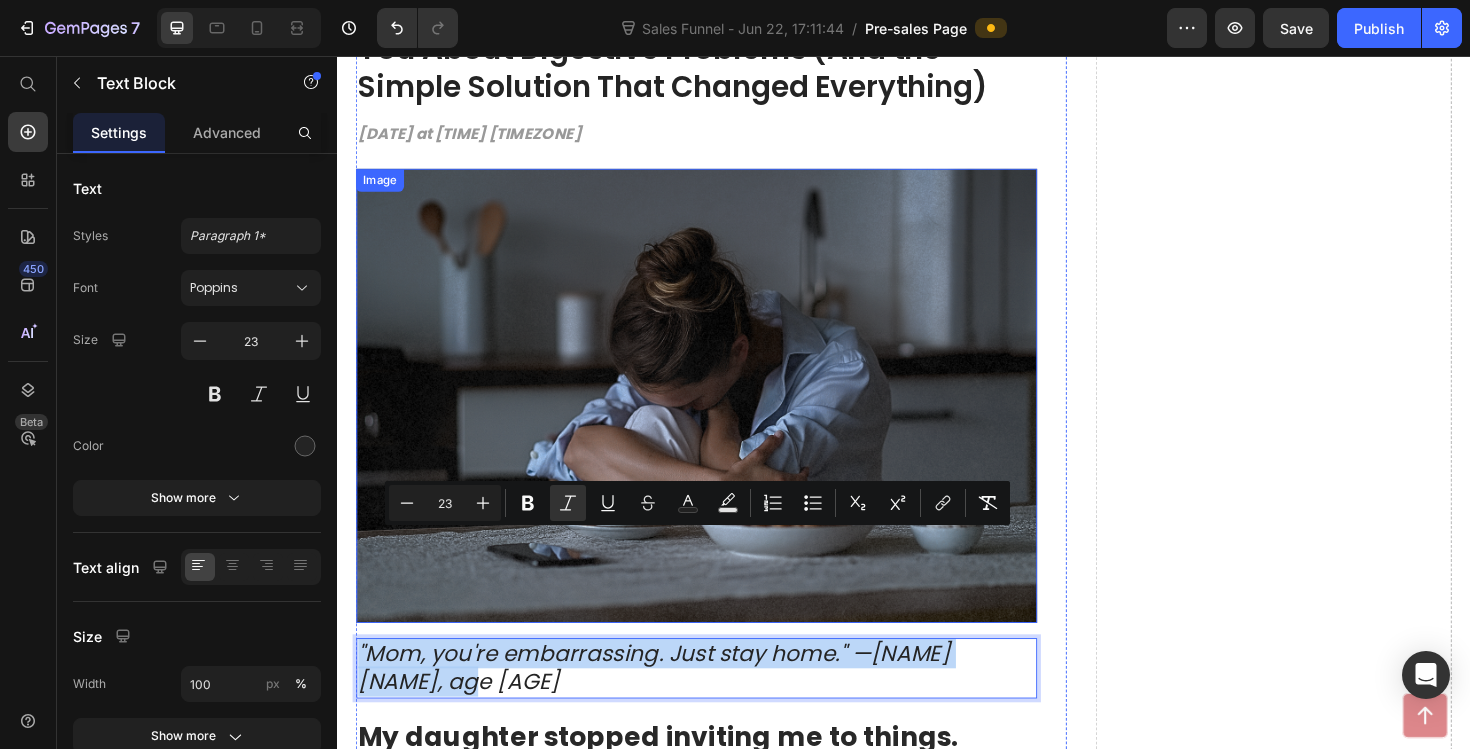 scroll, scrollTop: 0, scrollLeft: 0, axis: both 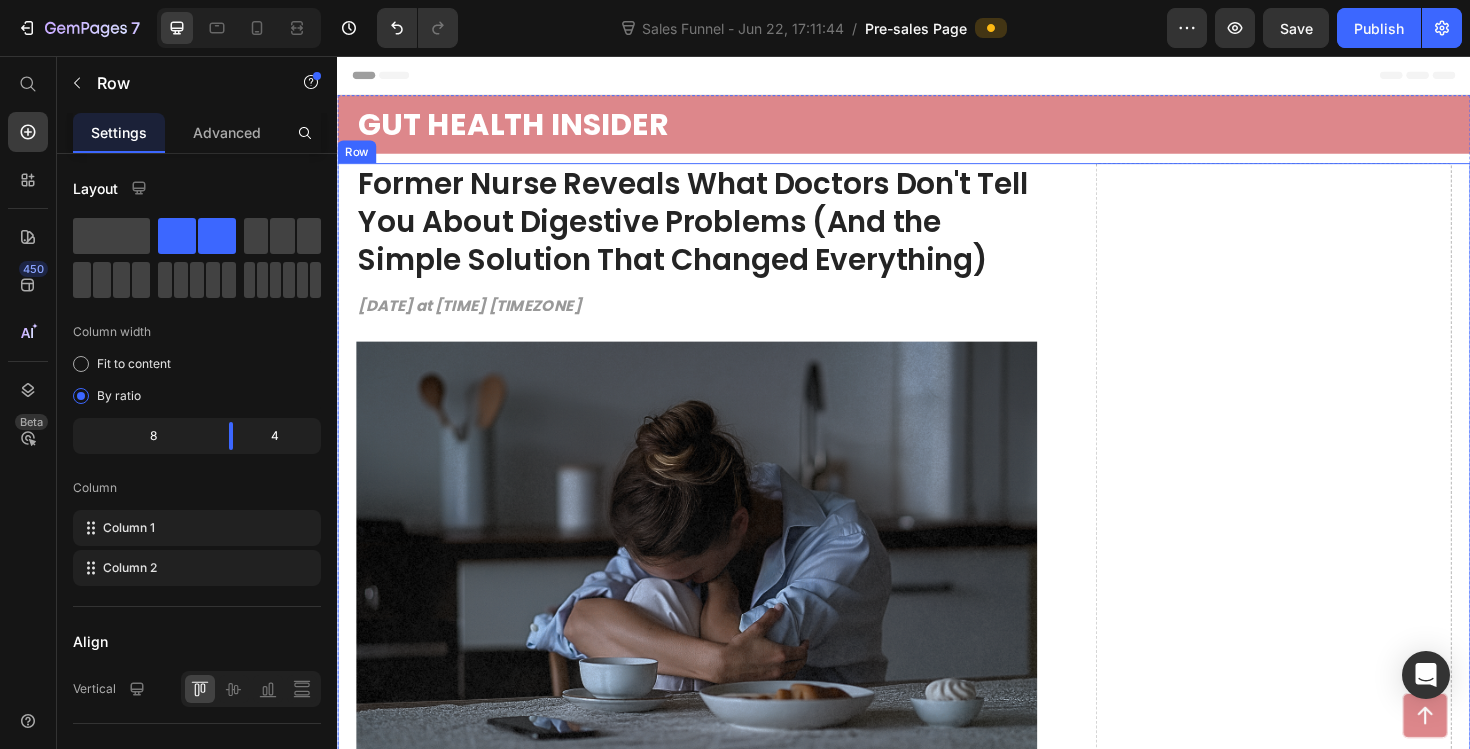 click on "Drop element here" at bounding box center (1328, 3982) 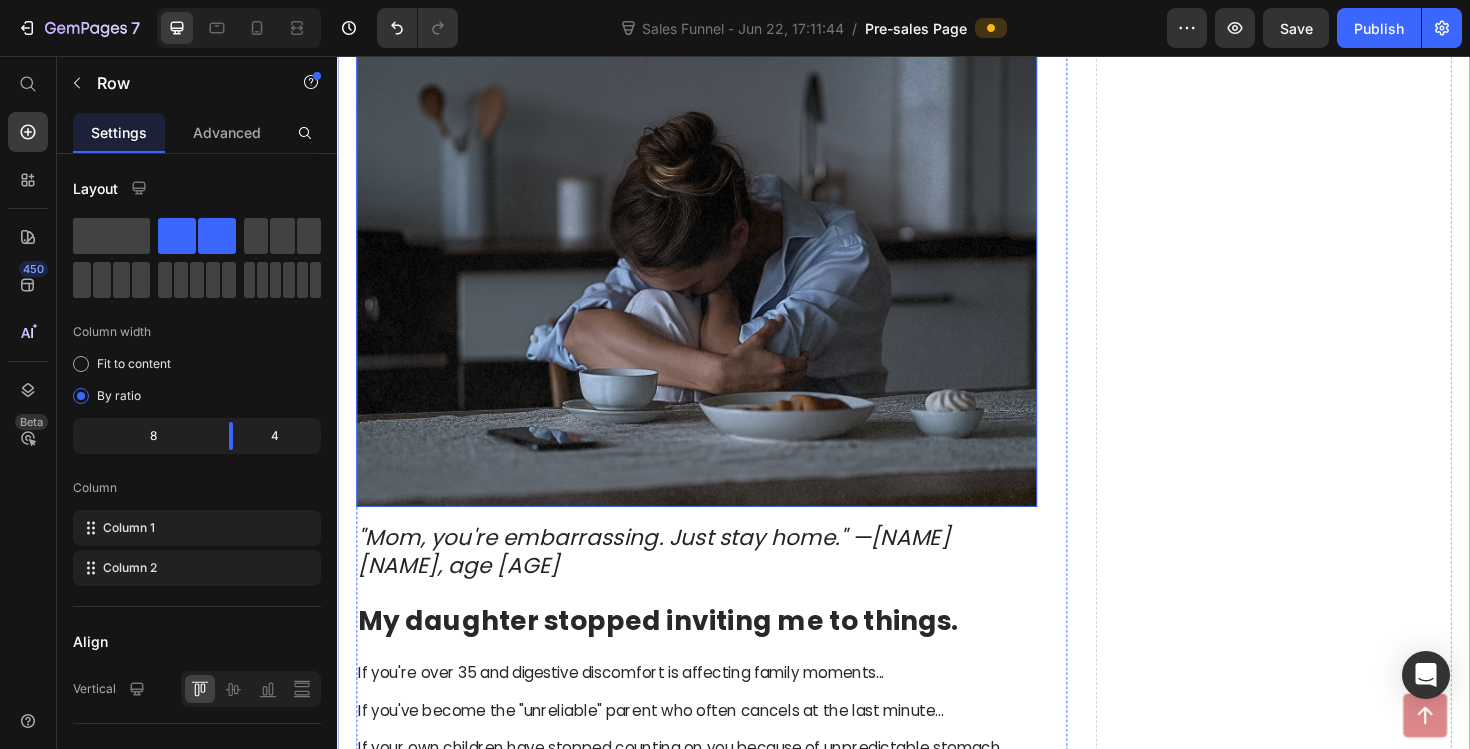 scroll, scrollTop: 312, scrollLeft: 0, axis: vertical 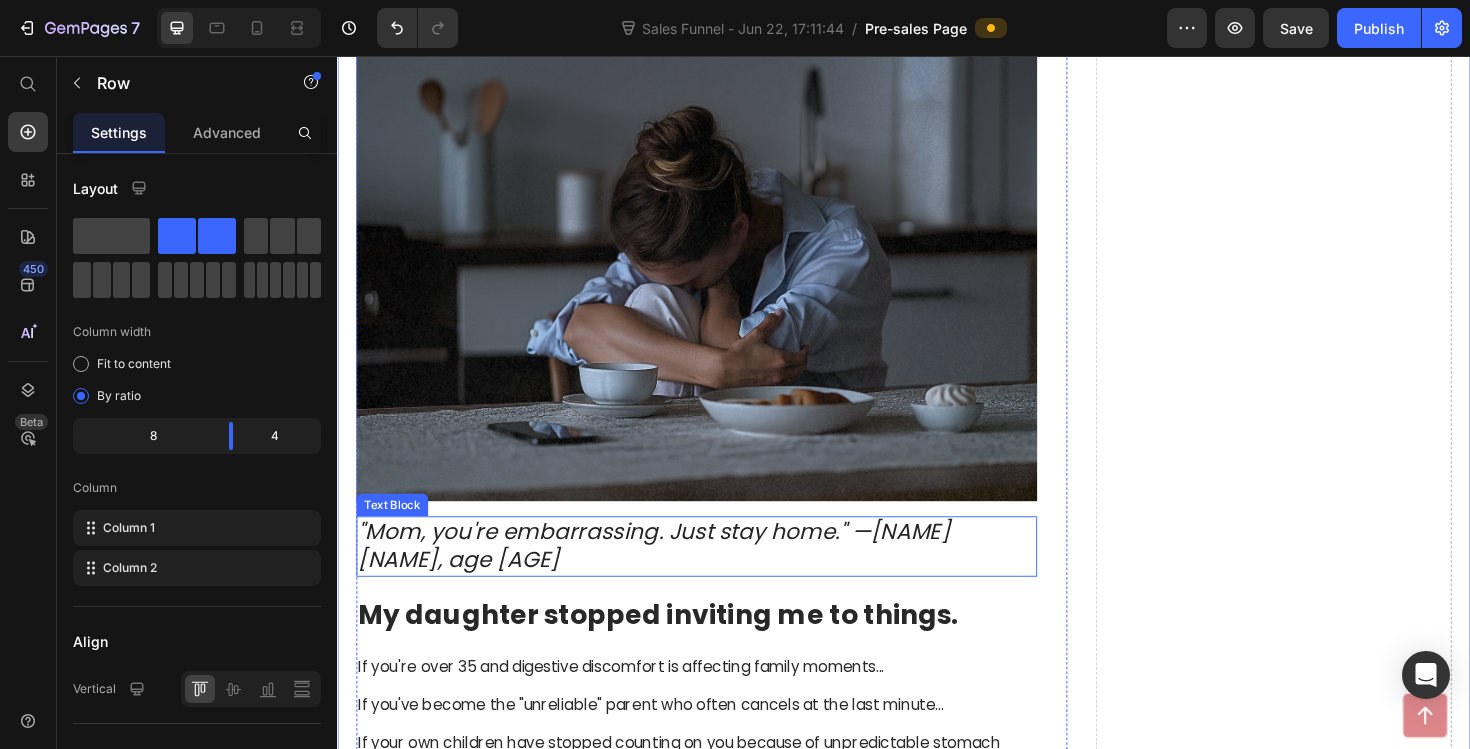 click on ""Mom, you're embarrassing. Just stay home." —Emma Chen, age 16" at bounding box center (672, 574) 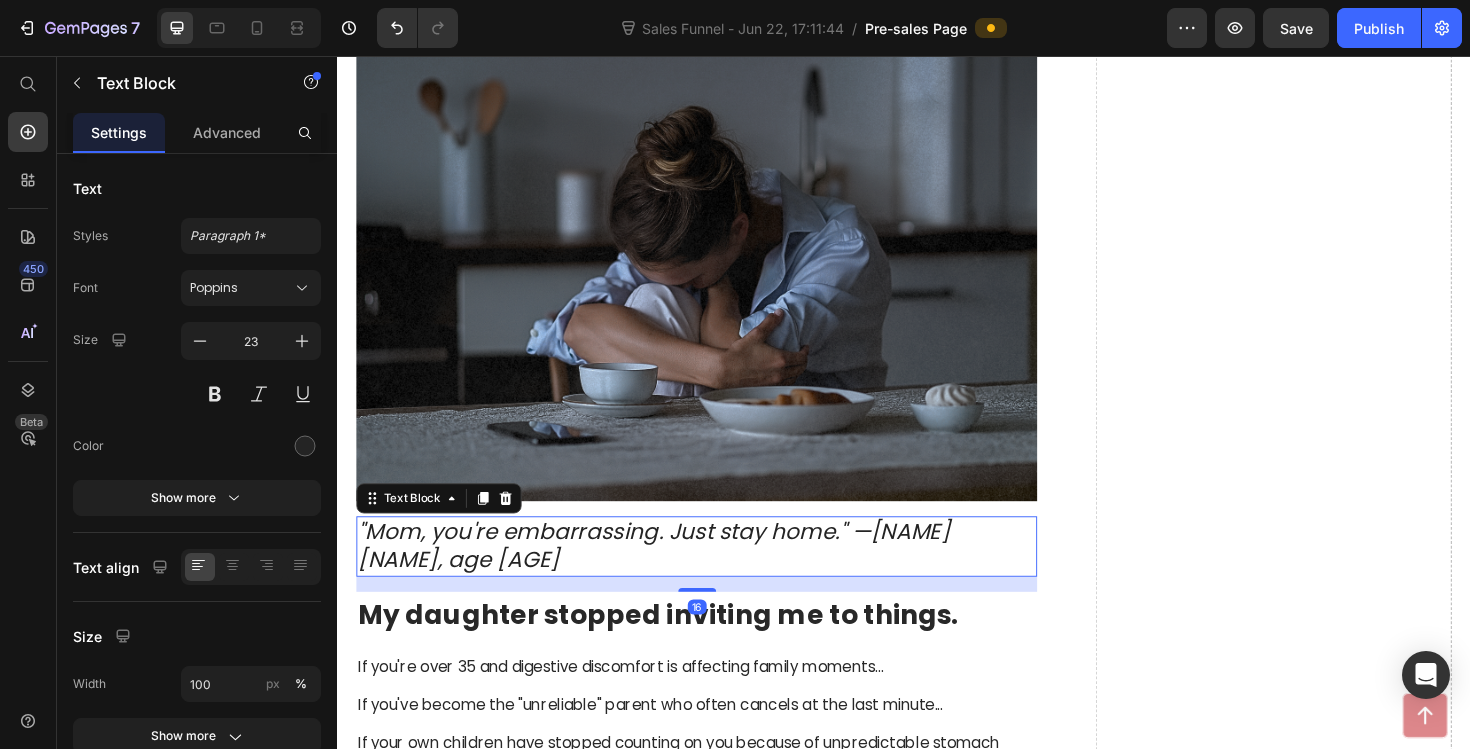 click on ""Mom, you're embarrassing. Just stay home." —Emma Chen, age 16" at bounding box center [672, 574] 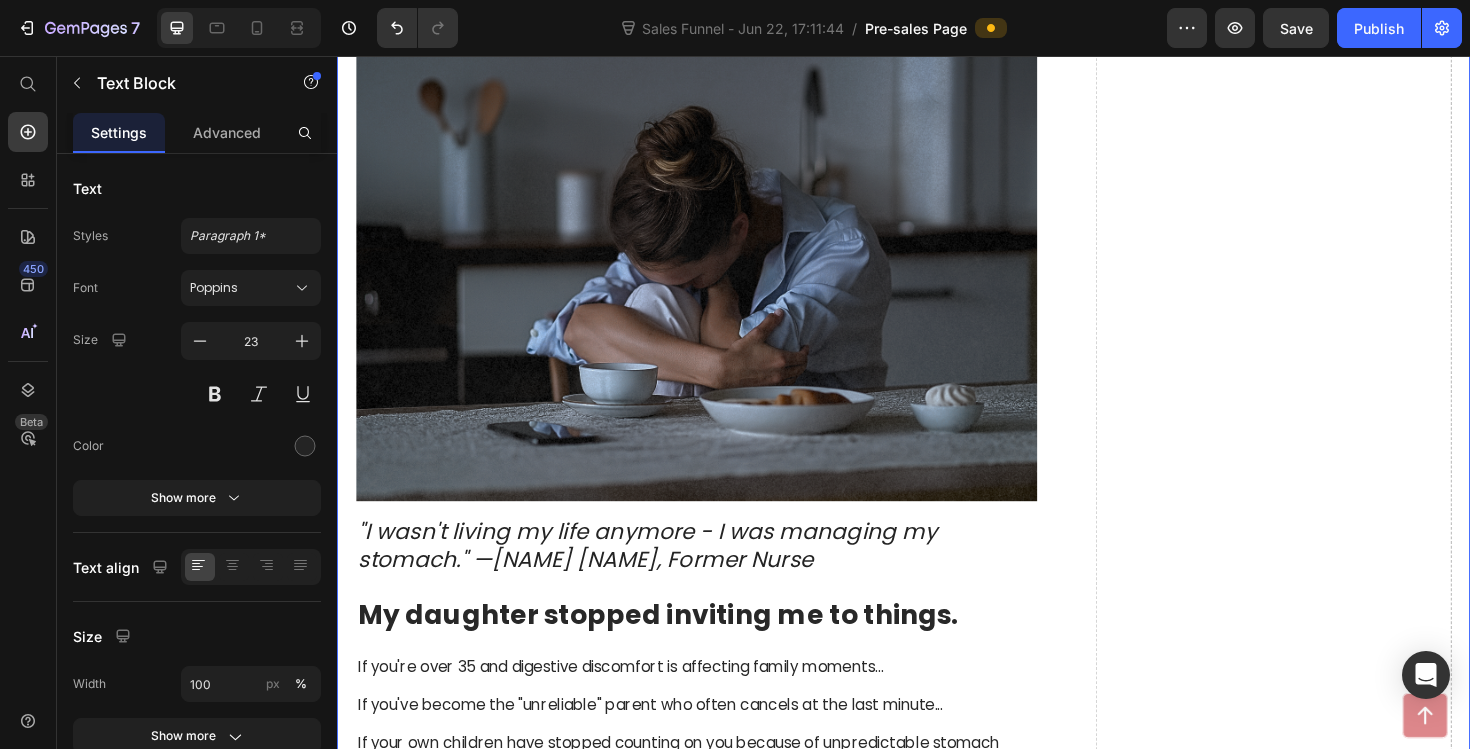 click on "Drop element here" at bounding box center [1328, 3670] 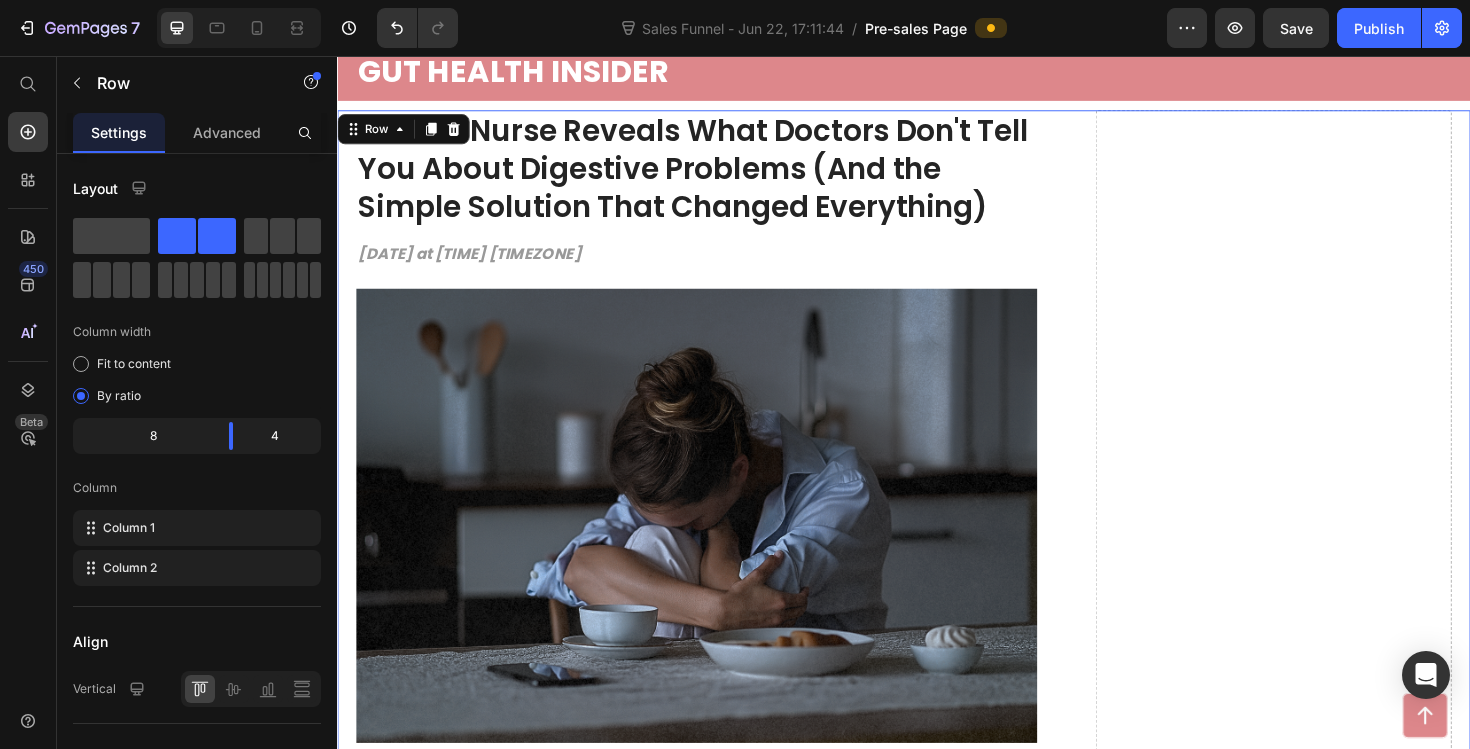 scroll, scrollTop: 57, scrollLeft: 0, axis: vertical 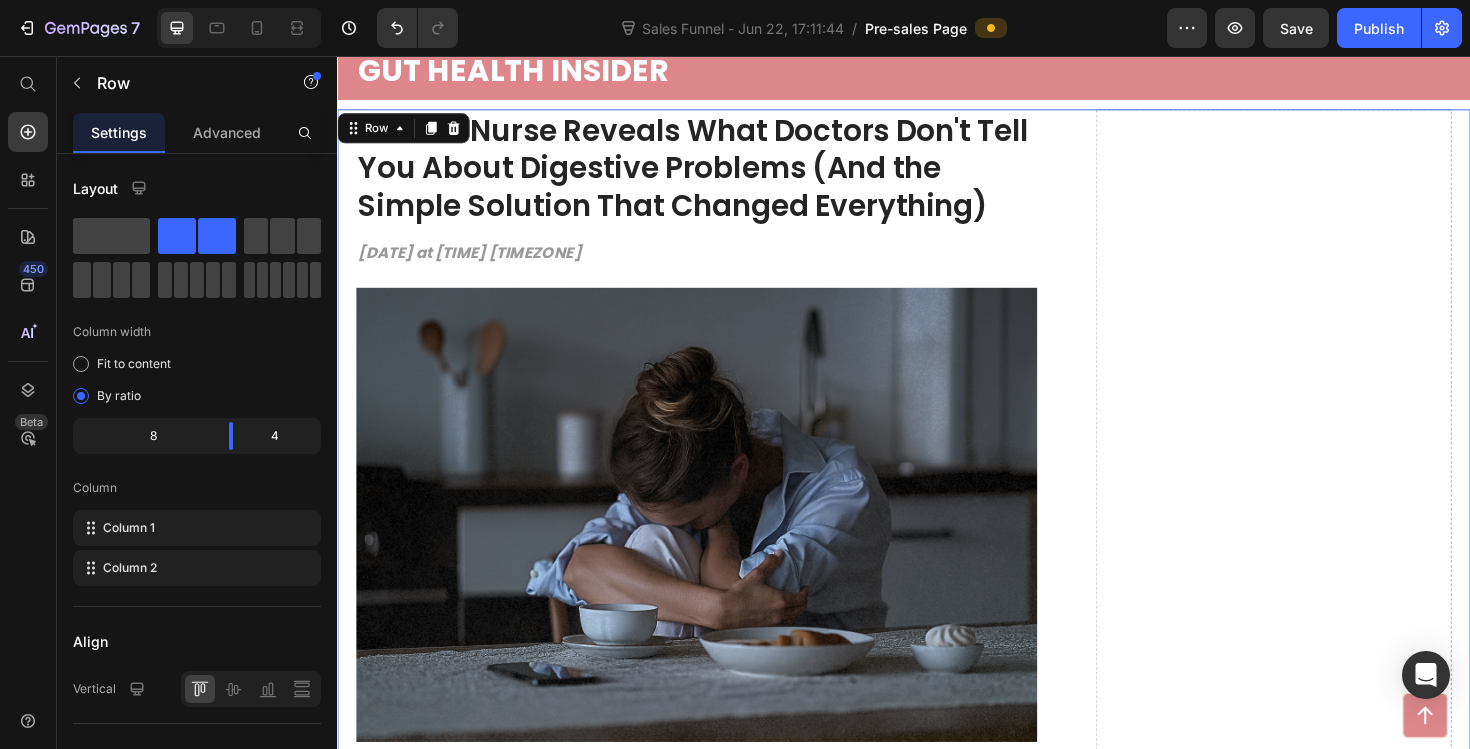 click on "Drop element here" at bounding box center [1328, 3925] 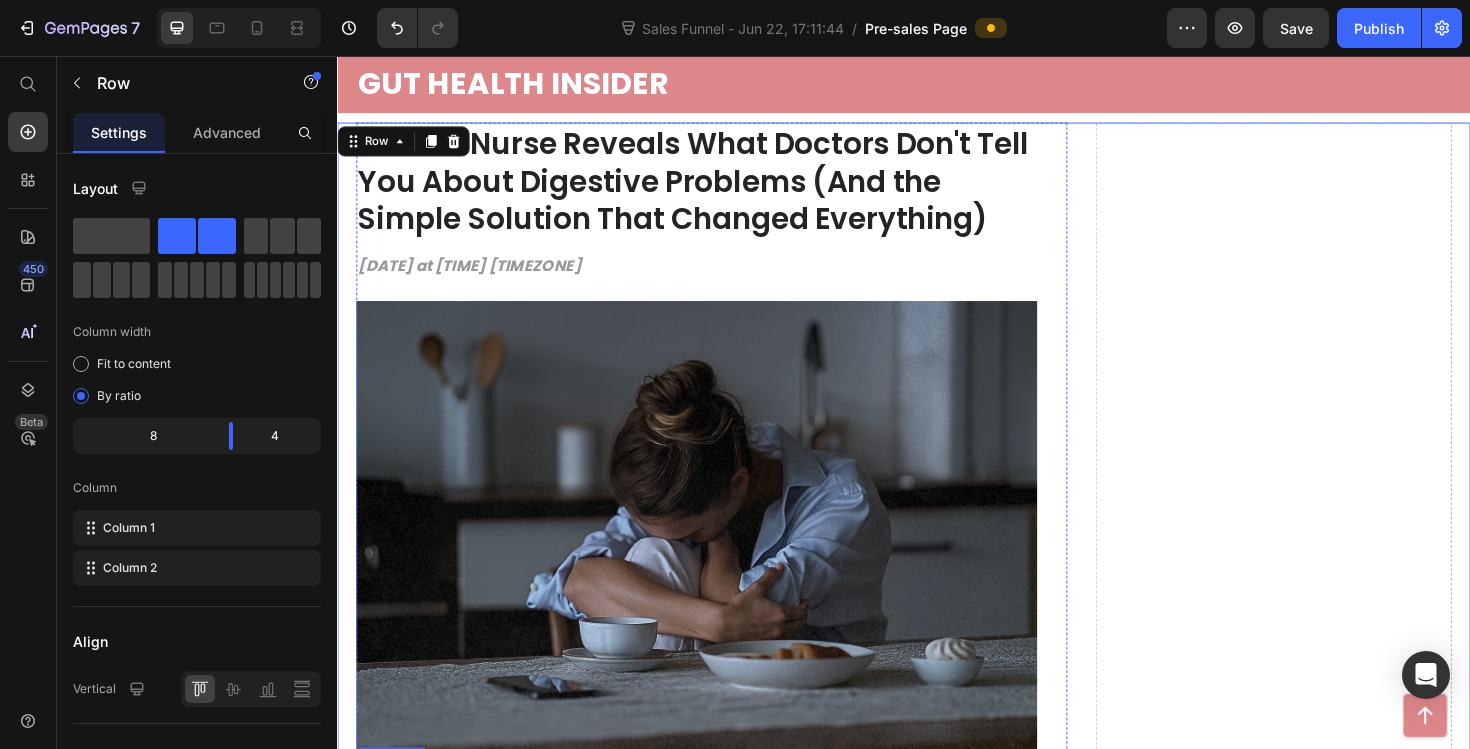 scroll, scrollTop: 124, scrollLeft: 0, axis: vertical 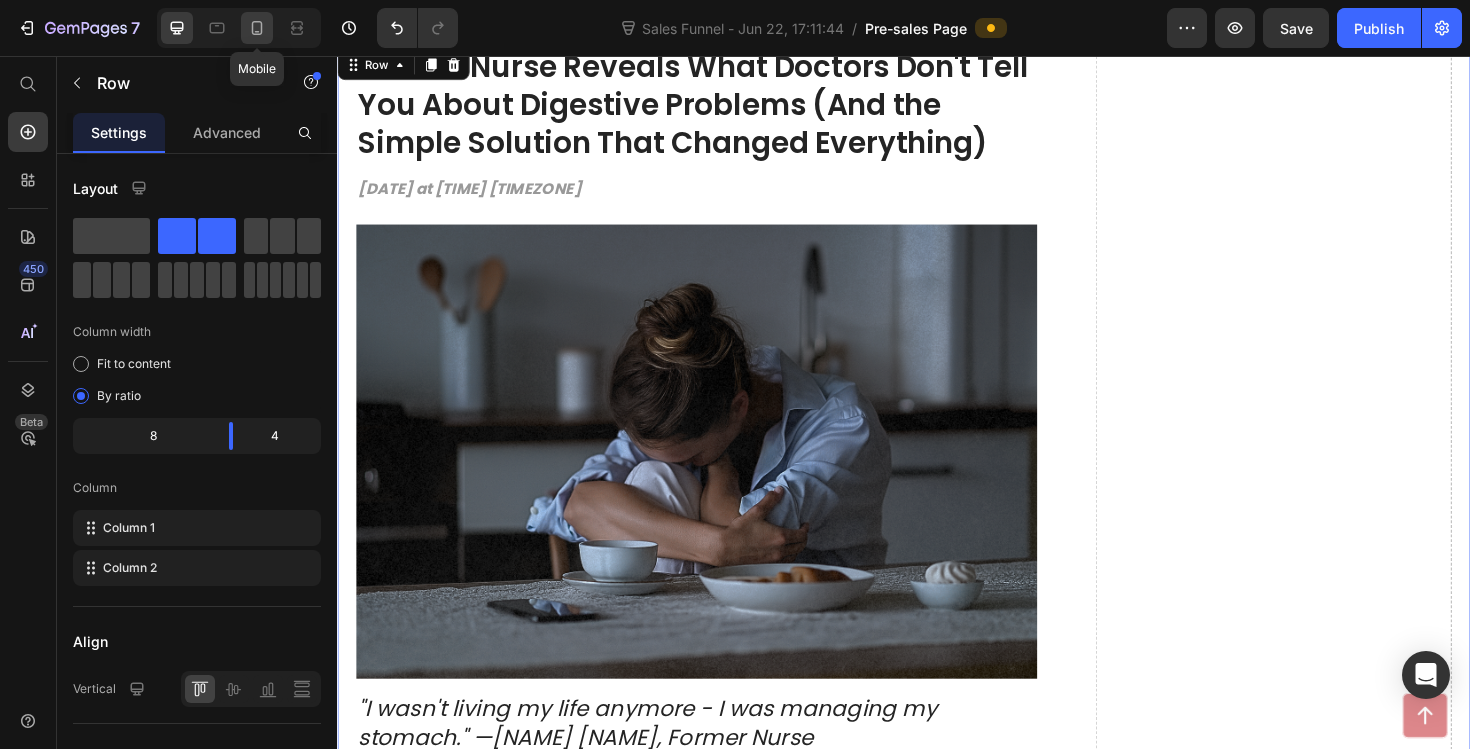click 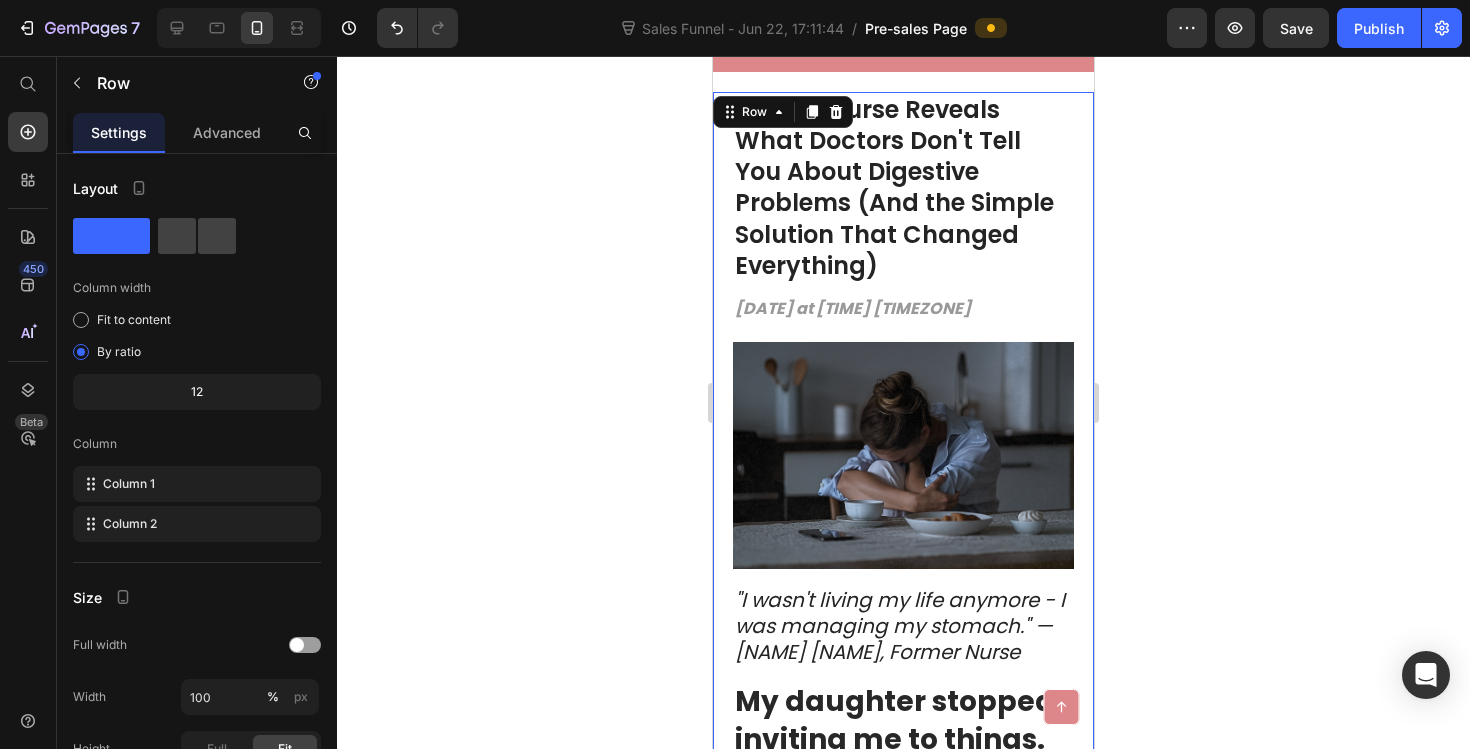 scroll, scrollTop: 42, scrollLeft: 0, axis: vertical 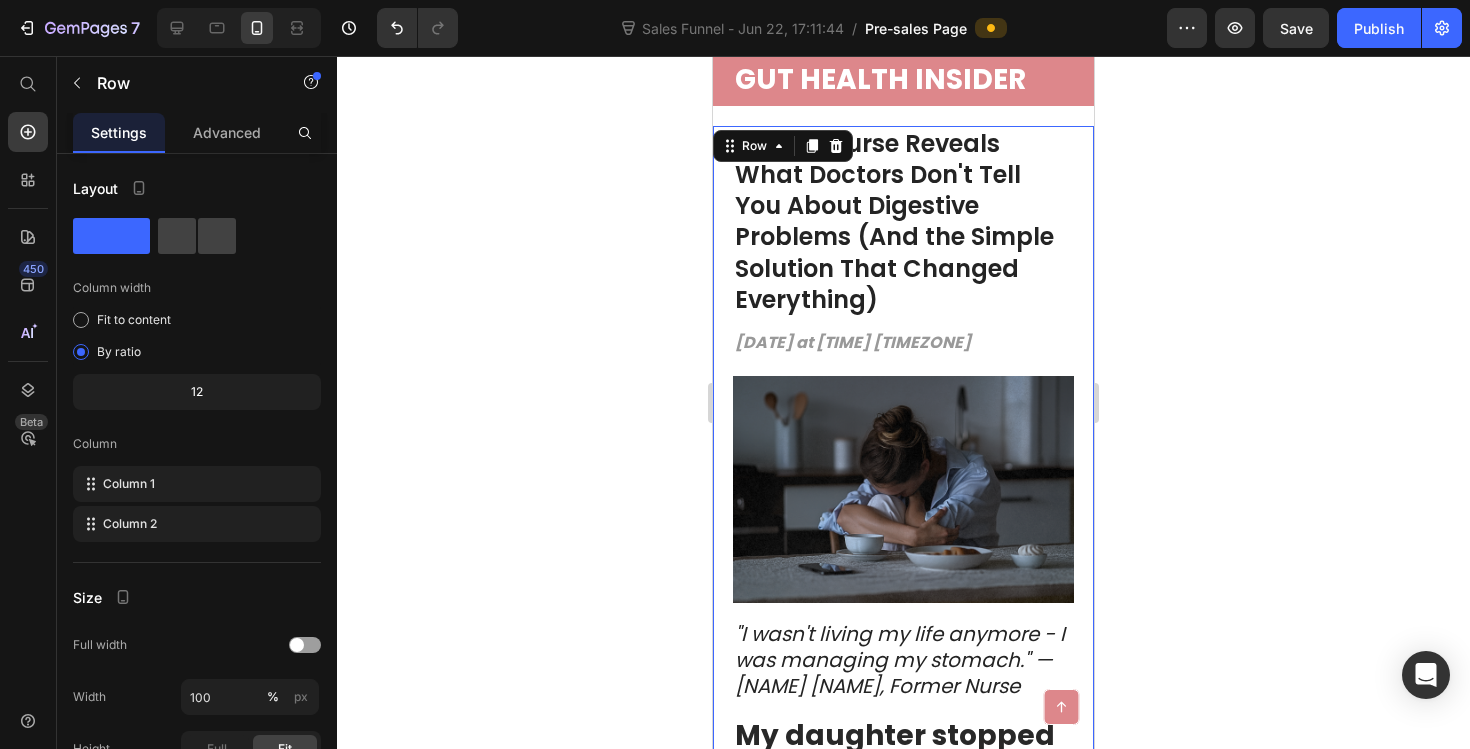 click 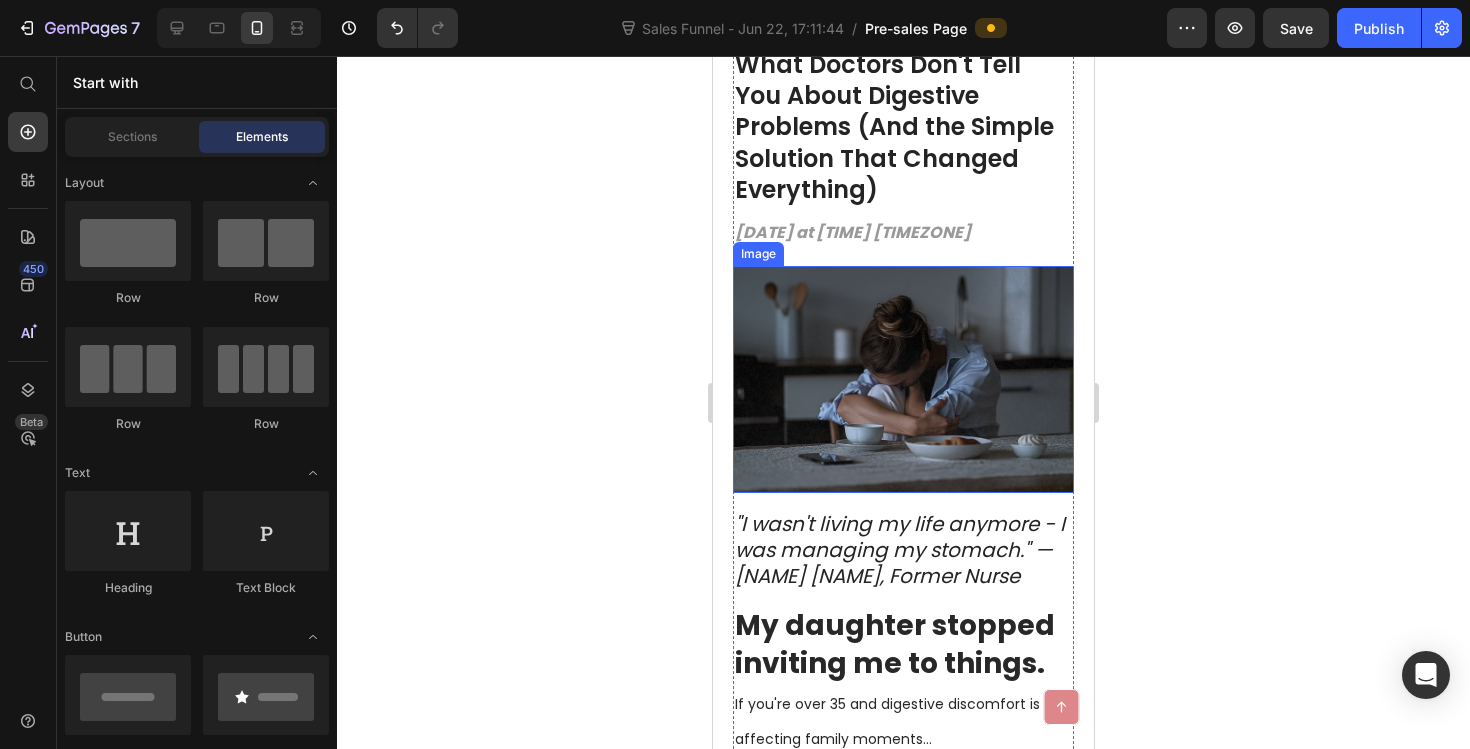 scroll, scrollTop: 154, scrollLeft: 0, axis: vertical 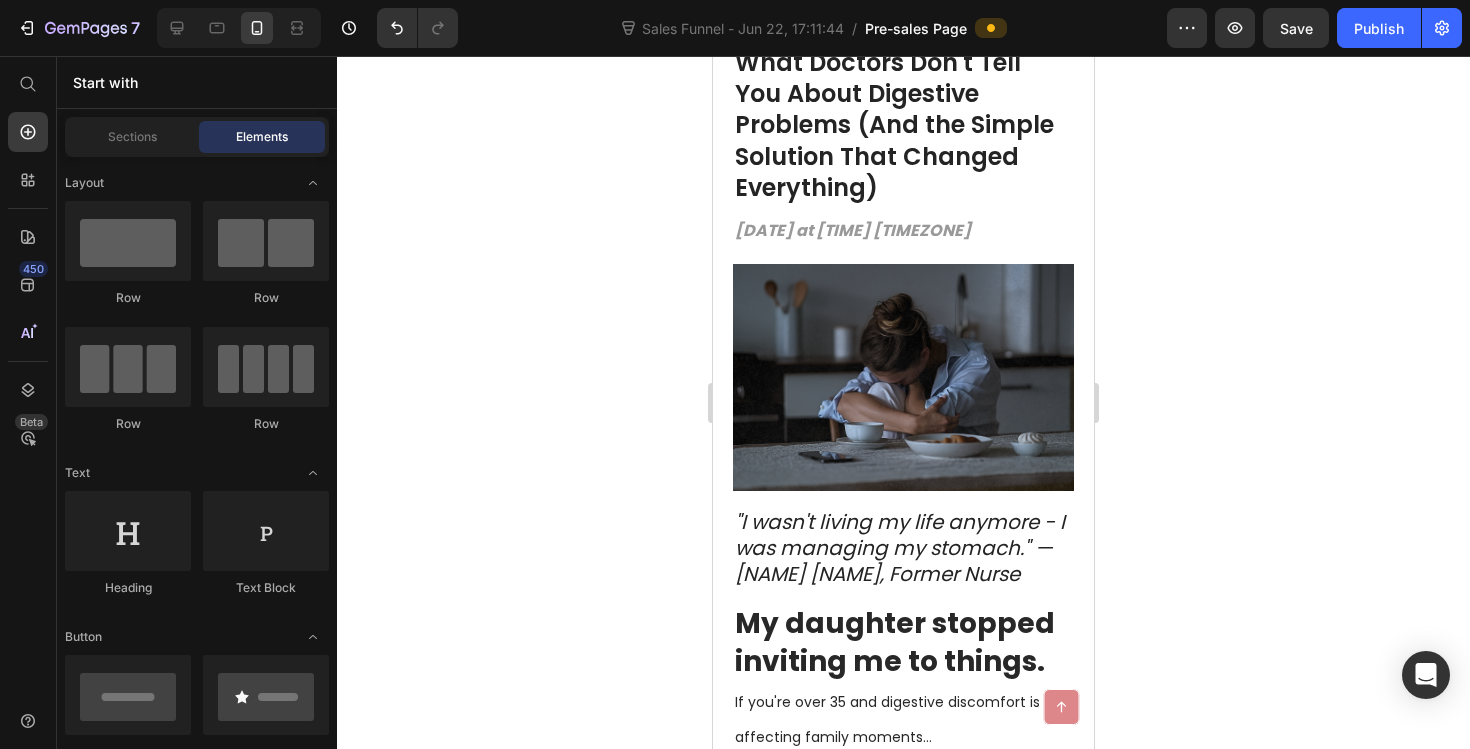 click 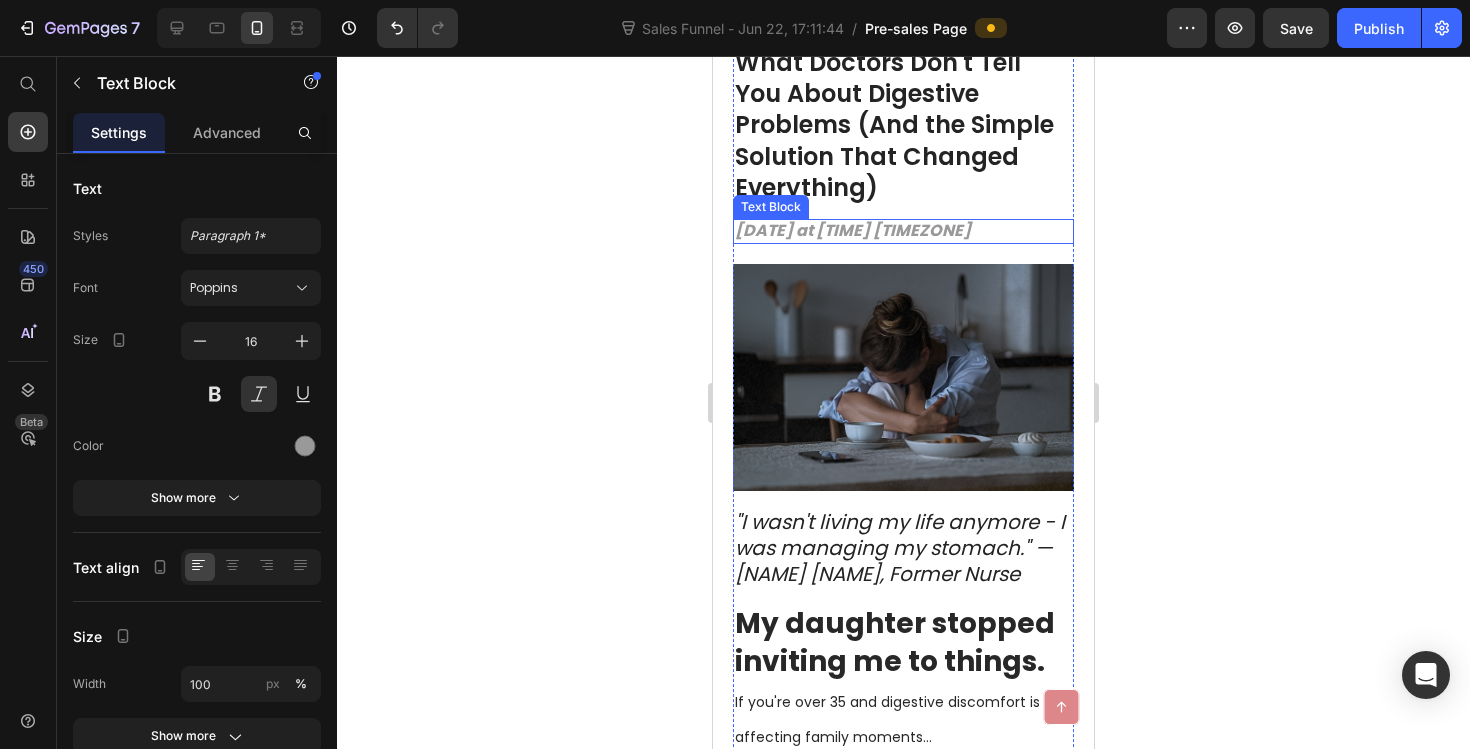 click on "March 15, 2025 at 2:47 pm EST" at bounding box center (853, 230) 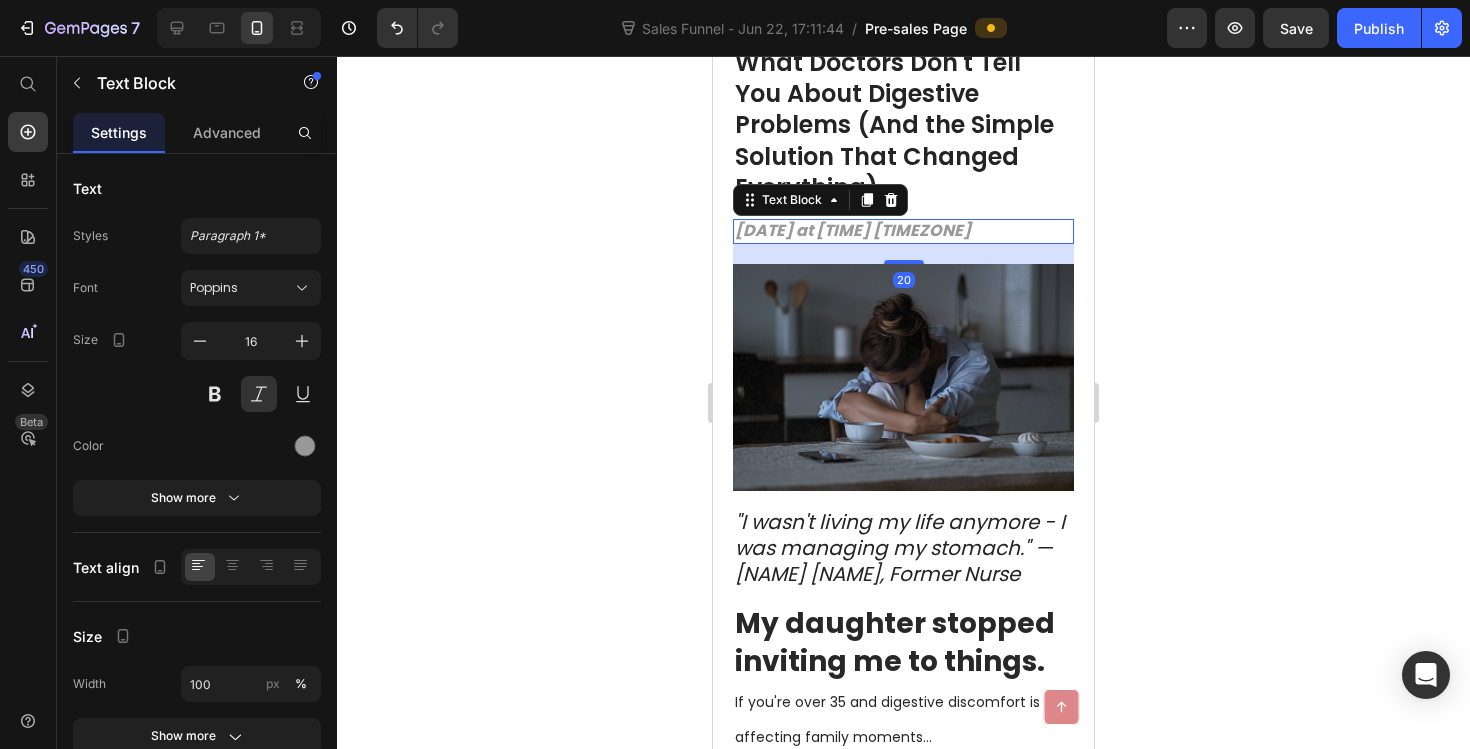 click on "March 15, 2025 at 2:47 pm EST" at bounding box center [853, 230] 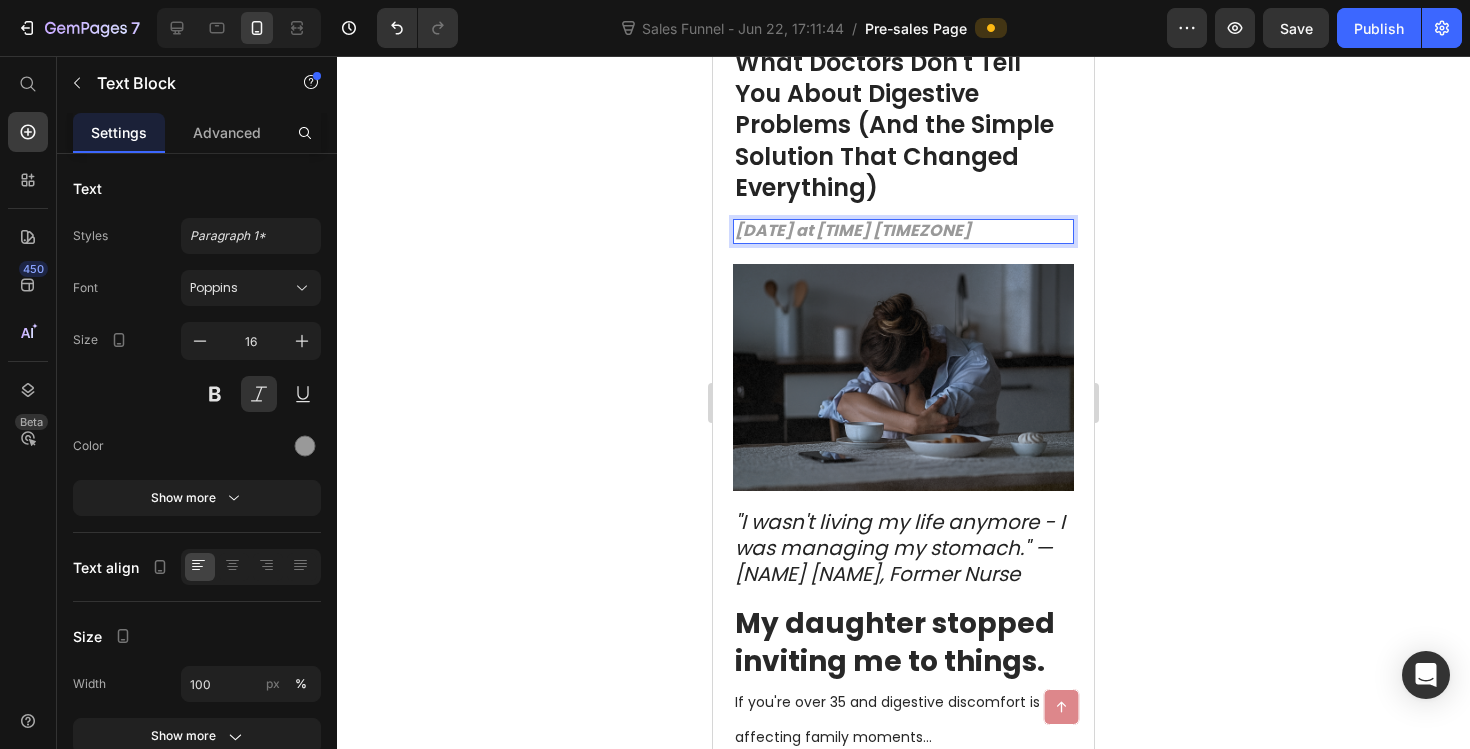 click 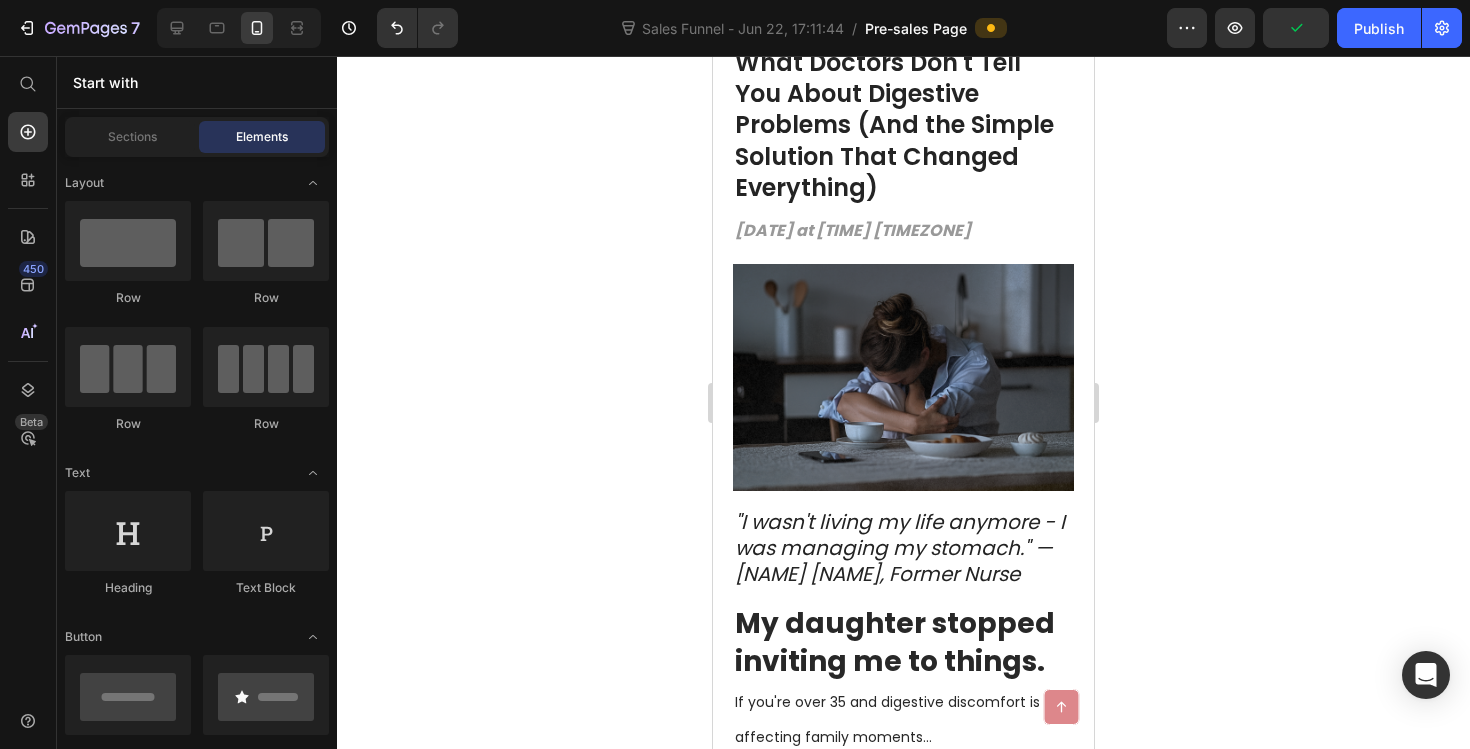 click 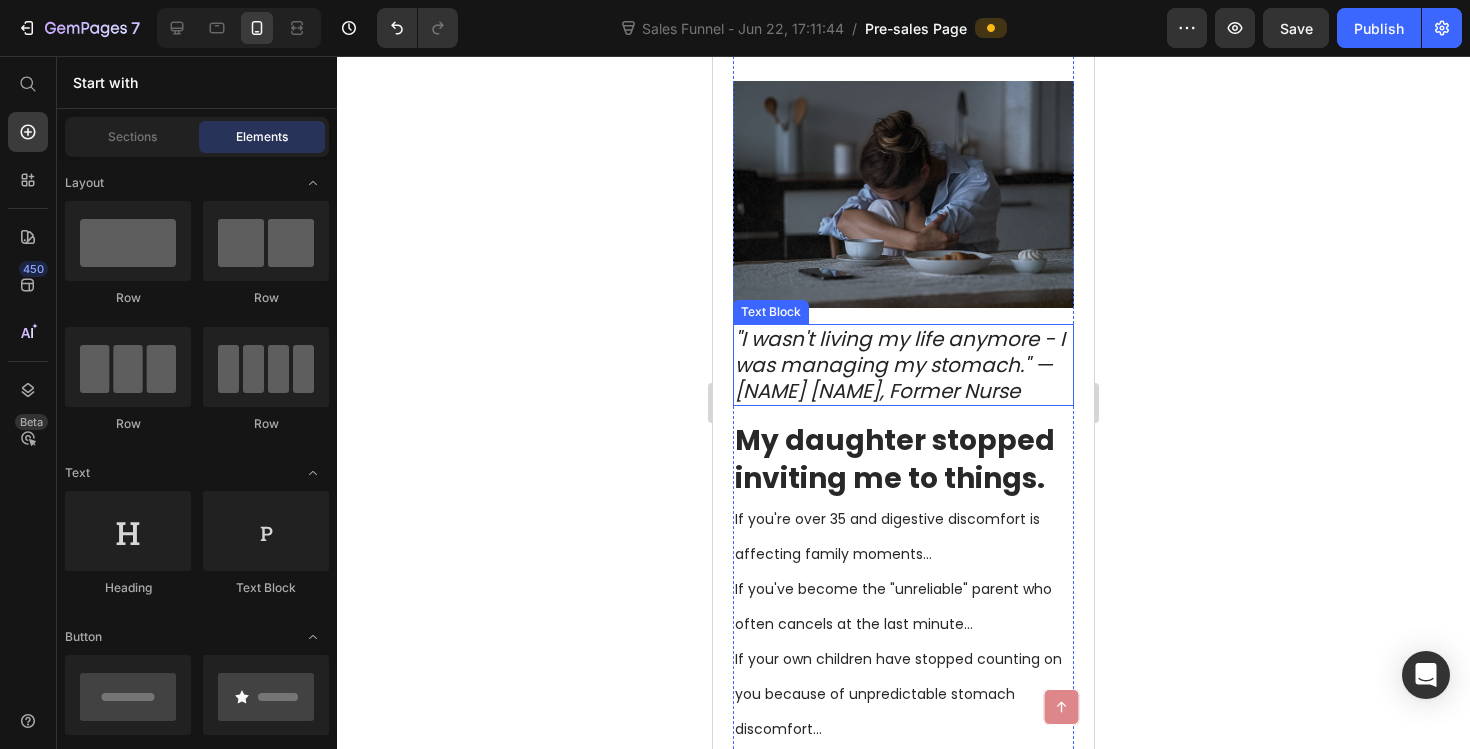 scroll, scrollTop: 341, scrollLeft: 0, axis: vertical 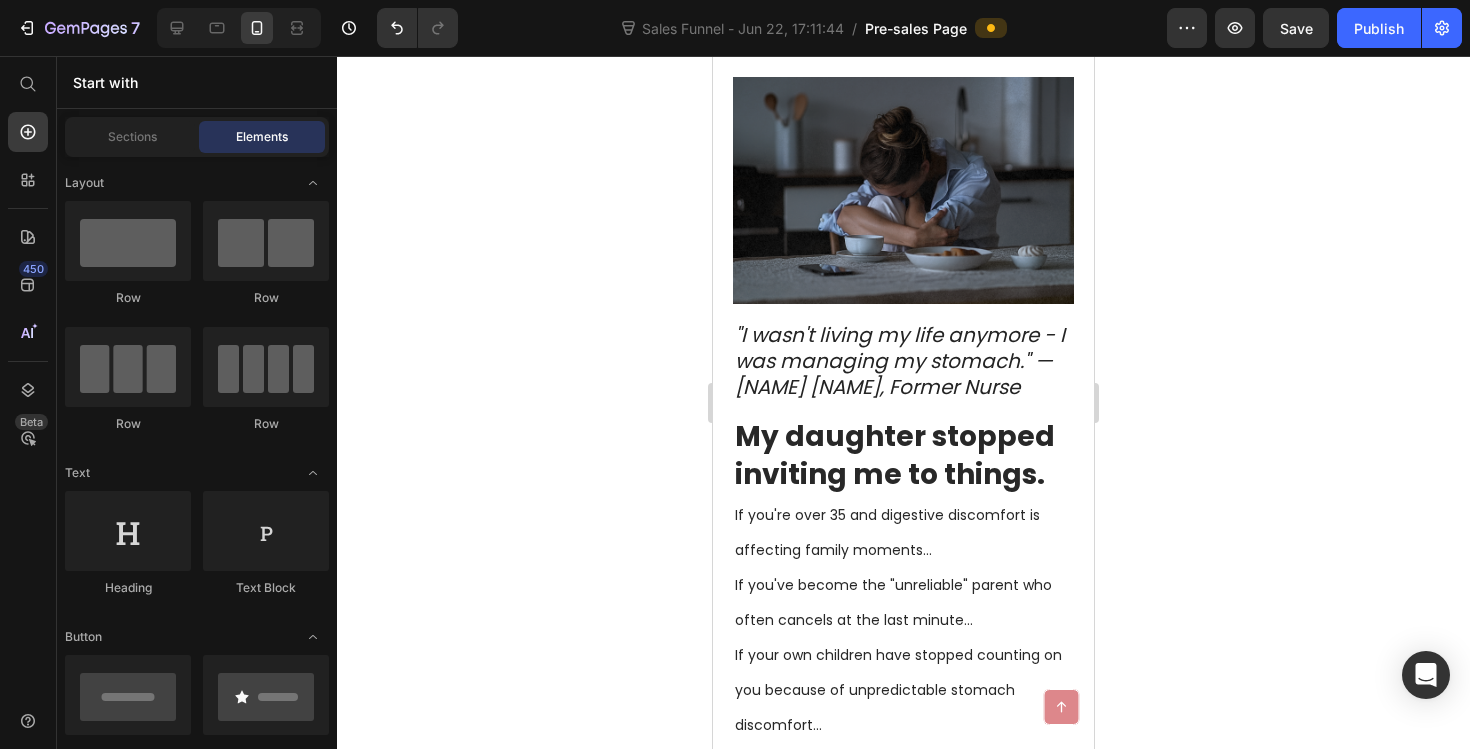 click 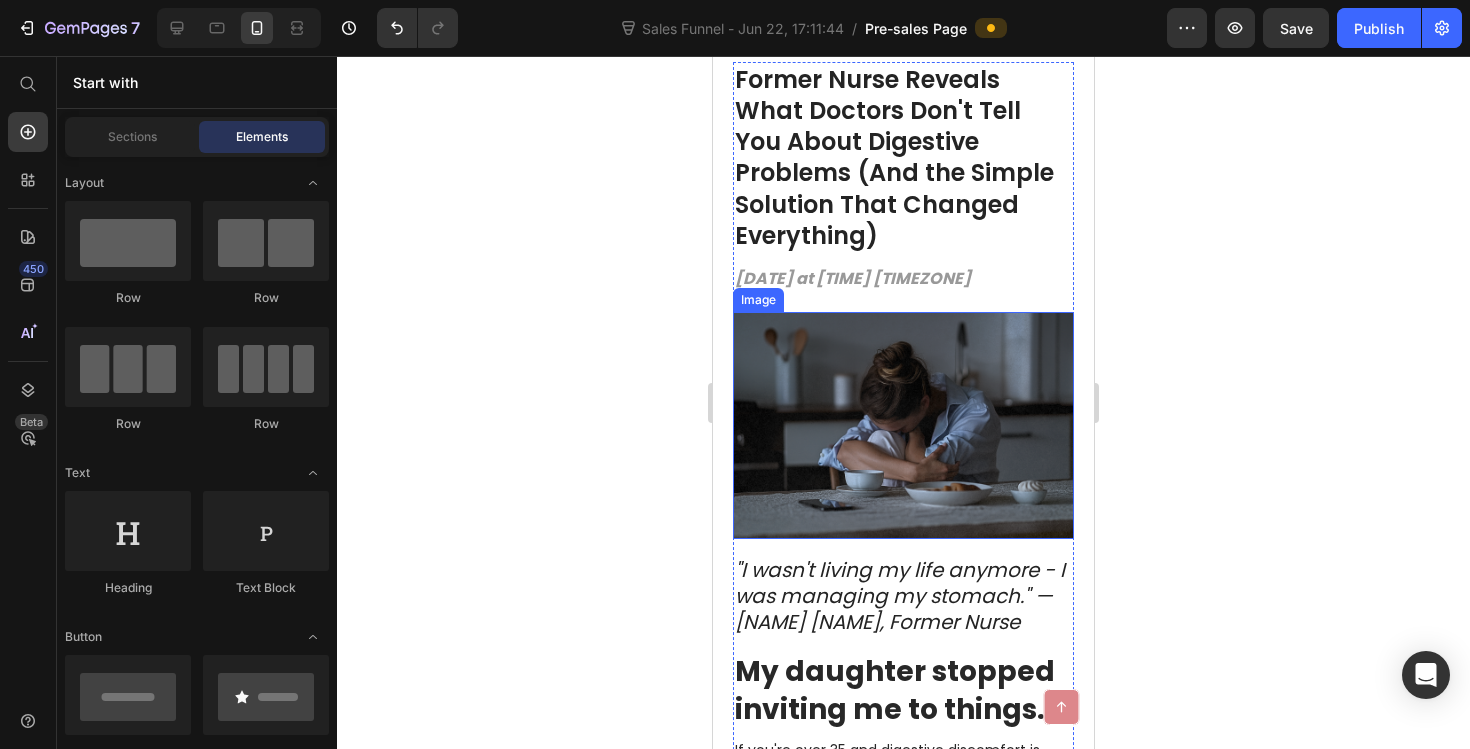 scroll, scrollTop: 0, scrollLeft: 0, axis: both 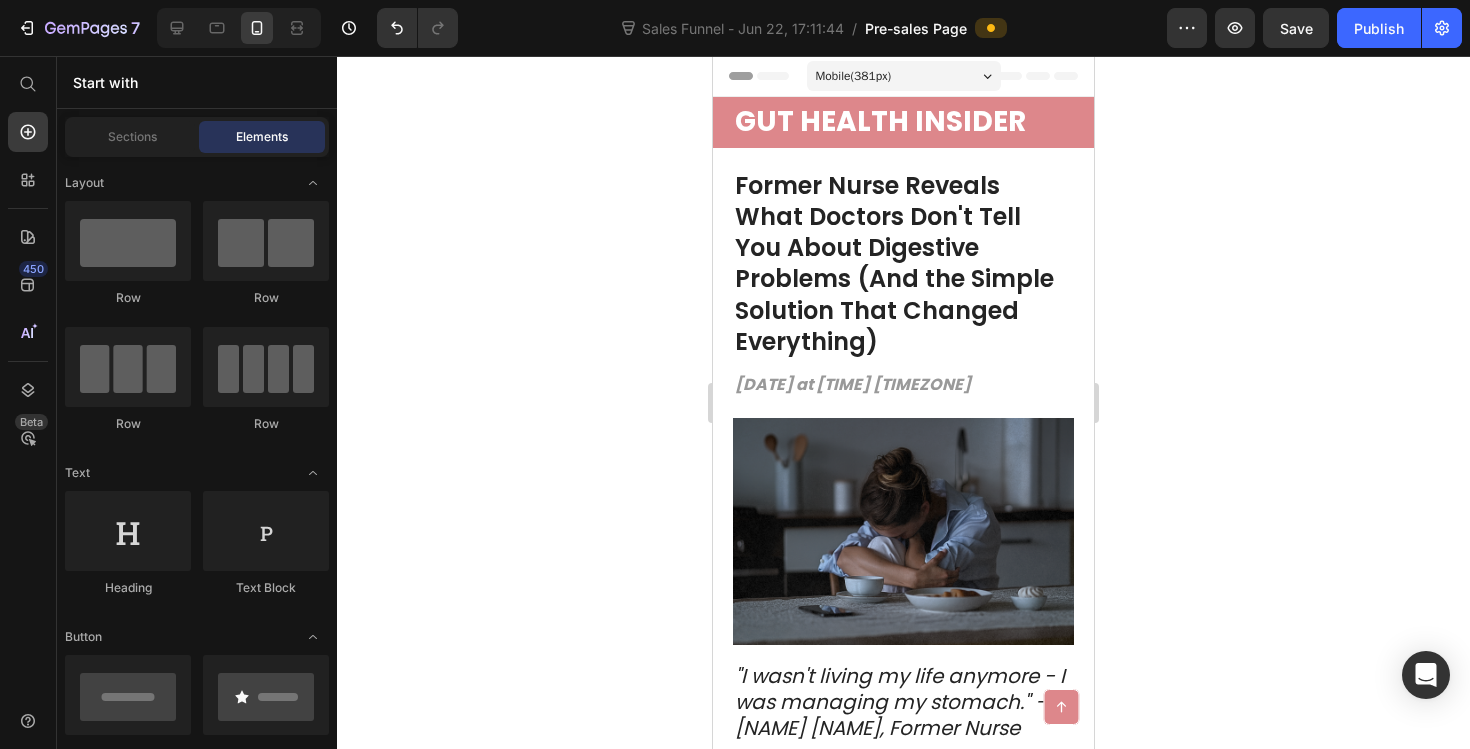 click 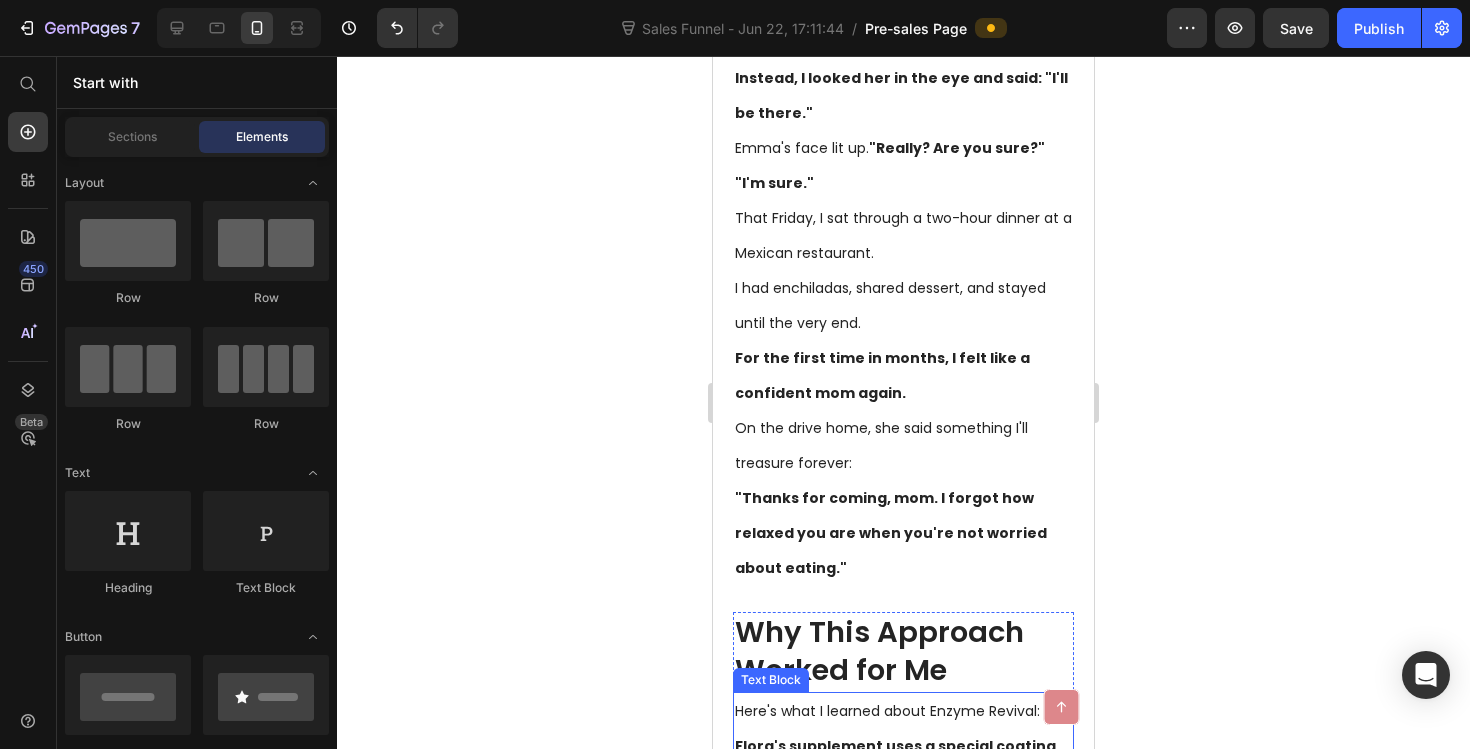 scroll, scrollTop: 6345, scrollLeft: 0, axis: vertical 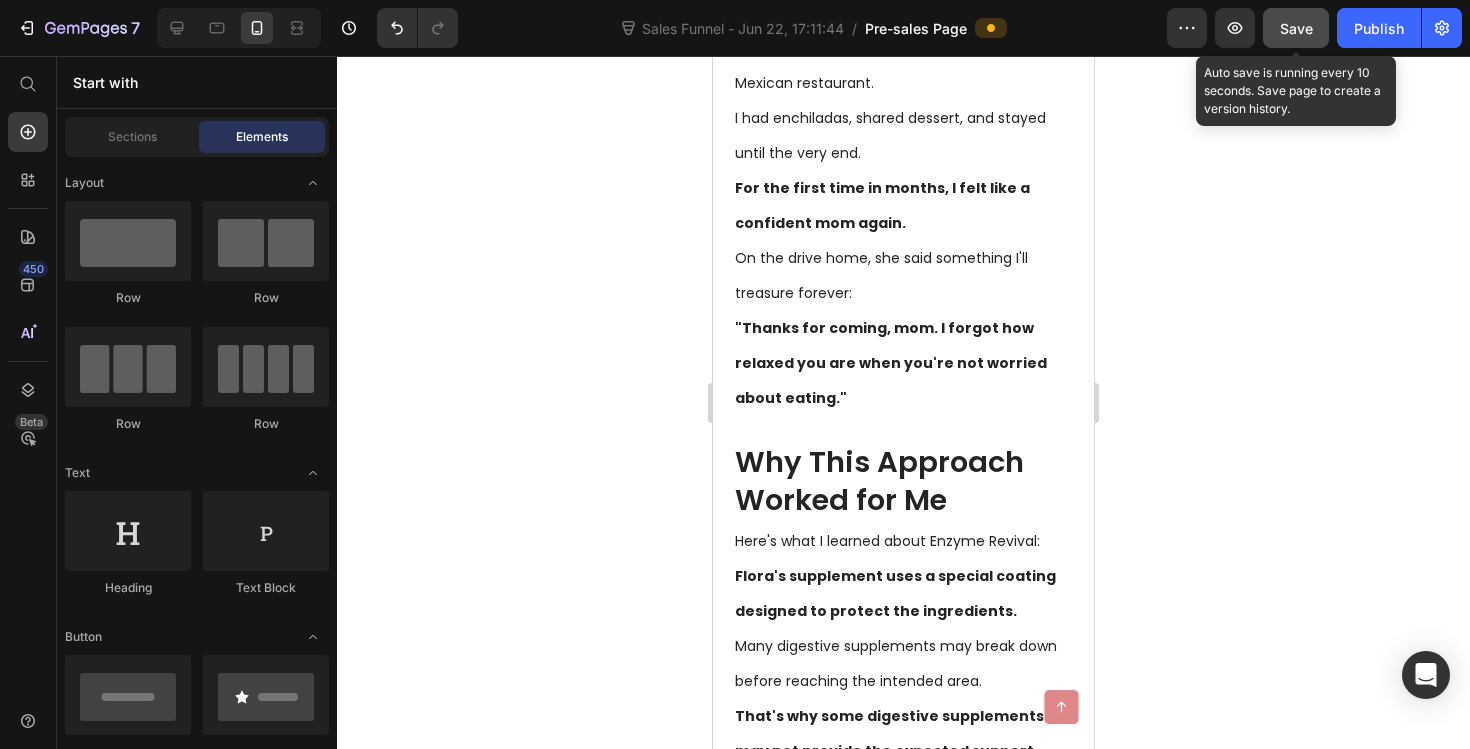 click on "Save" at bounding box center (1296, 28) 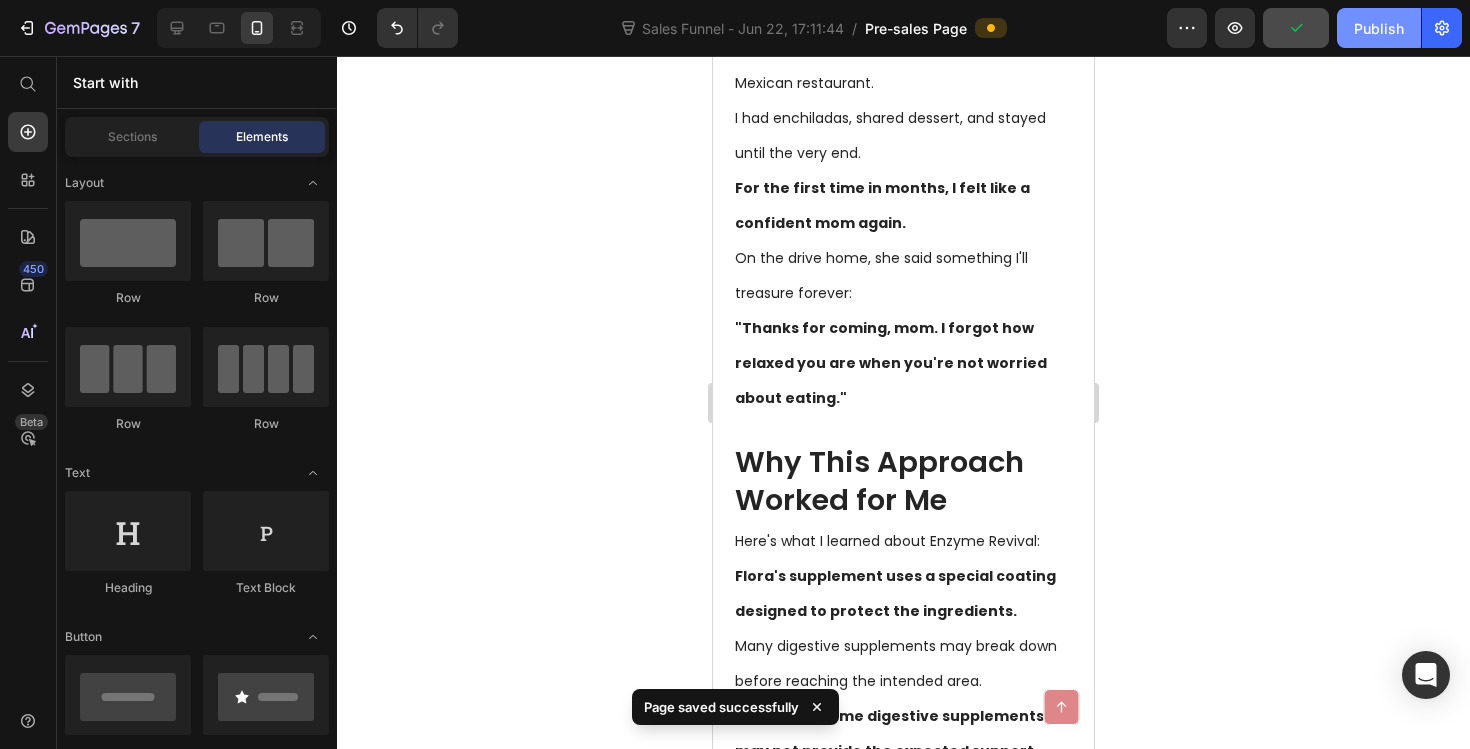 click on "Publish" at bounding box center (1379, 28) 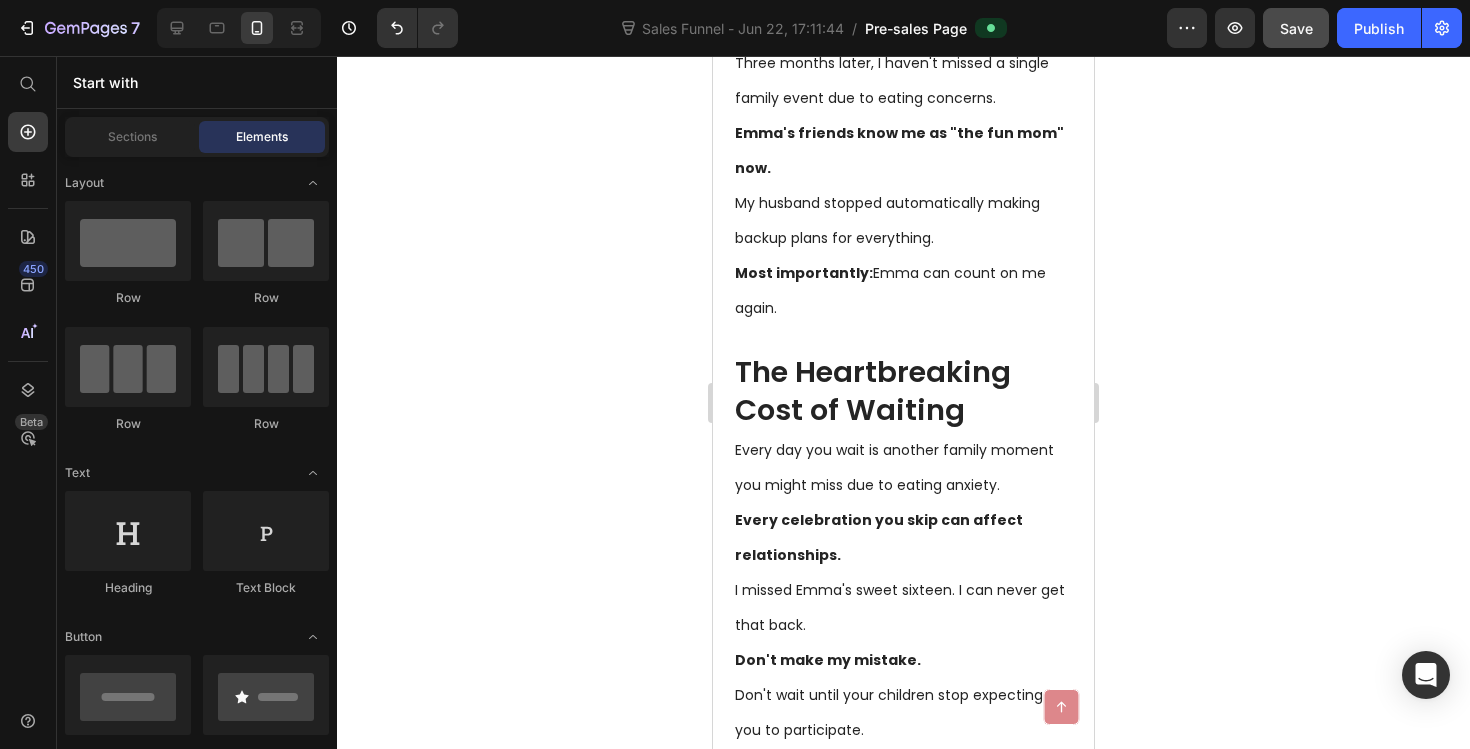 scroll, scrollTop: 5896, scrollLeft: 0, axis: vertical 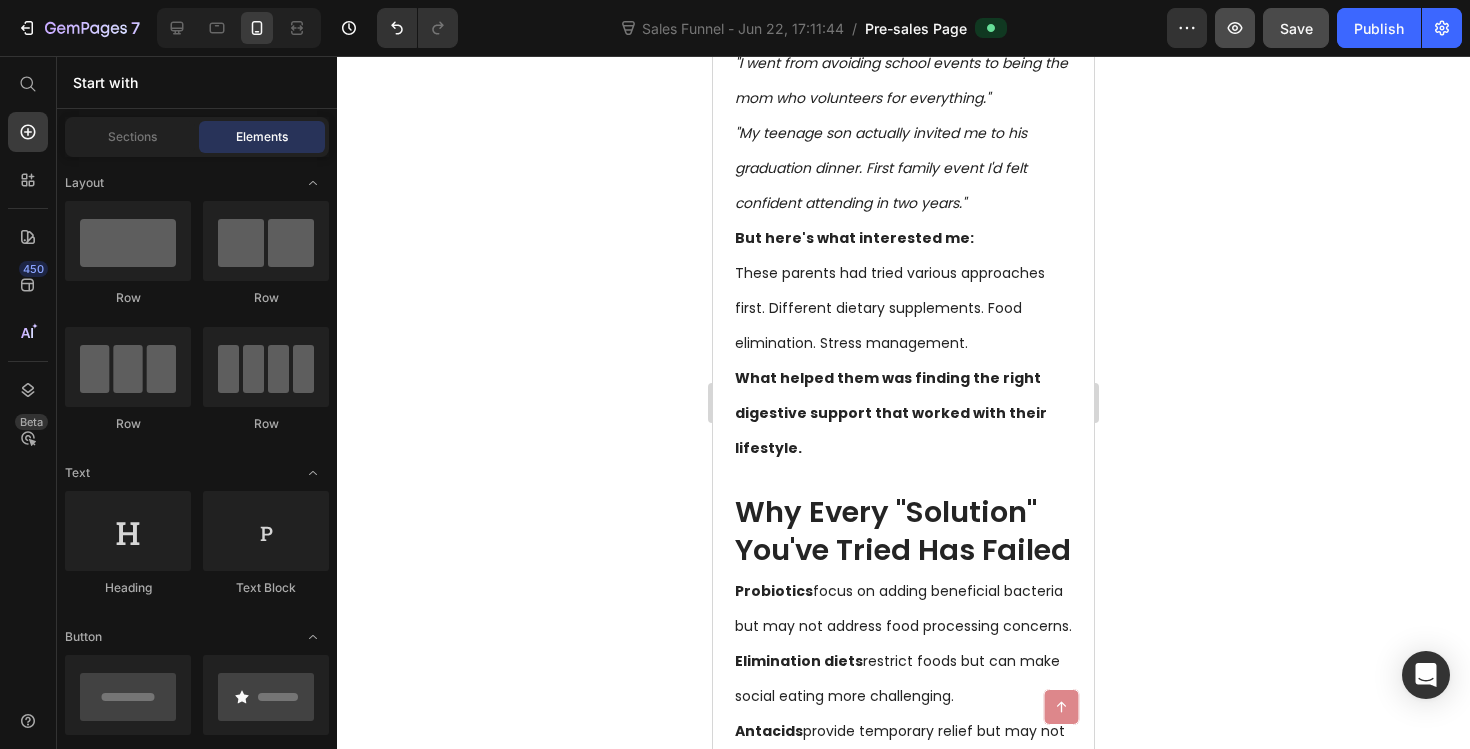 click 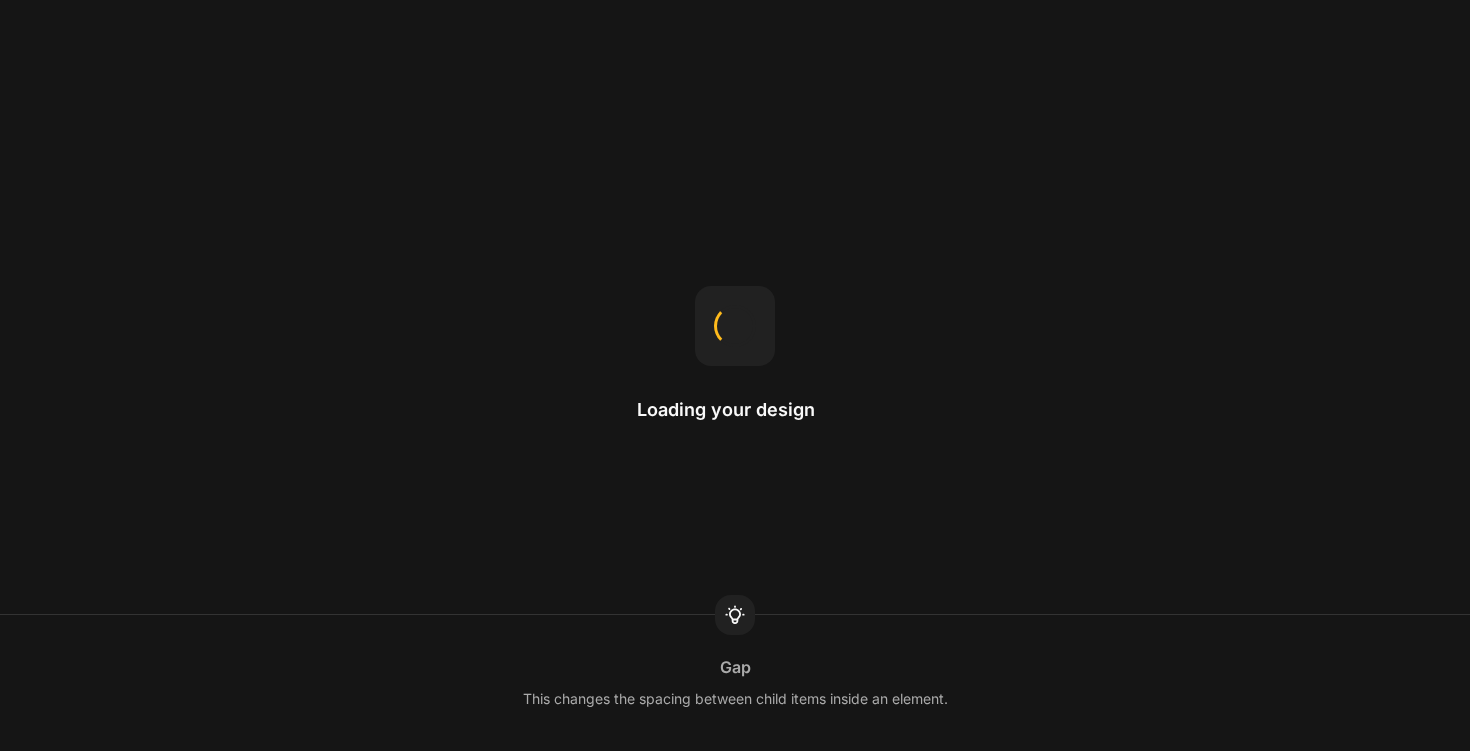 scroll, scrollTop: 0, scrollLeft: 0, axis: both 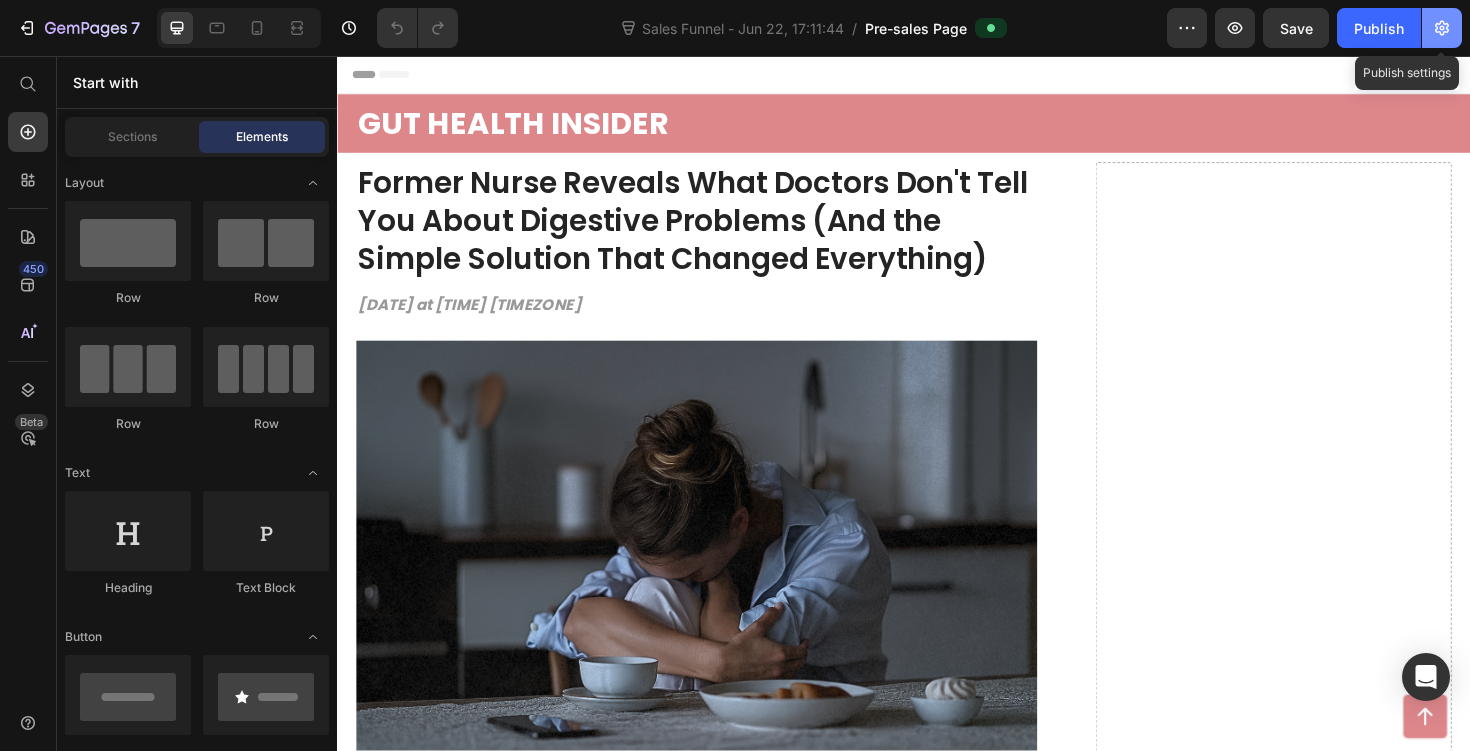 click 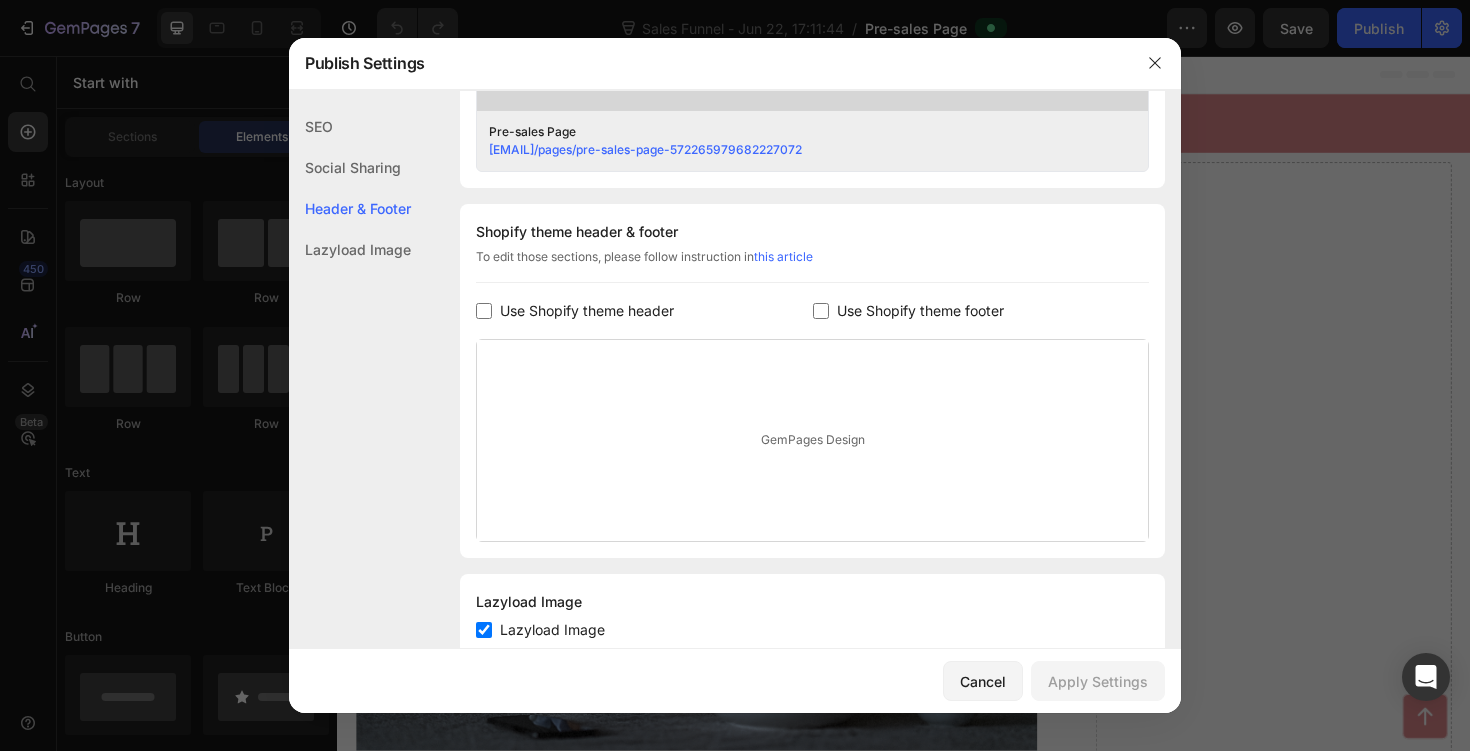 scroll, scrollTop: 899, scrollLeft: 0, axis: vertical 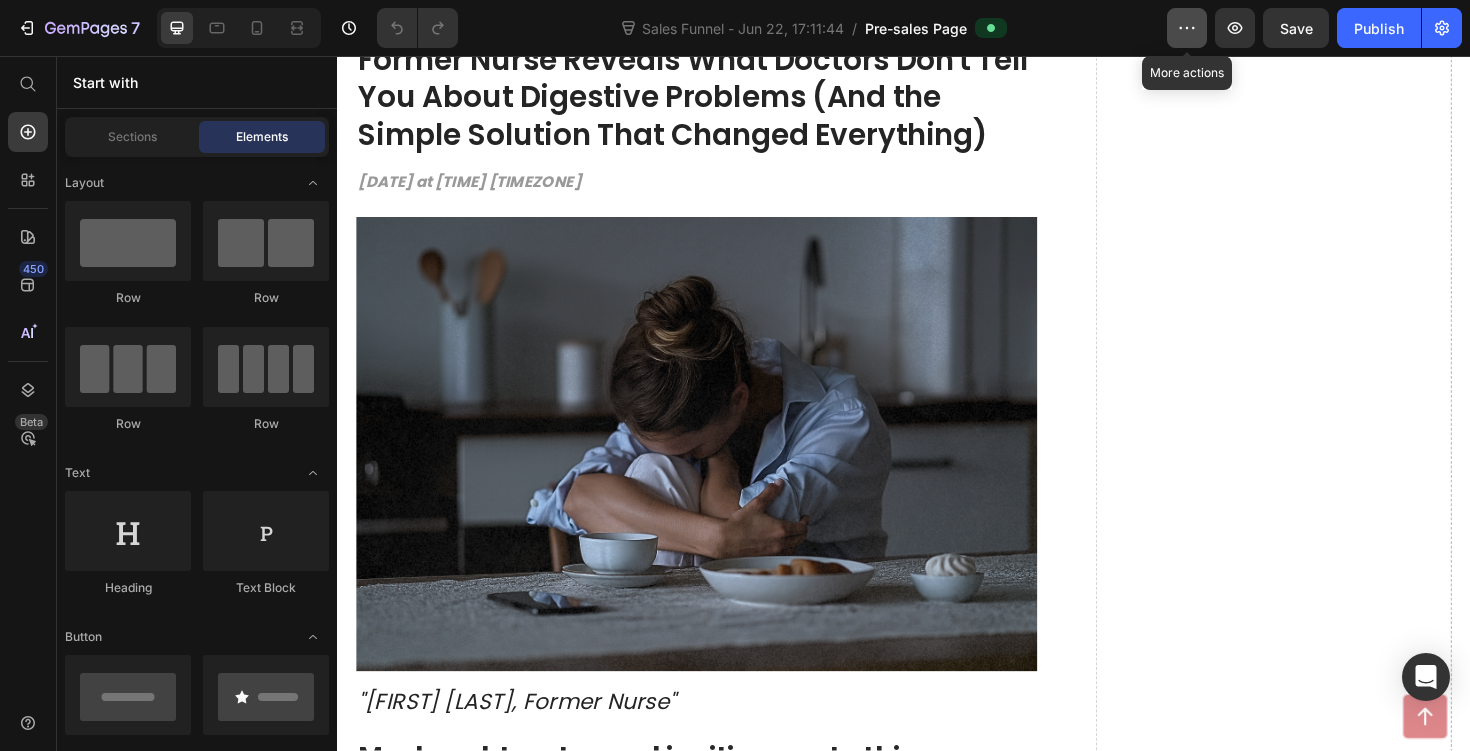 click 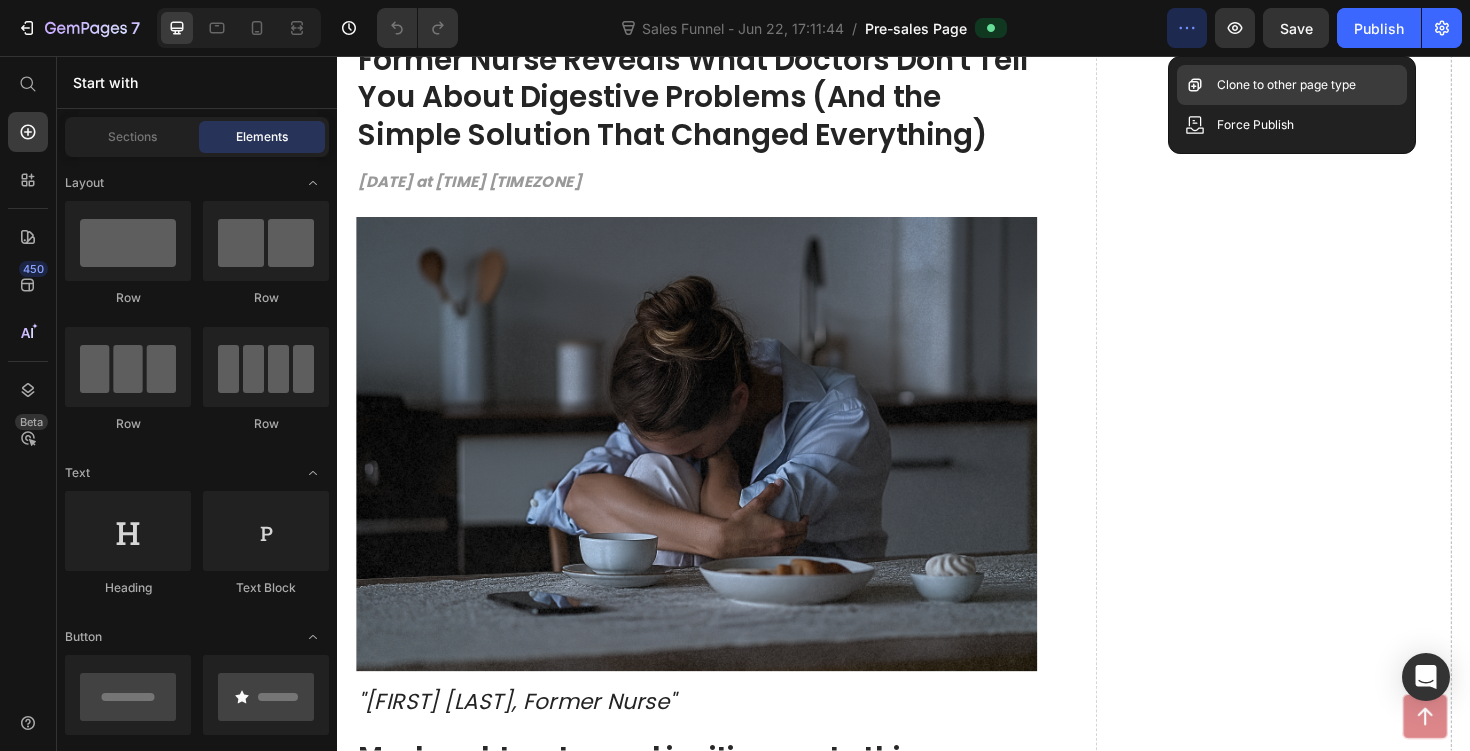 click 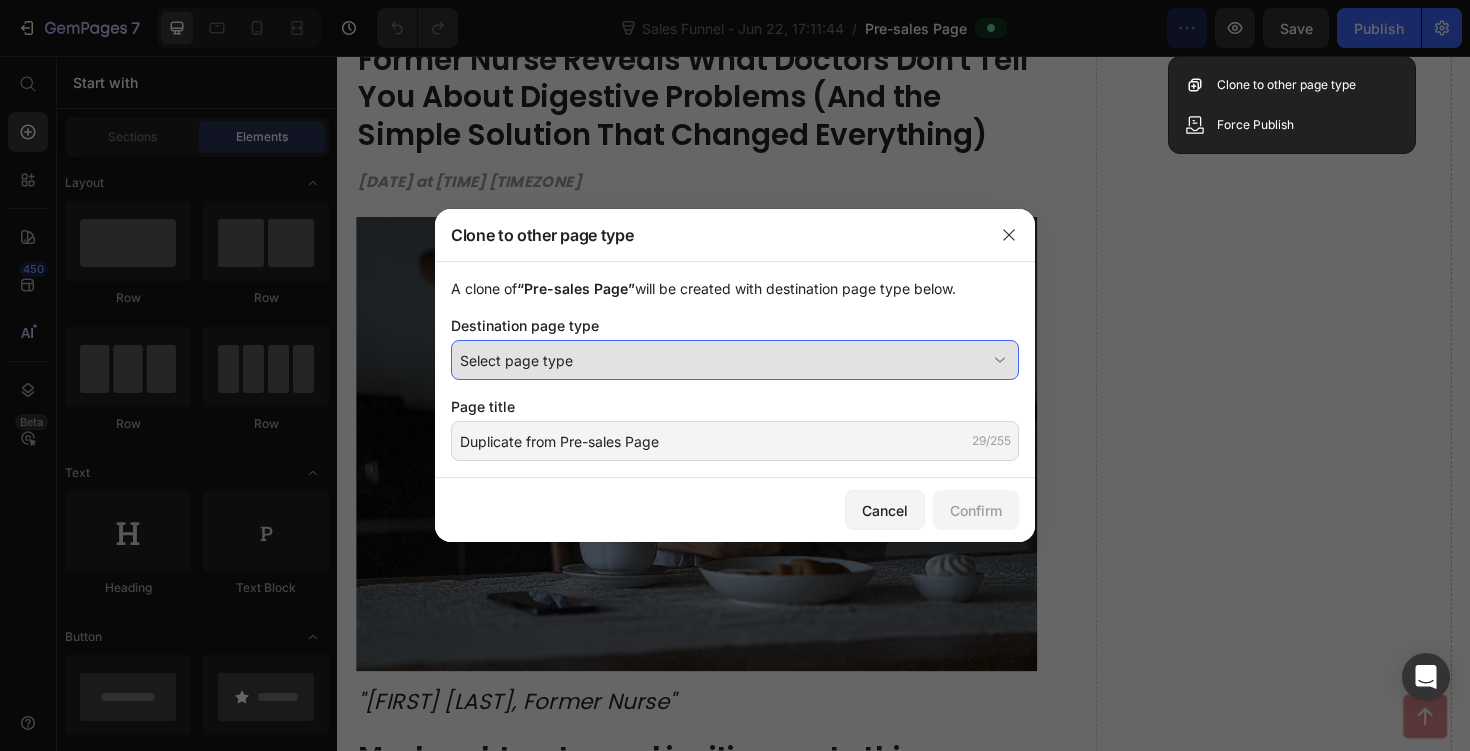 click on "Select page type" at bounding box center (723, 360) 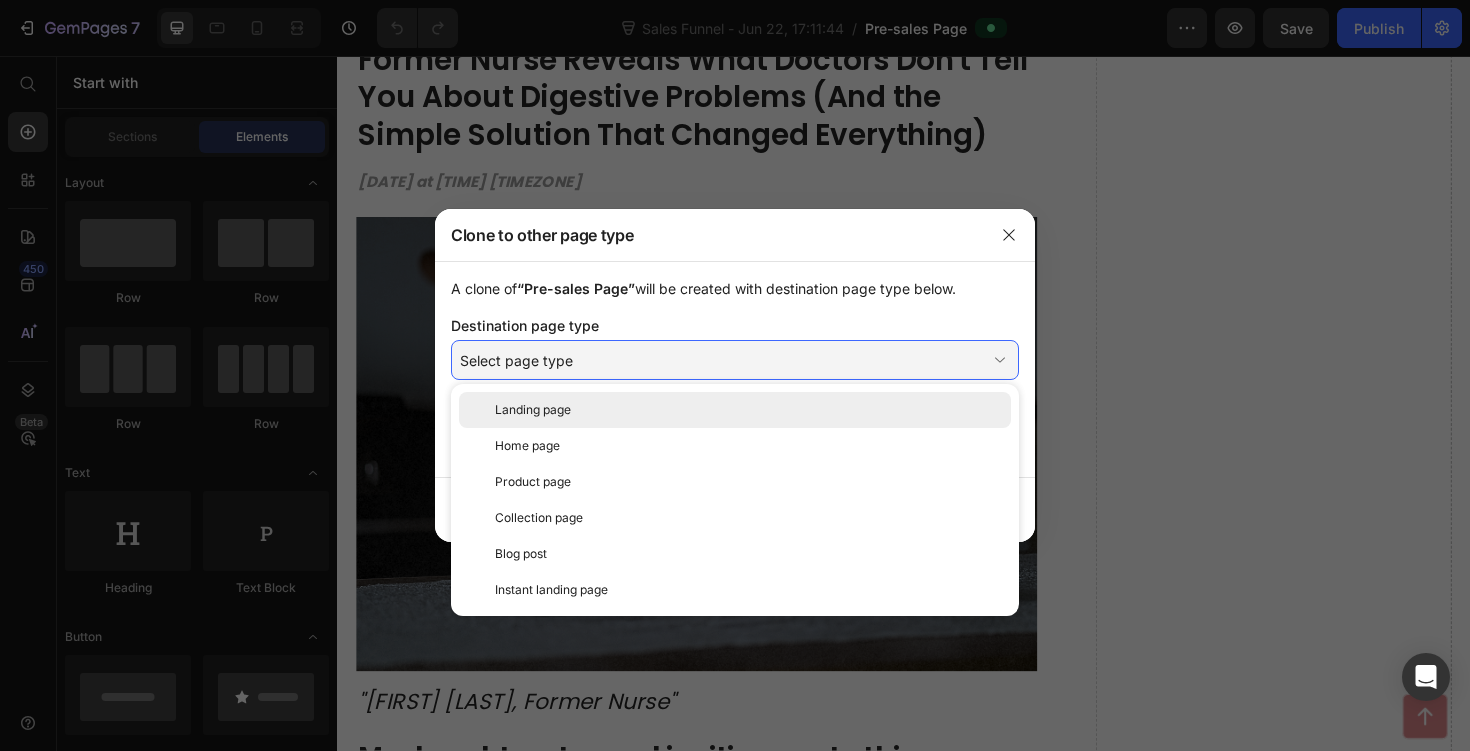click on "Landing page" at bounding box center [749, 410] 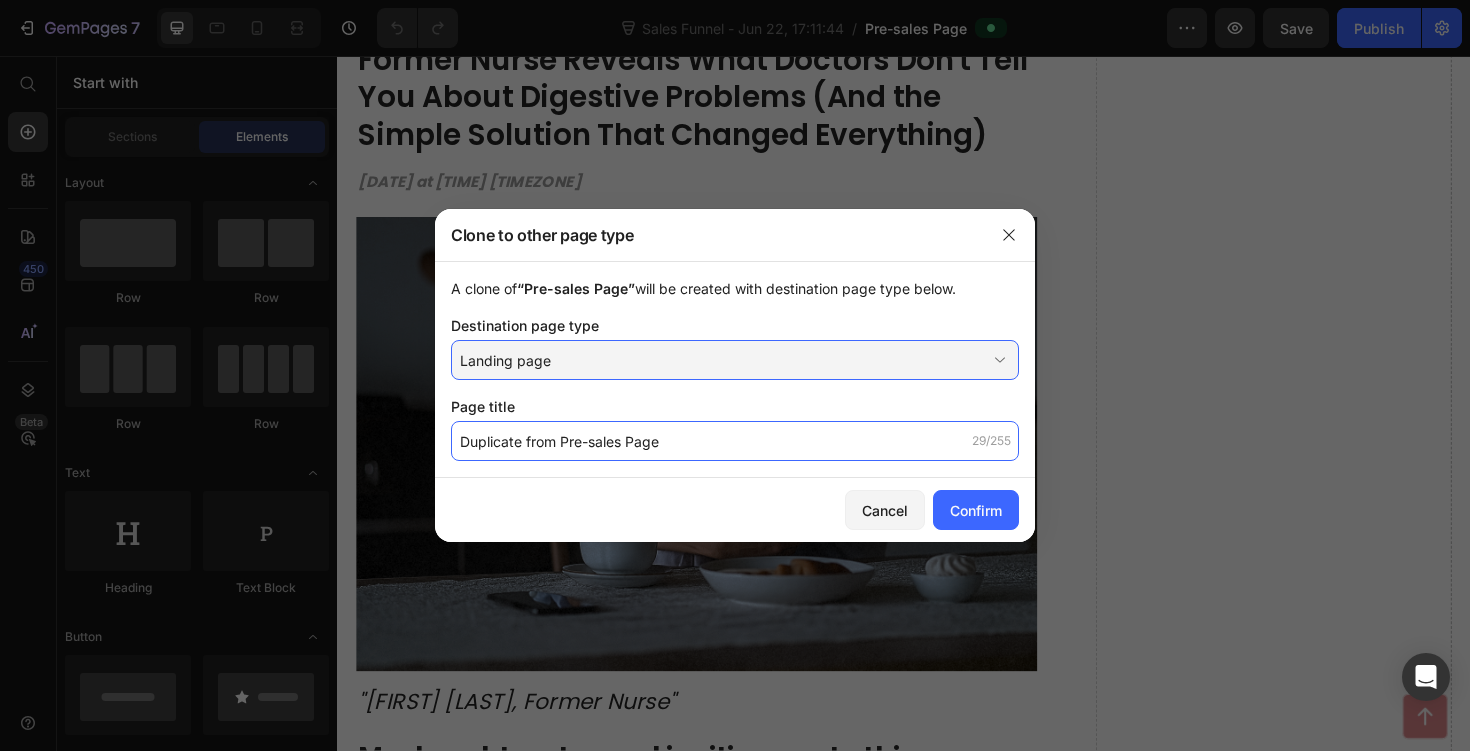 click on "Duplicate from Pre-sales Page" 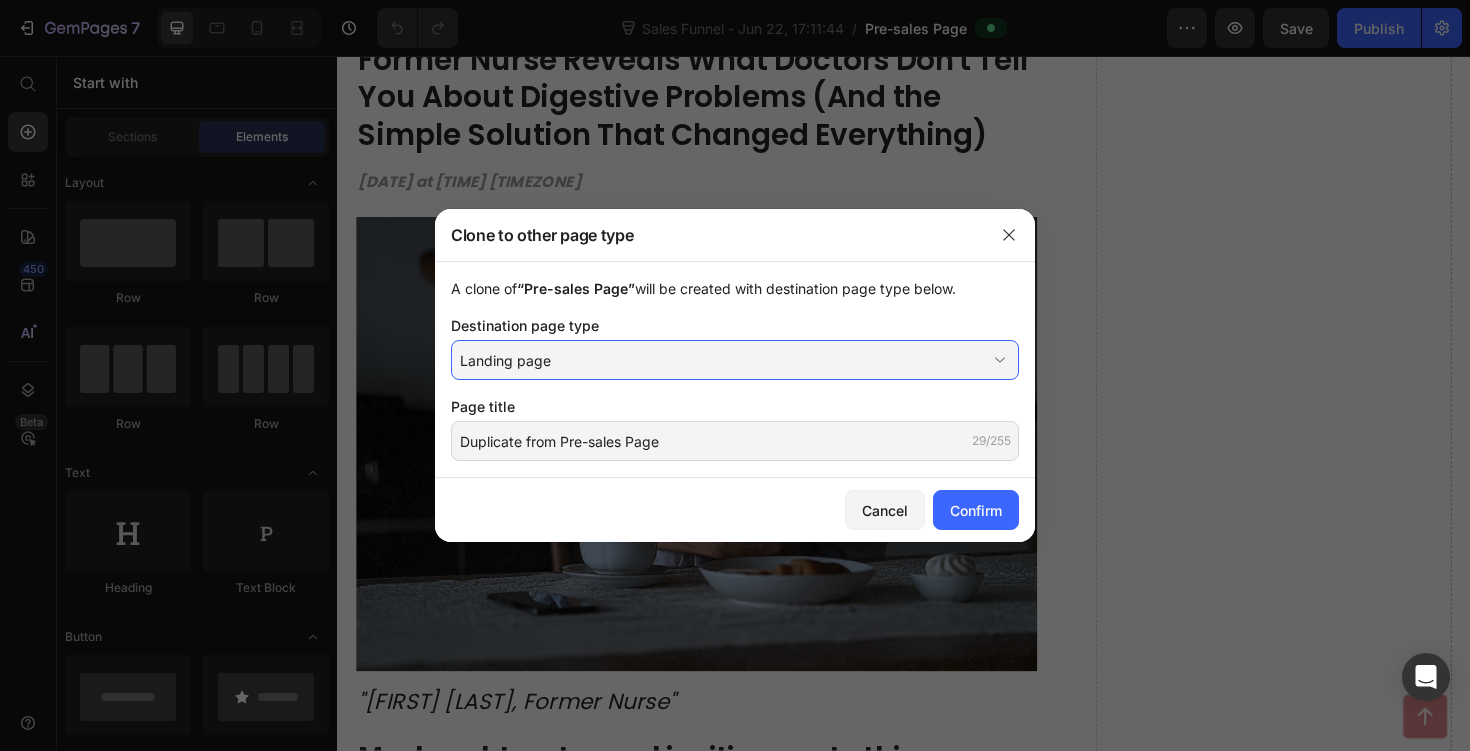 click on "Cancel Confirm" at bounding box center [735, 510] 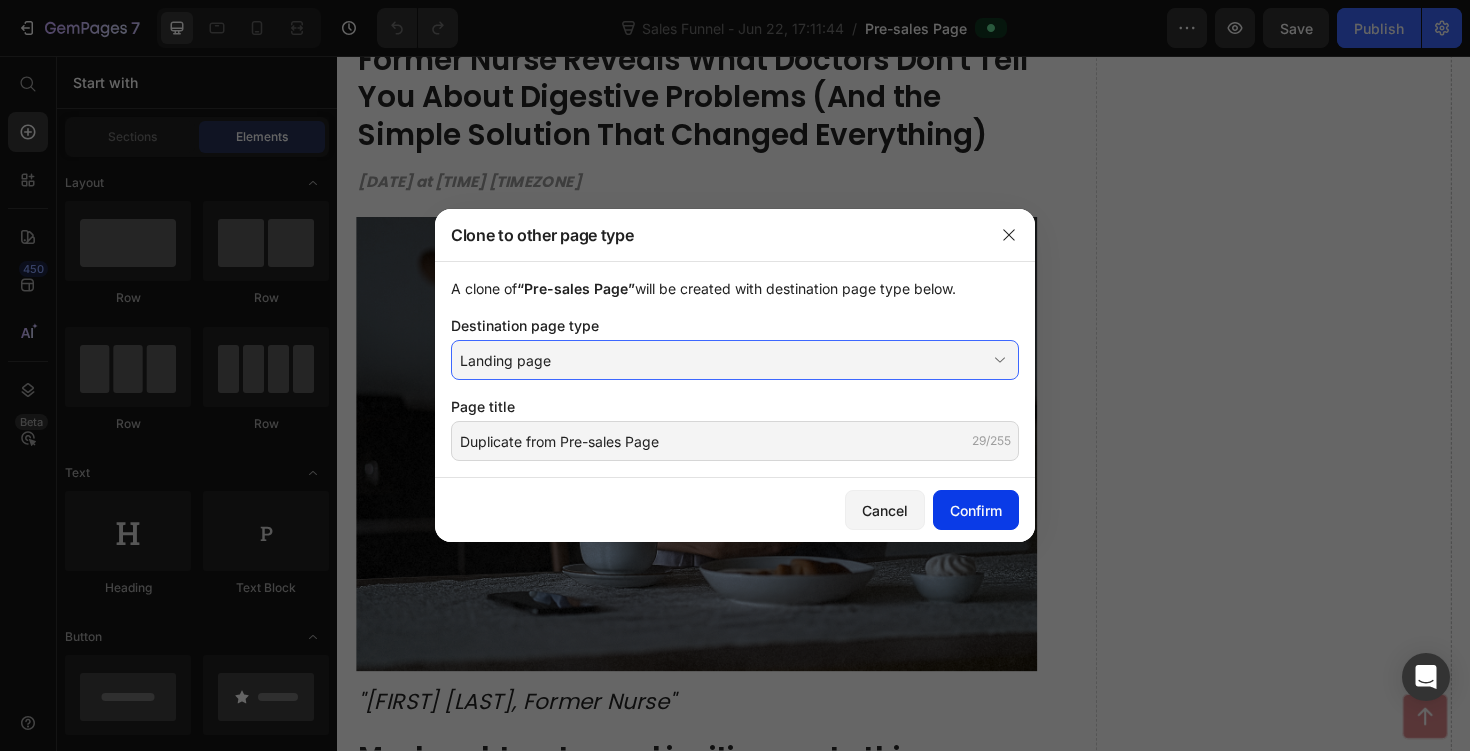 click on "Confirm" at bounding box center [976, 510] 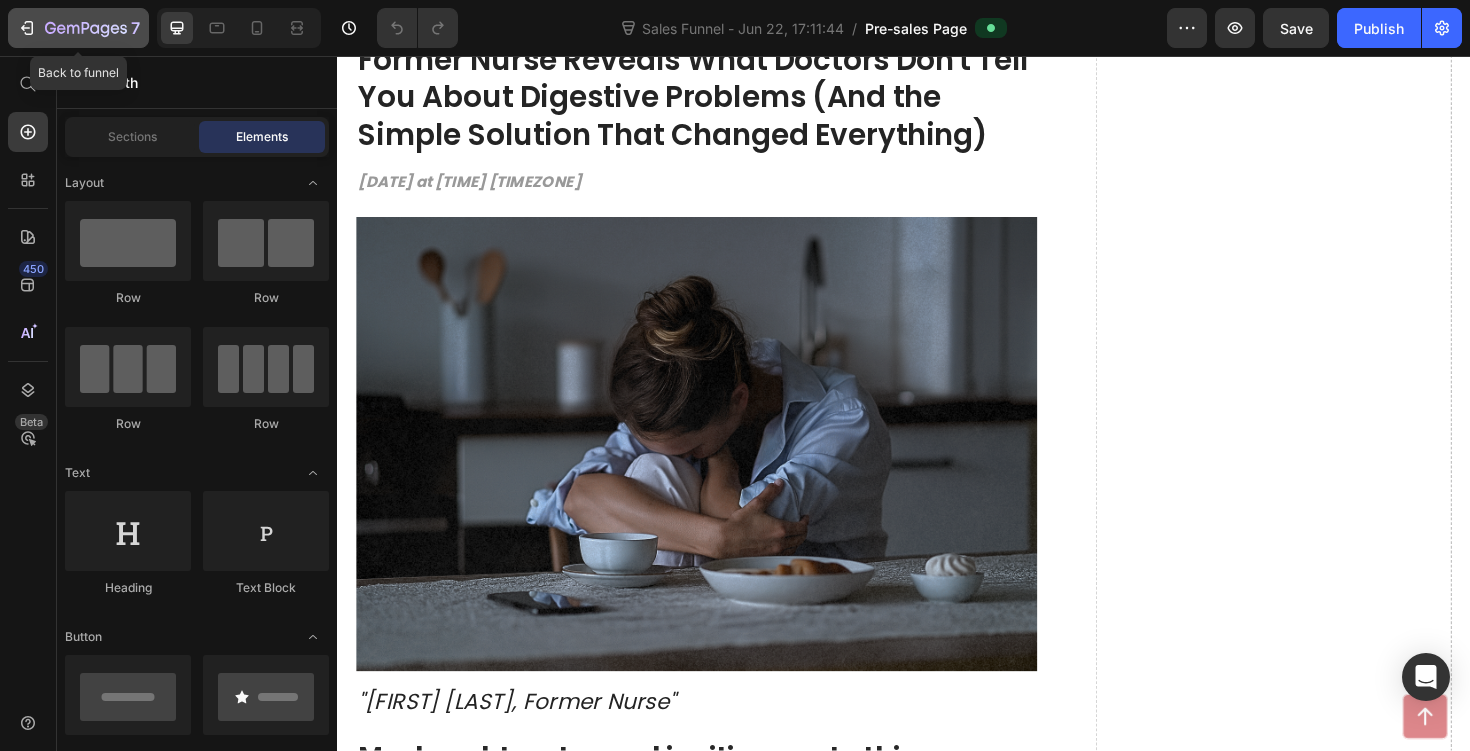 click 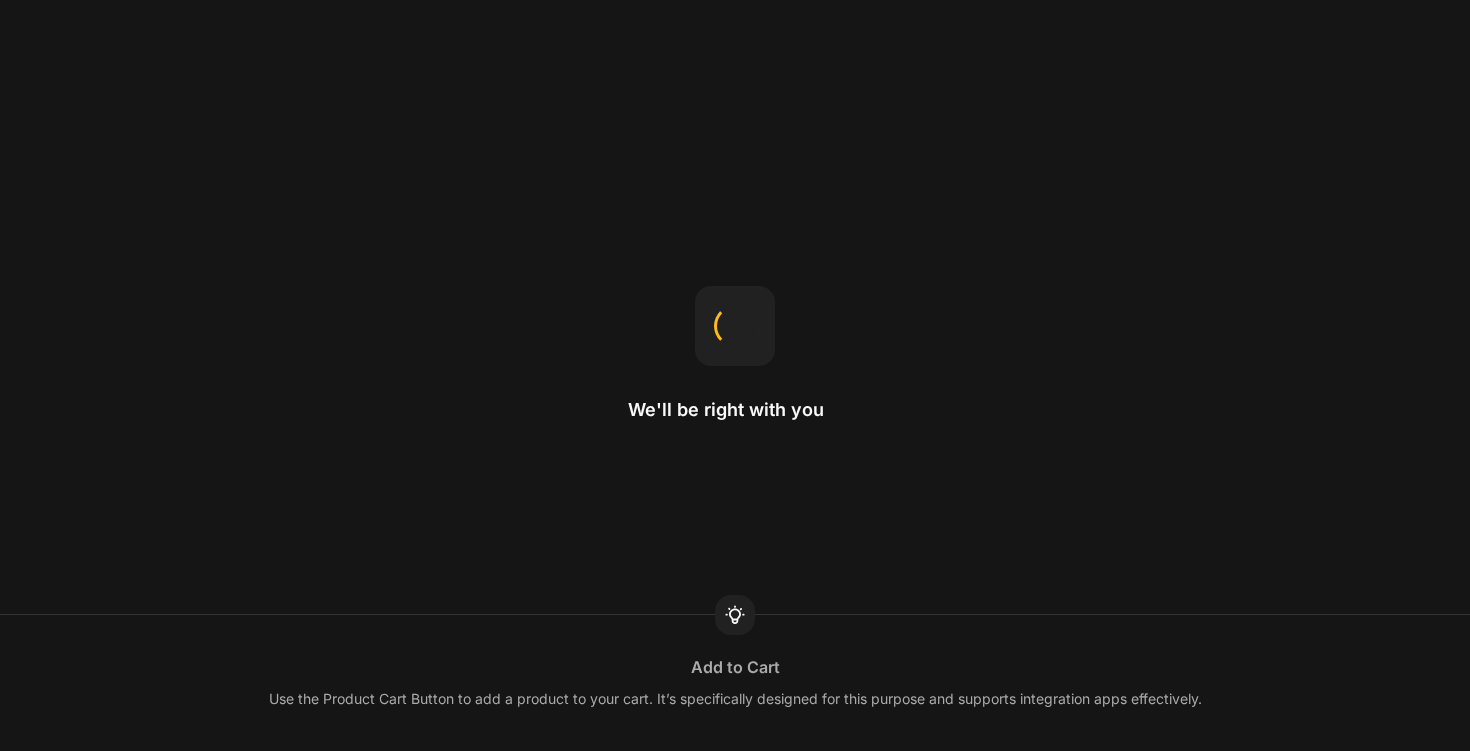 scroll, scrollTop: 0, scrollLeft: 0, axis: both 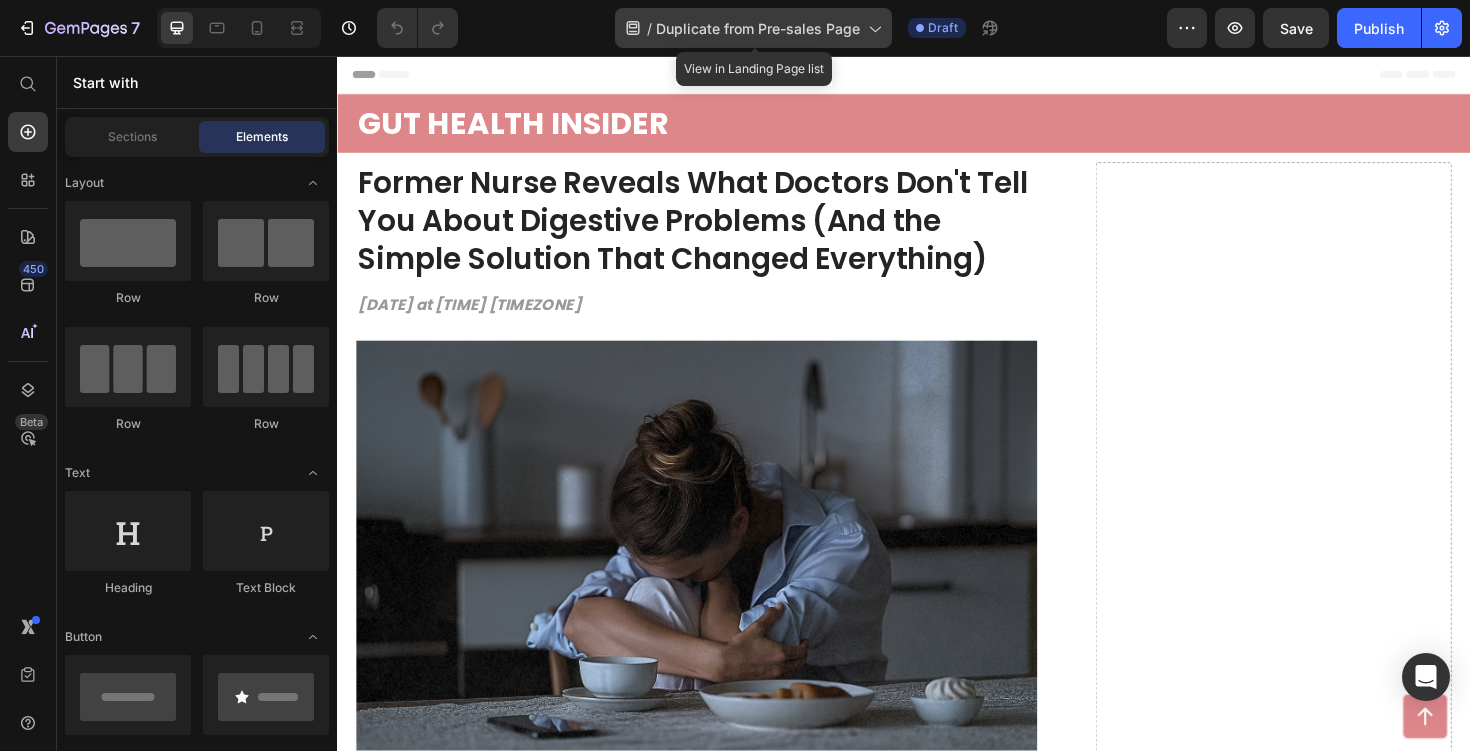 click on "Duplicate from Pre-sales Page" at bounding box center [758, 28] 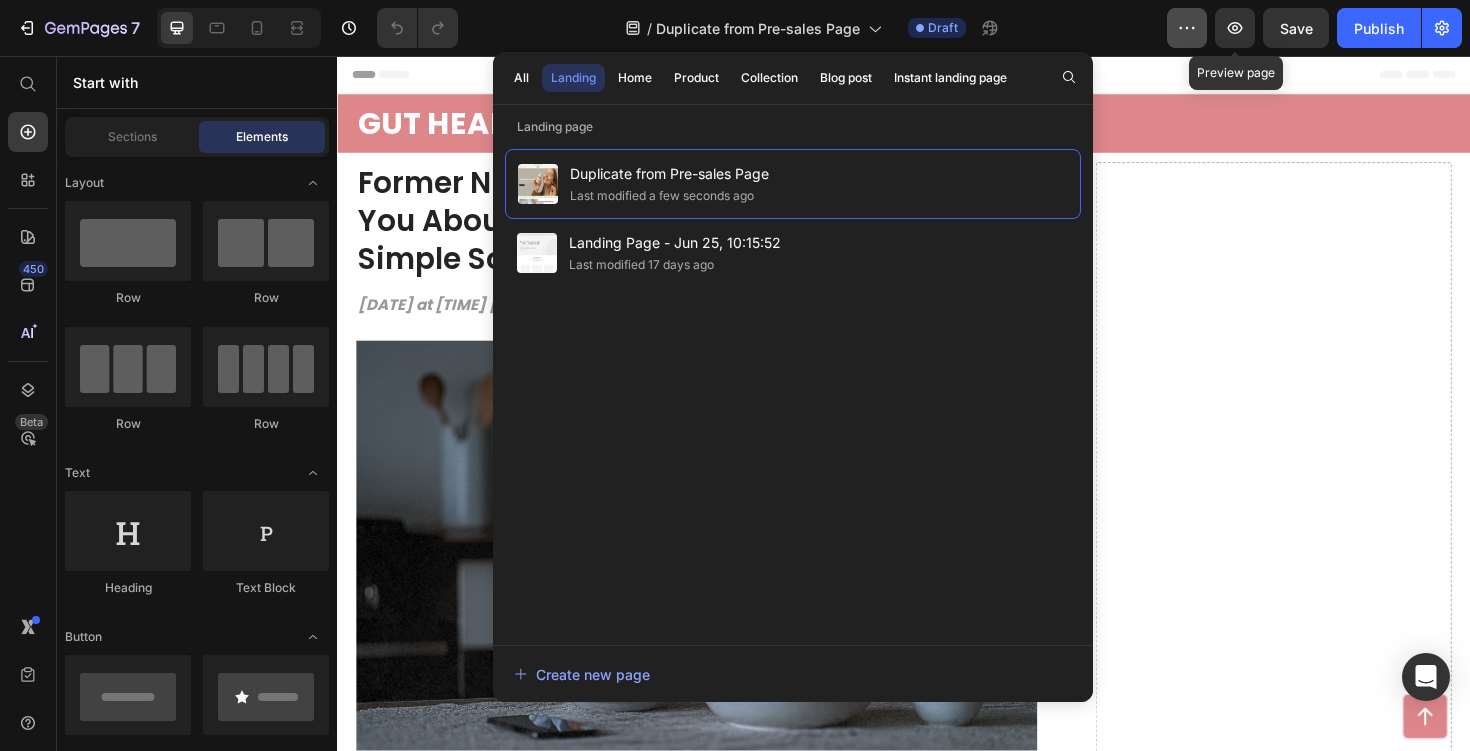 click 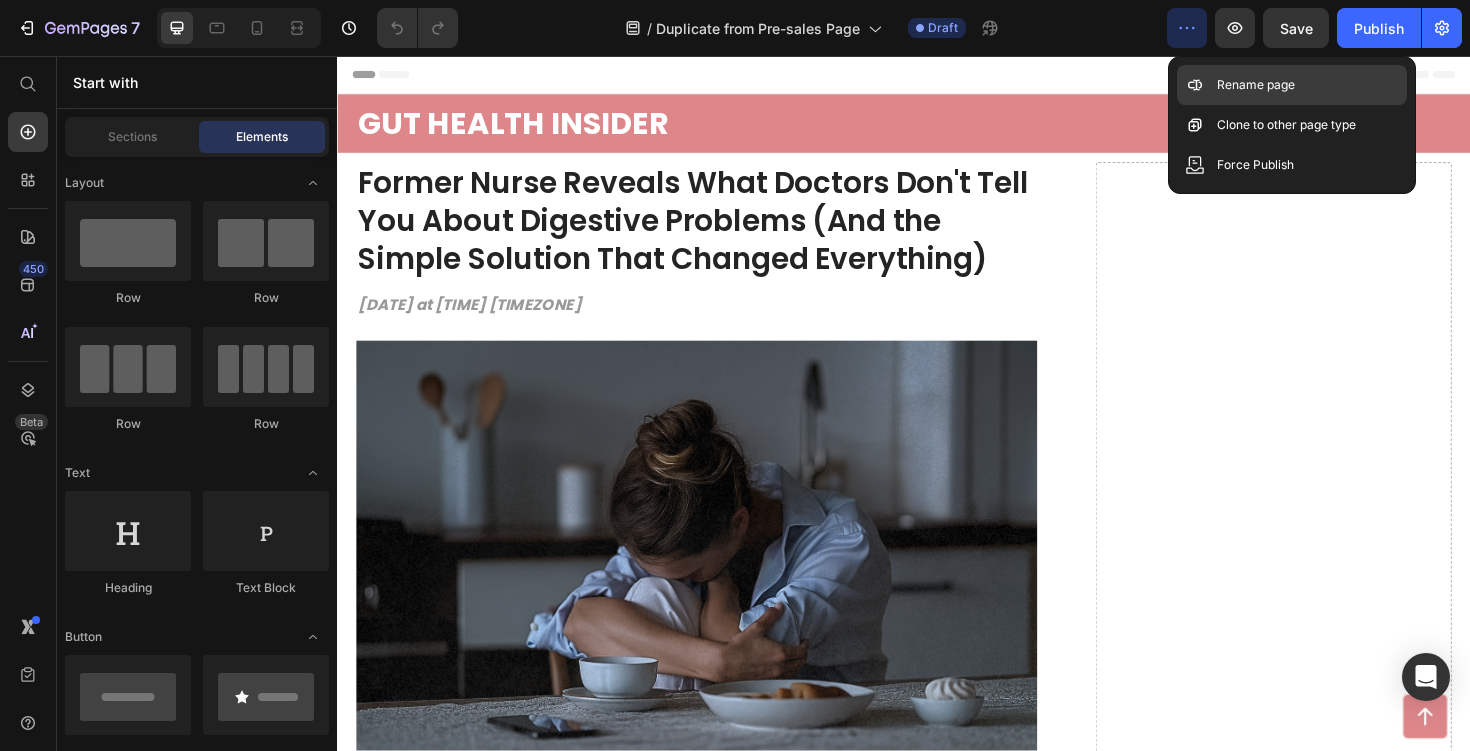 click on "Rename page" 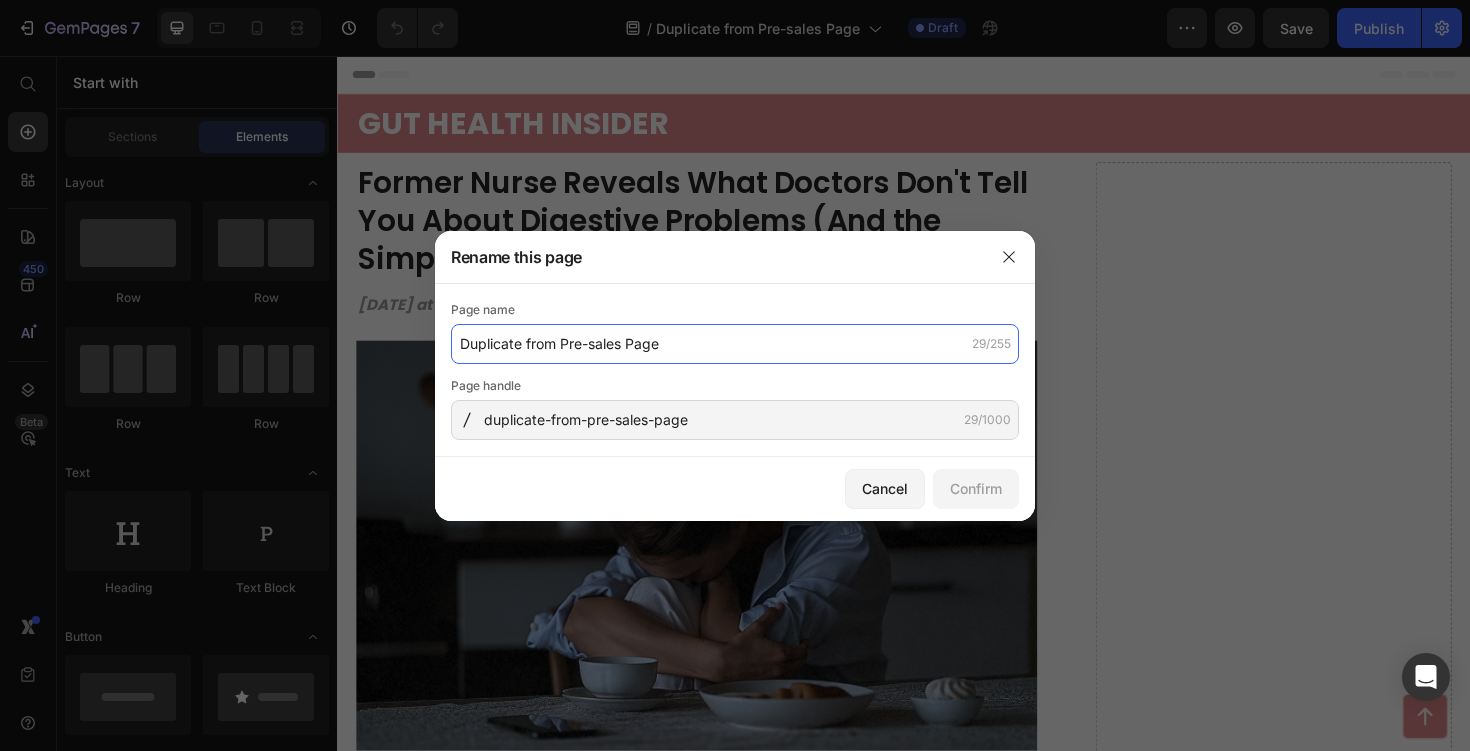 click on "Duplicate from Pre-sales Page" 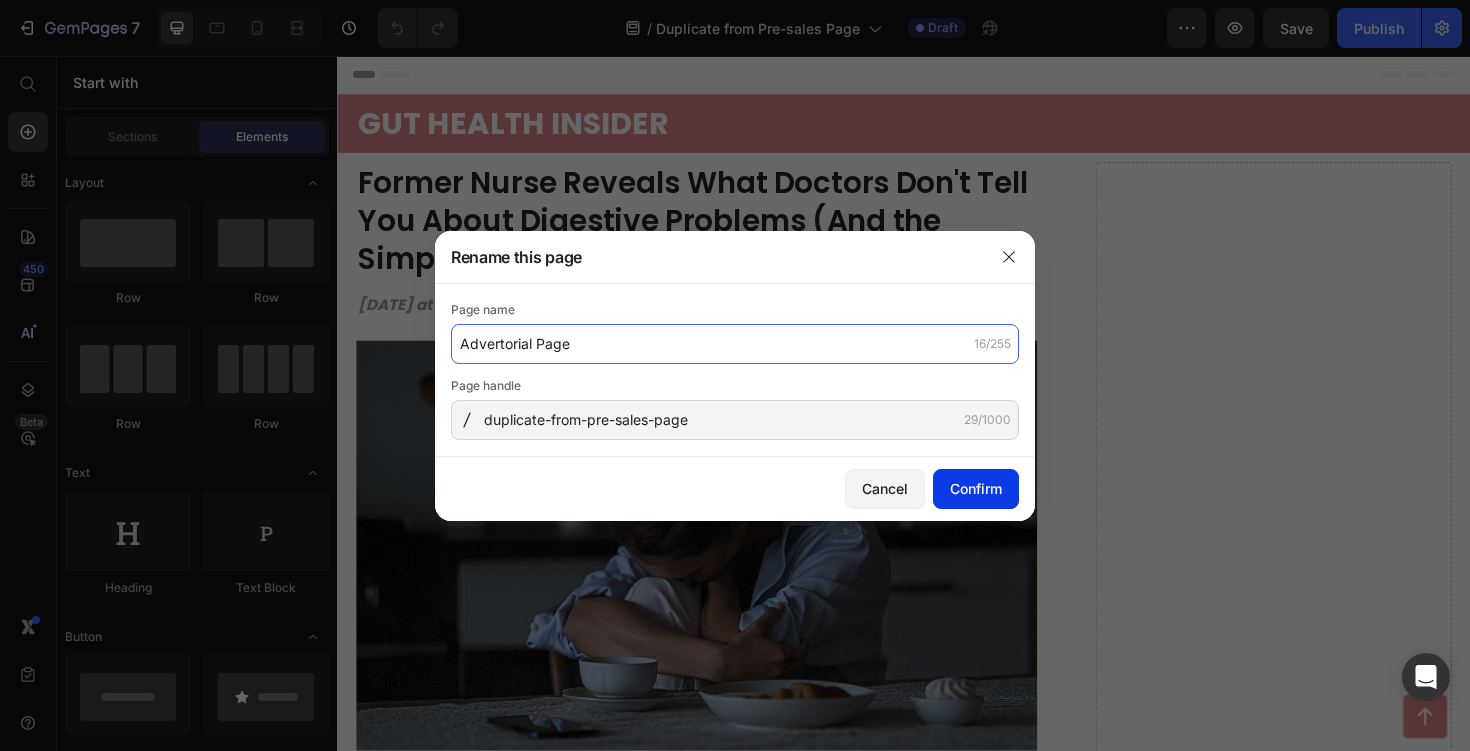 type on "Advertorial Page" 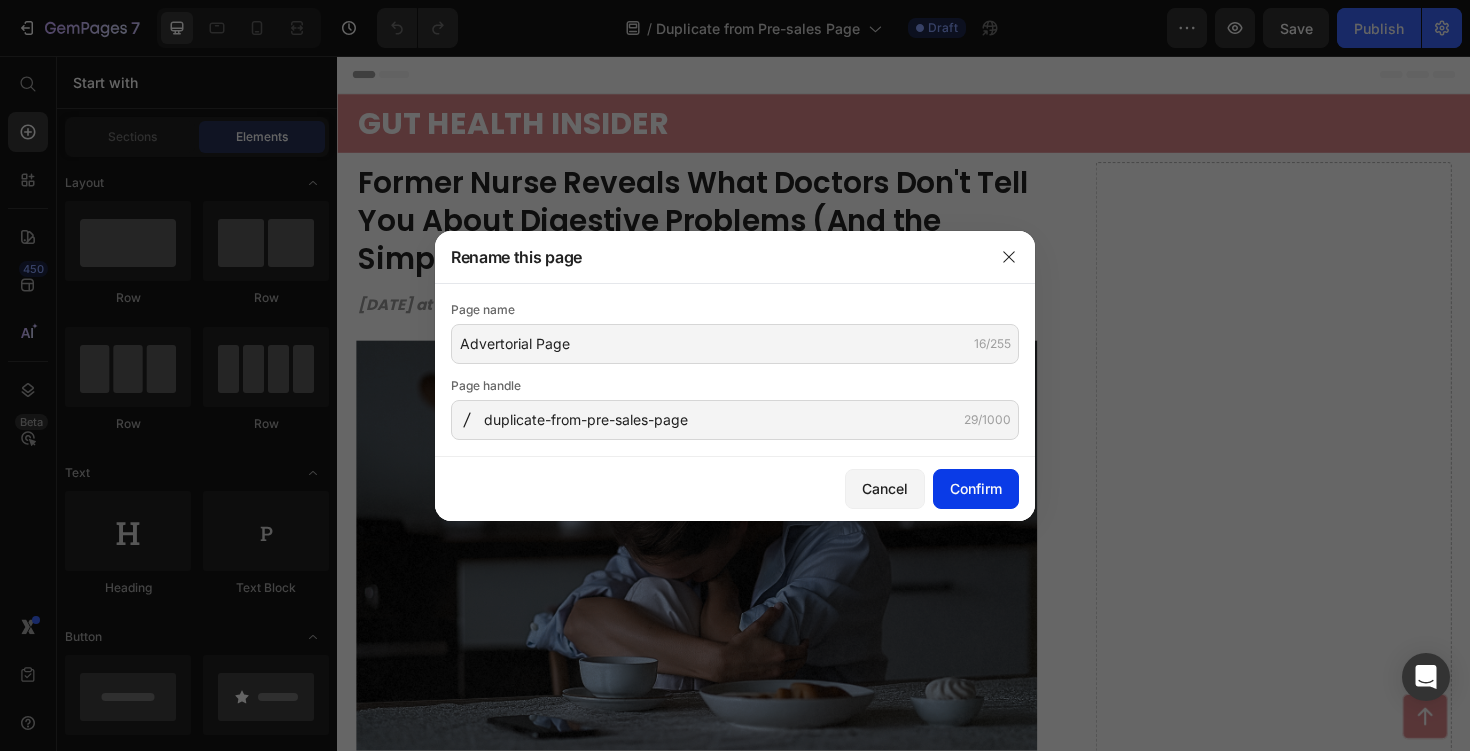 click on "Confirm" at bounding box center [976, 488] 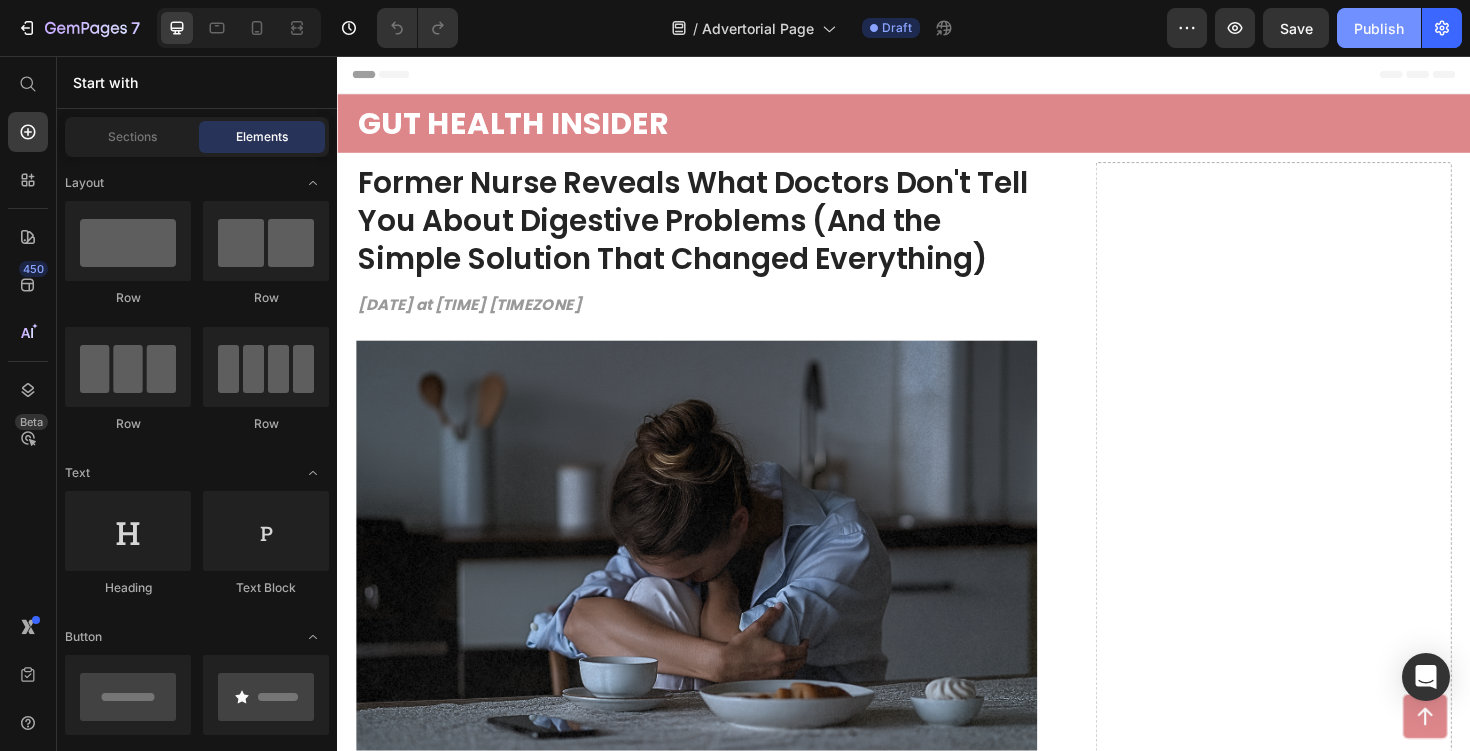 click on "Publish" 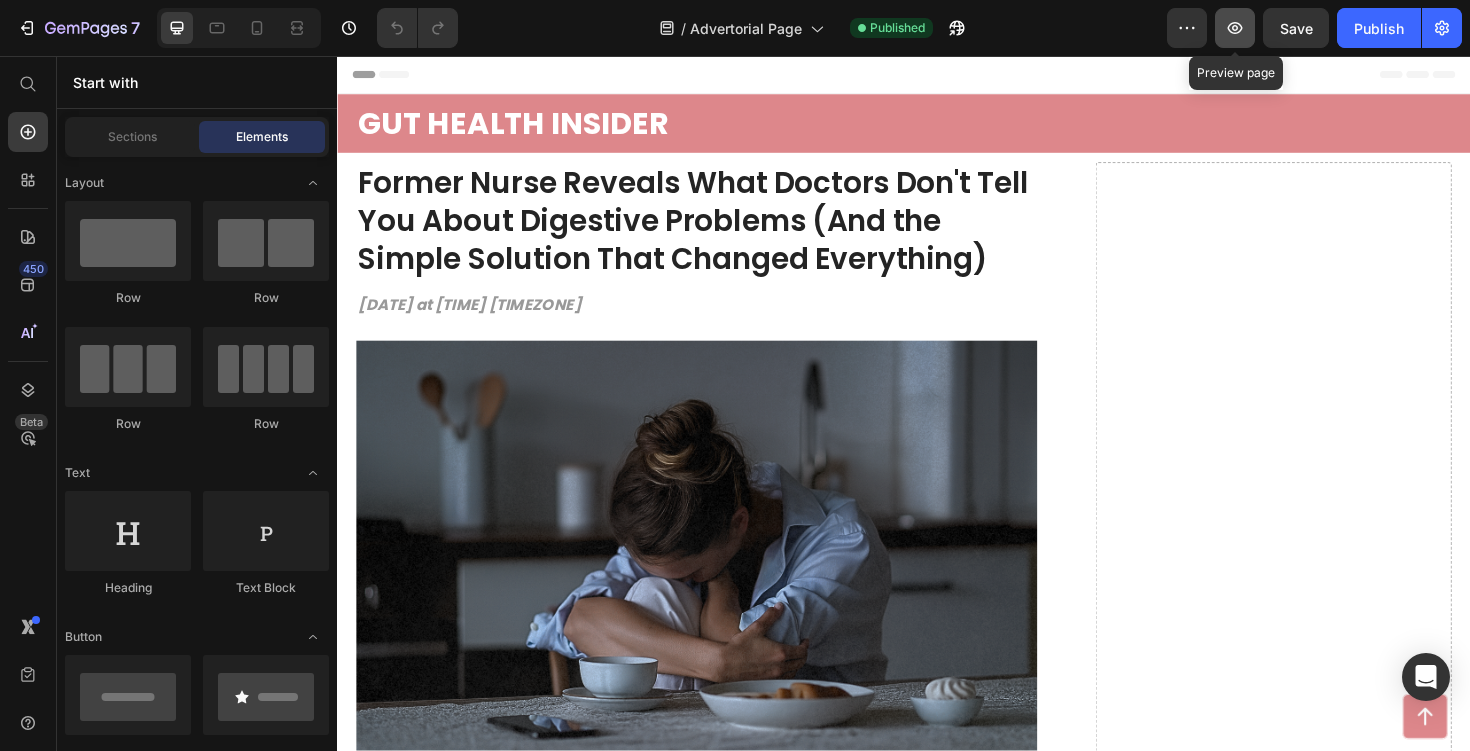 click 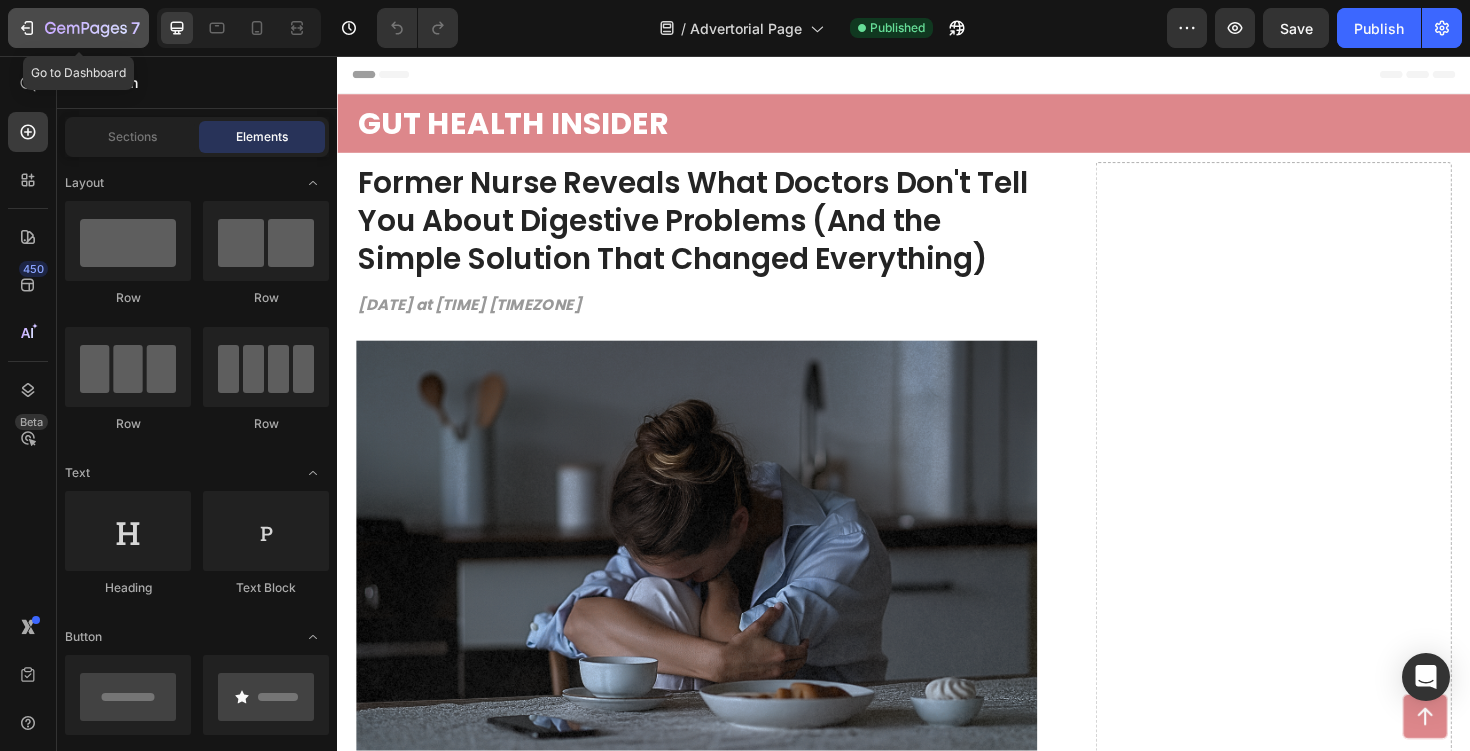 click 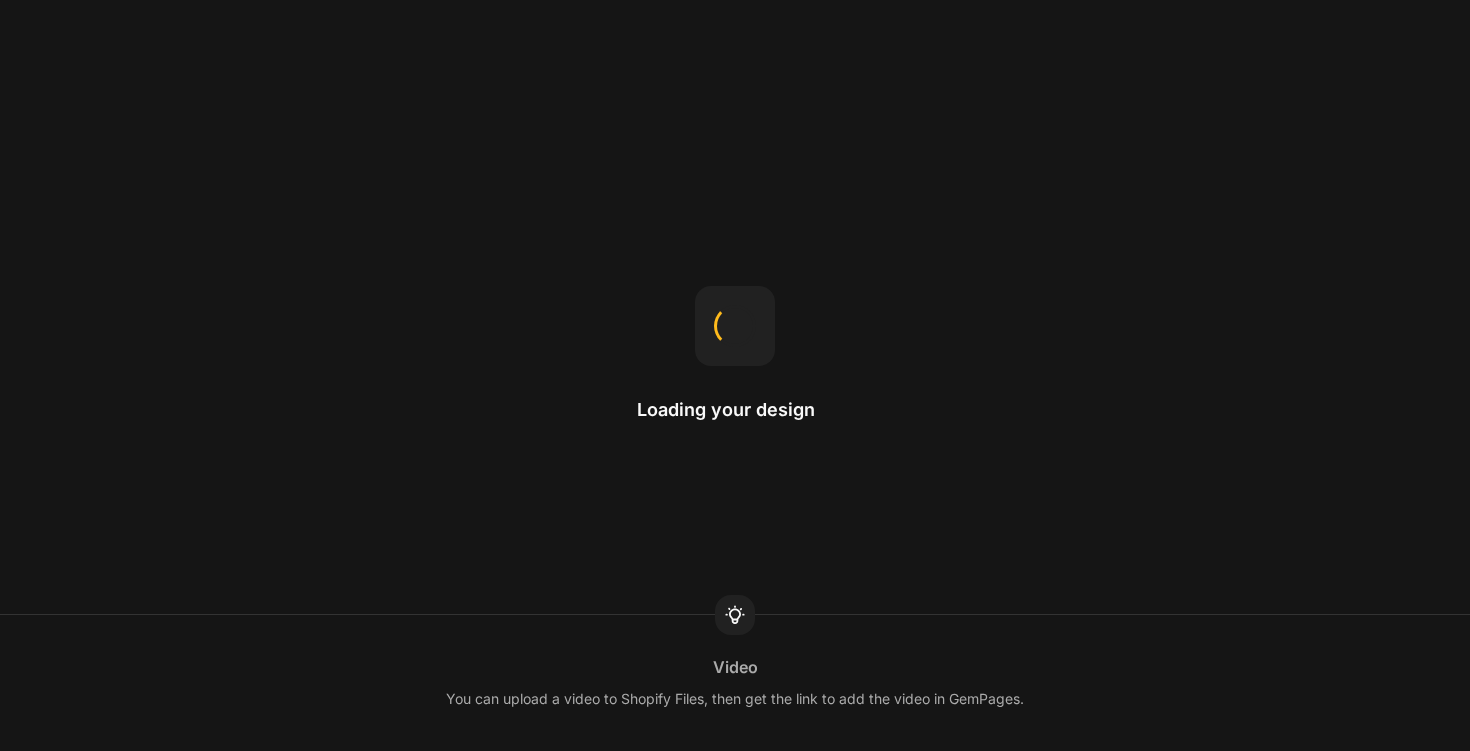 scroll, scrollTop: 0, scrollLeft: 0, axis: both 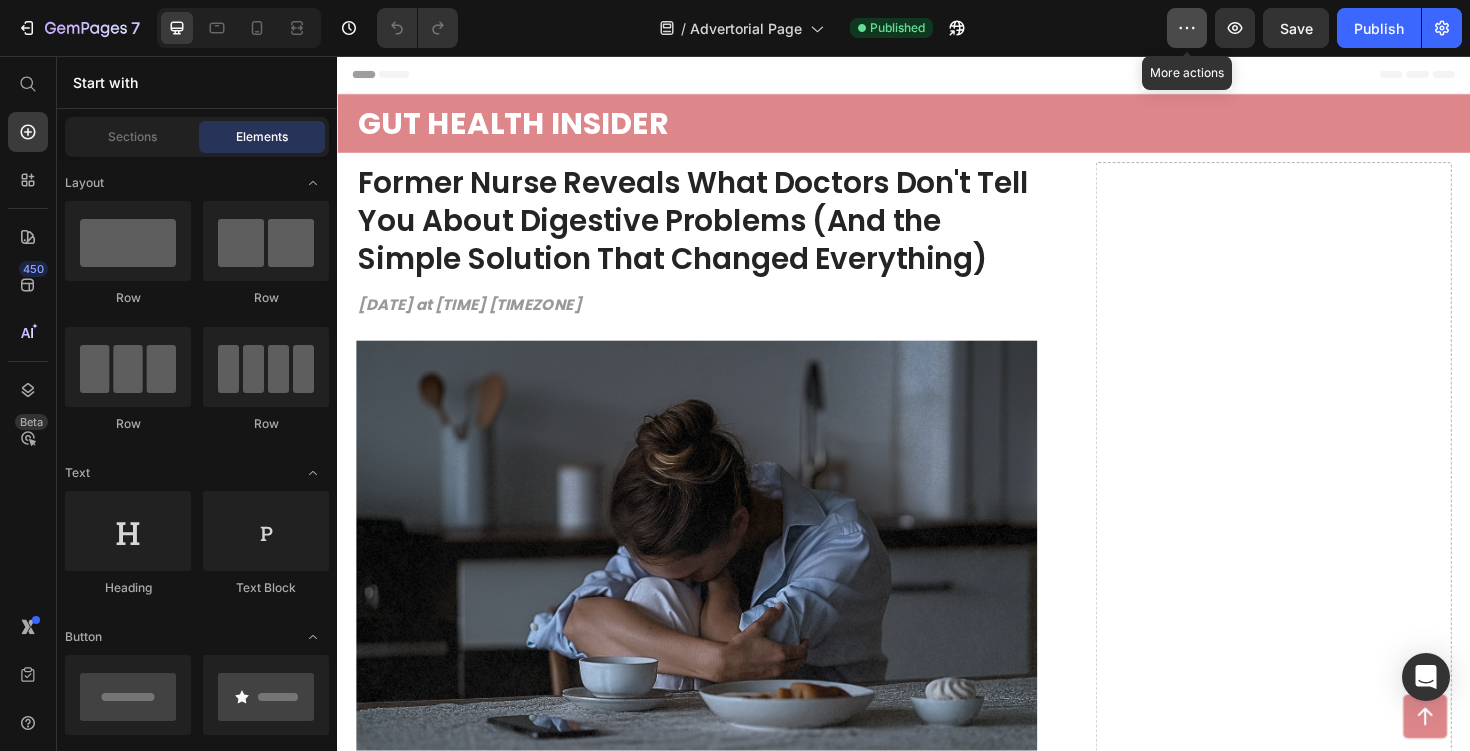 click 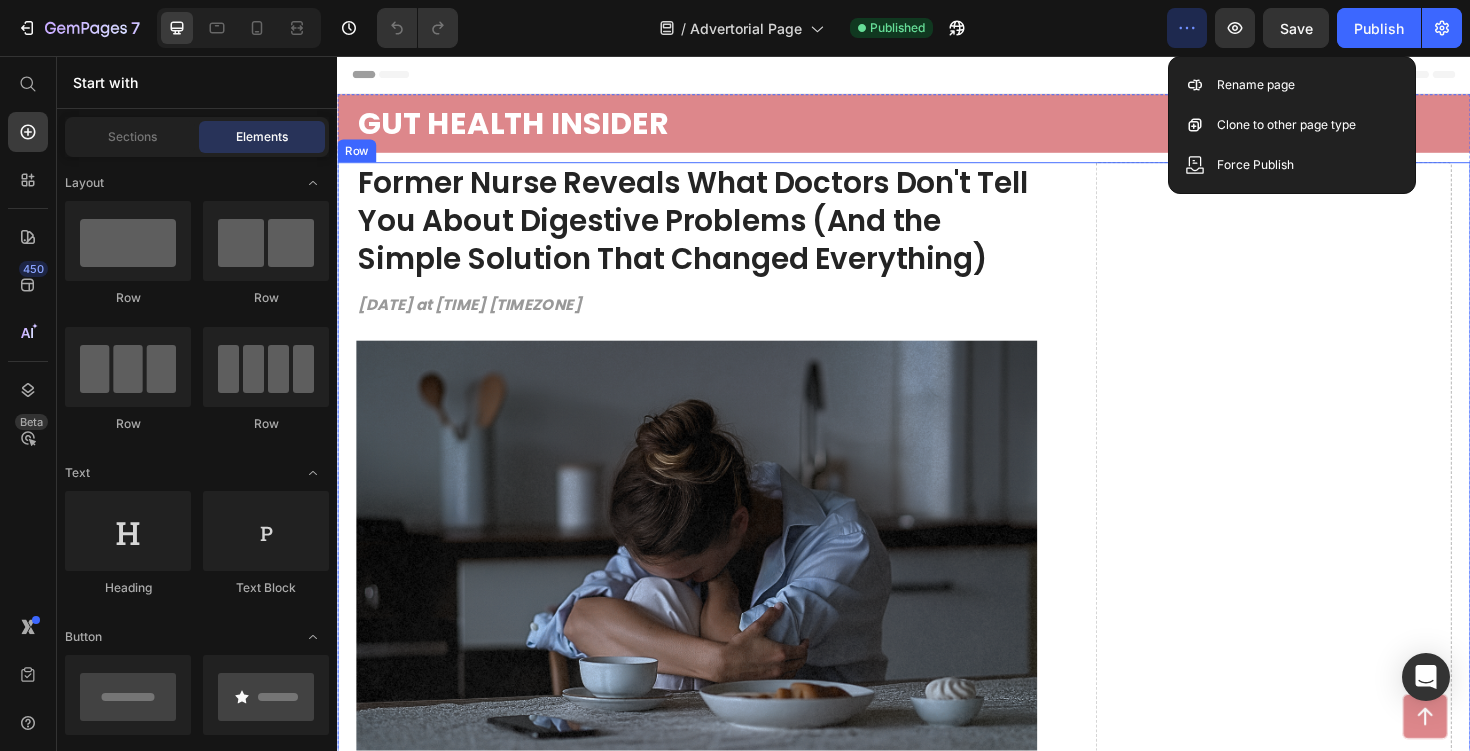 click on "Drop element here" at bounding box center [1328, 3982] 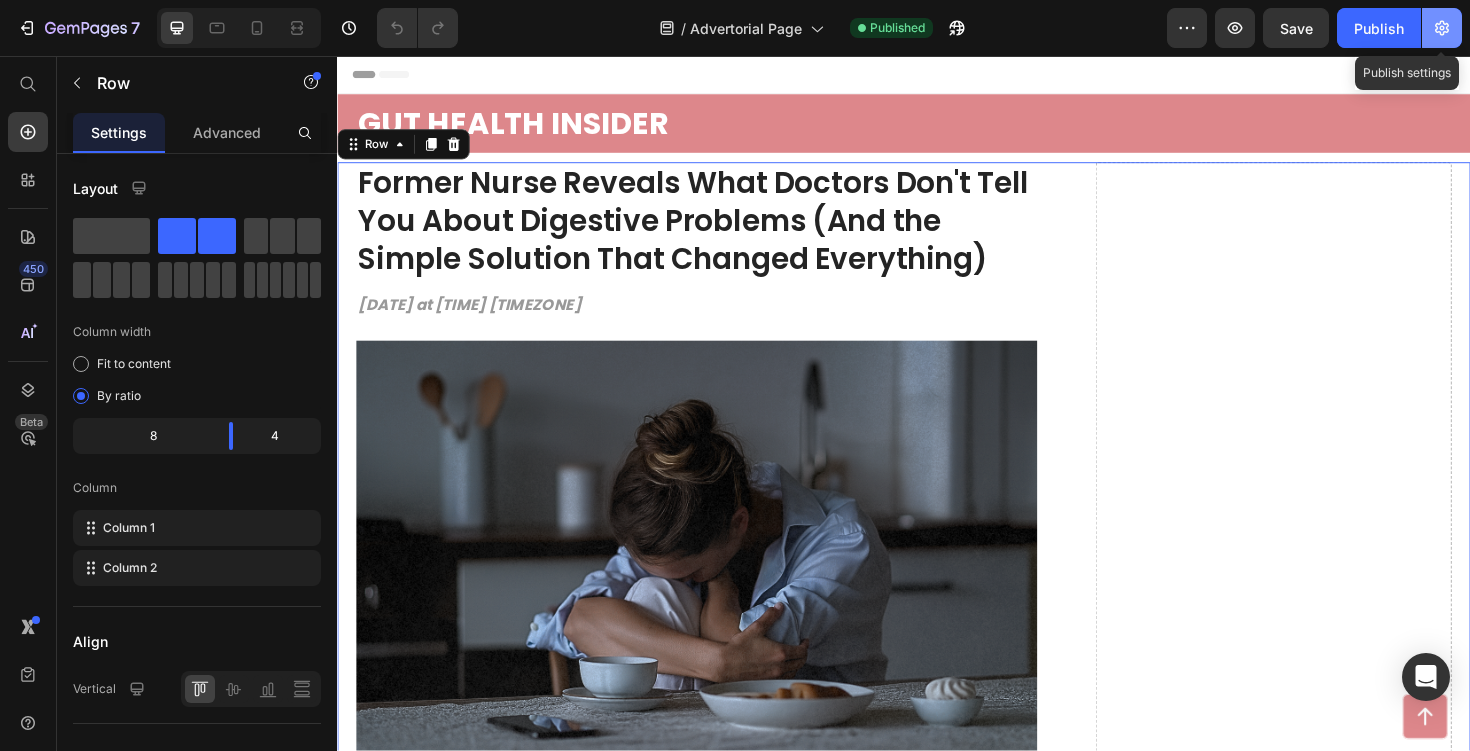 click 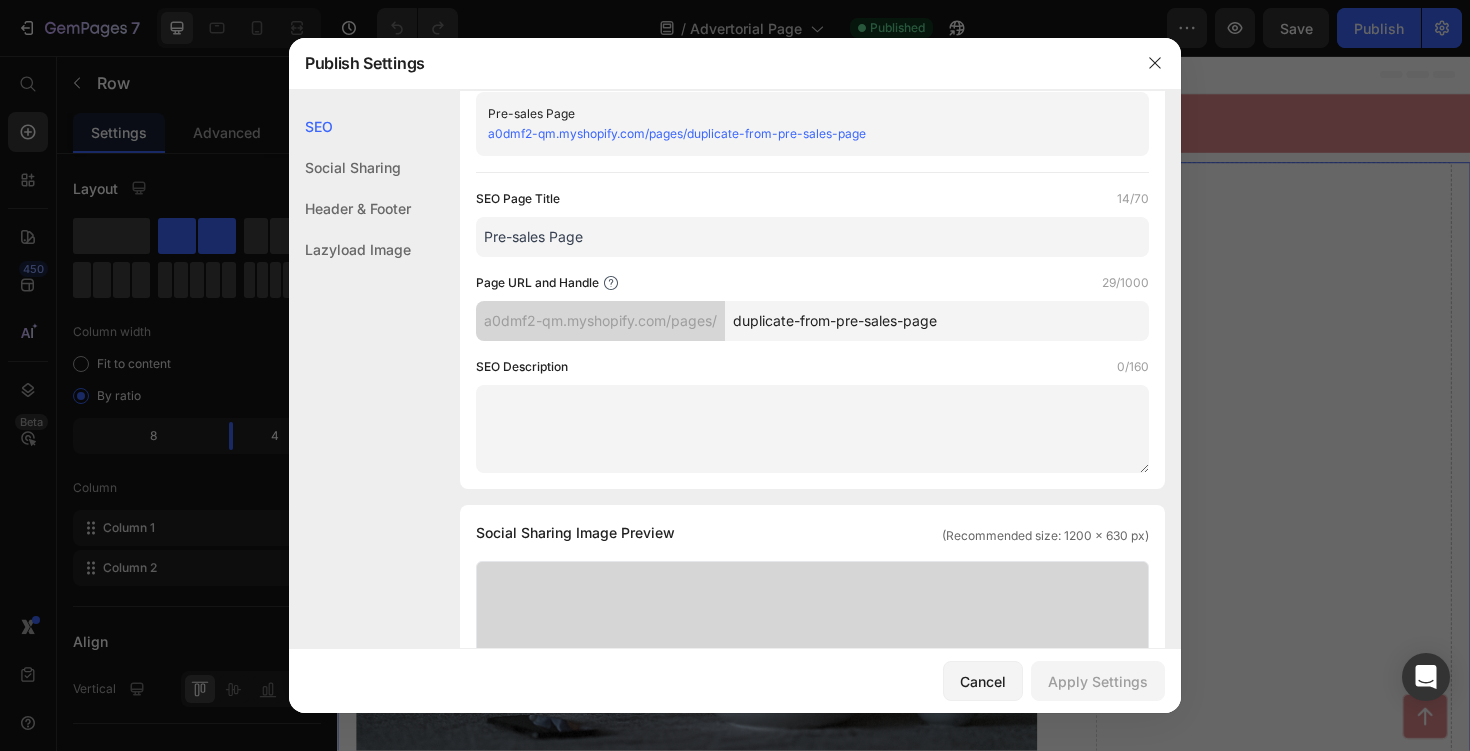 scroll, scrollTop: 0, scrollLeft: 0, axis: both 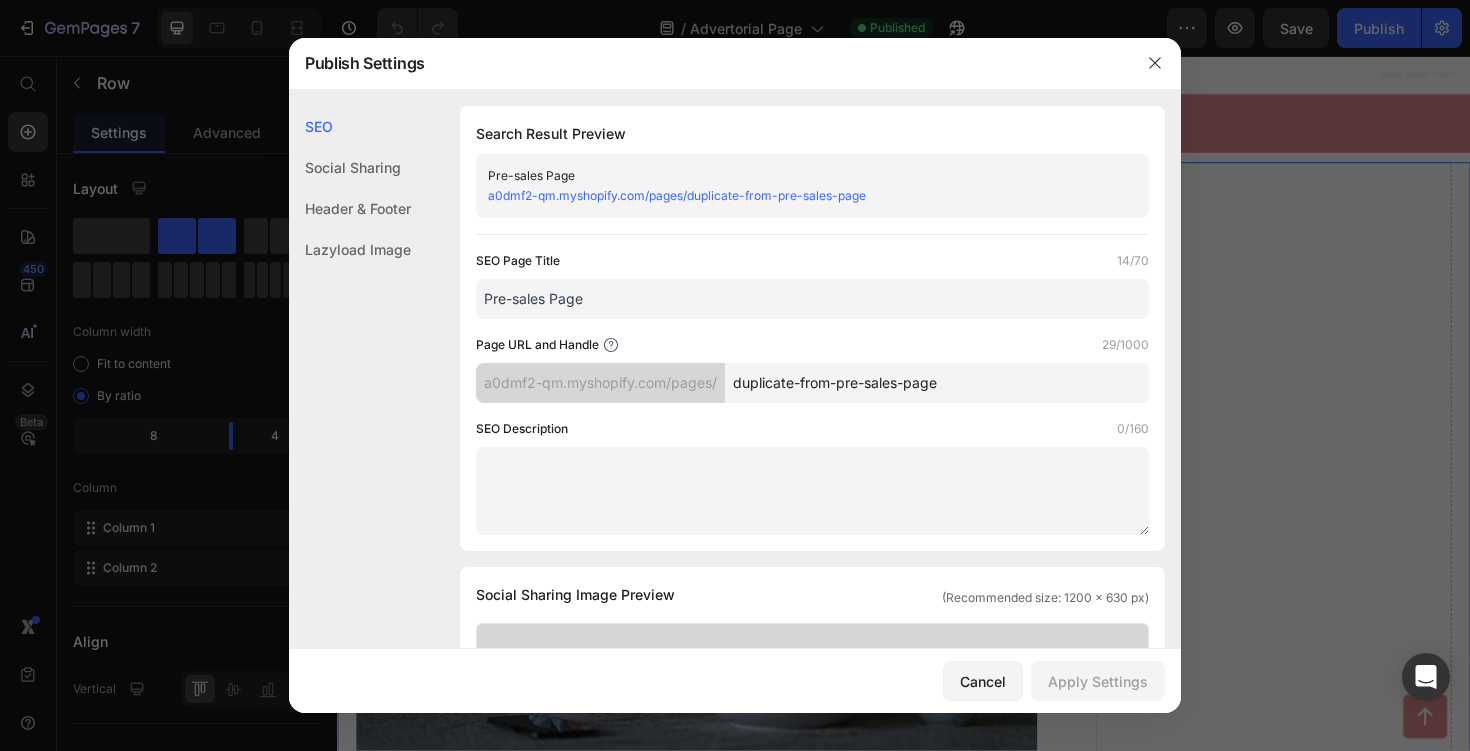 click on "a0dmf2-qm.myshopify.com/pages/duplicate-from-pre-sales-page" at bounding box center (677, 195) 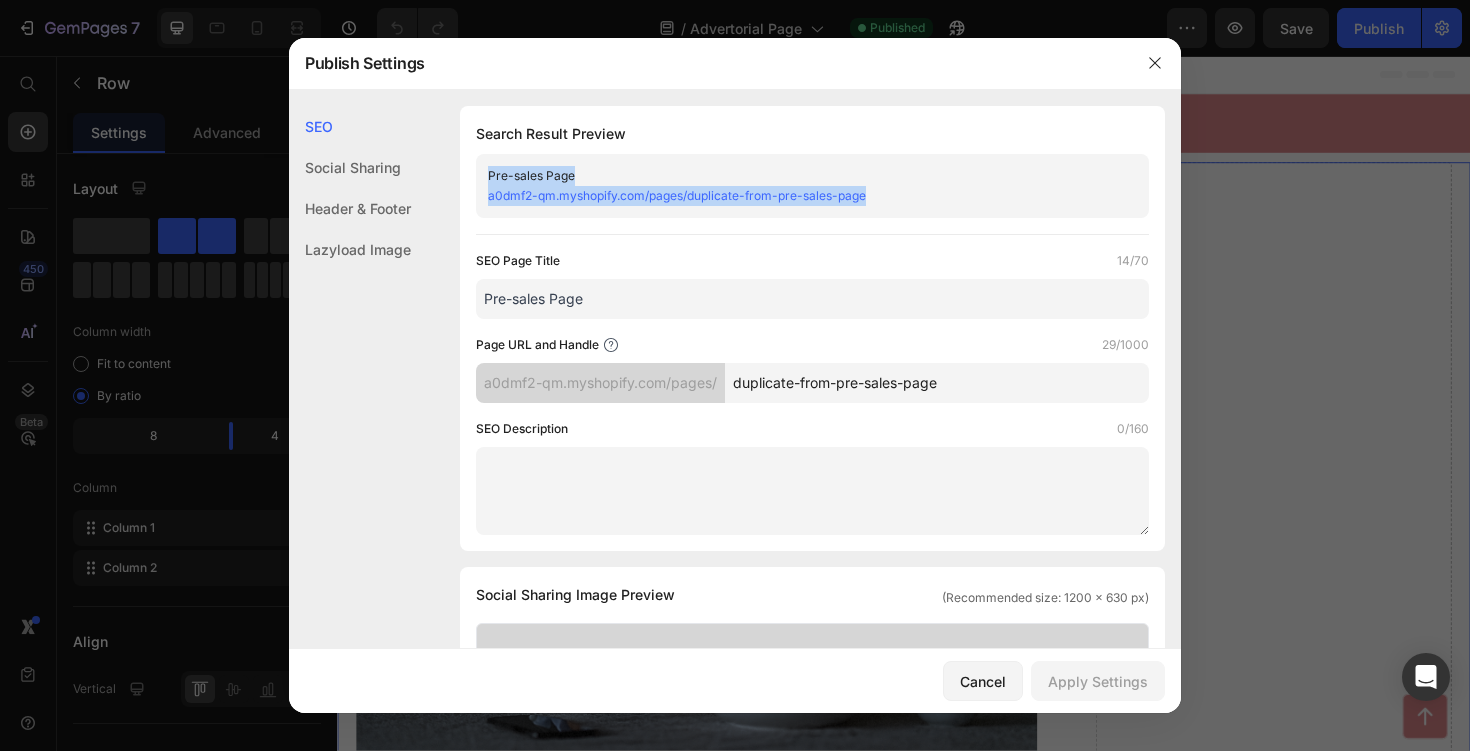 click on "a0dmf2-qm.myshopify.com/pages/duplicate-from-pre-sales-page" at bounding box center [796, 196] 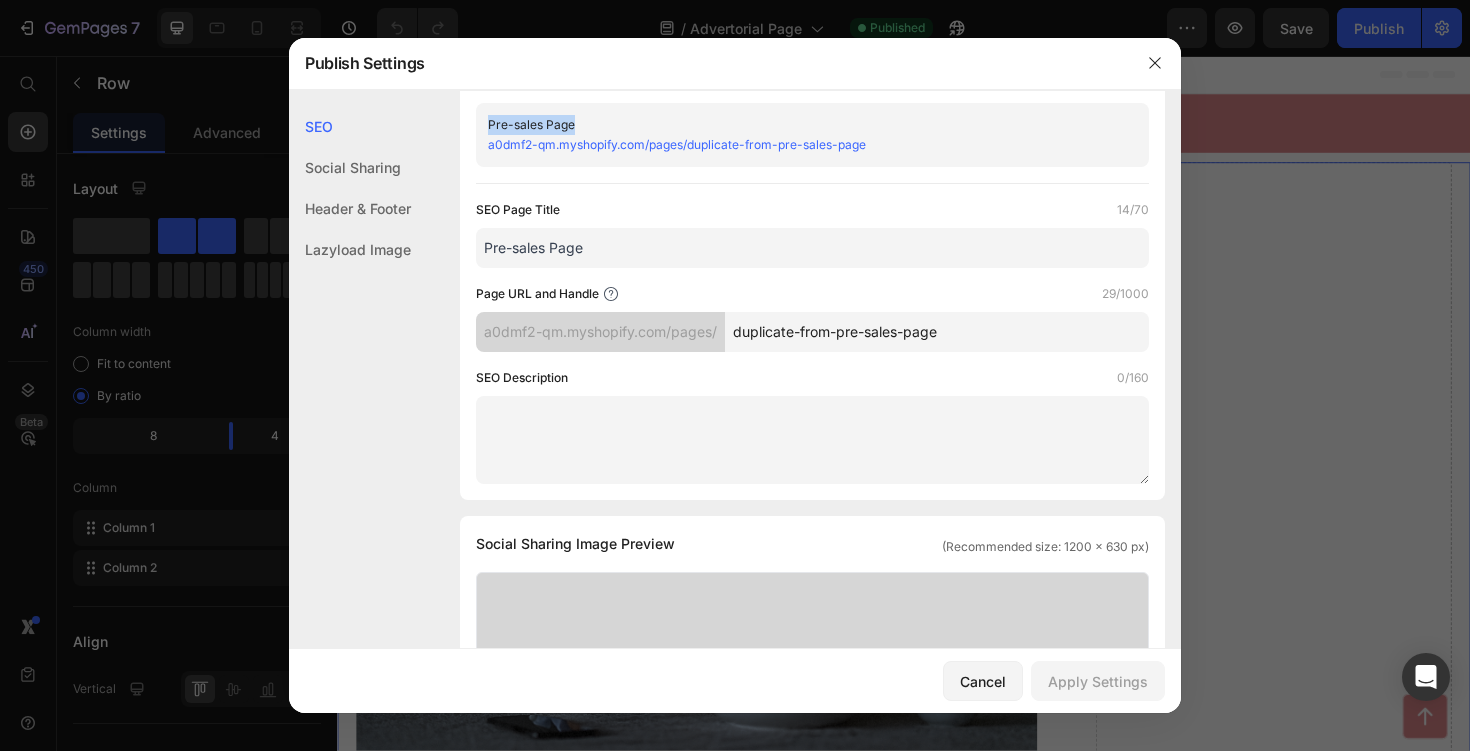 scroll, scrollTop: 46, scrollLeft: 0, axis: vertical 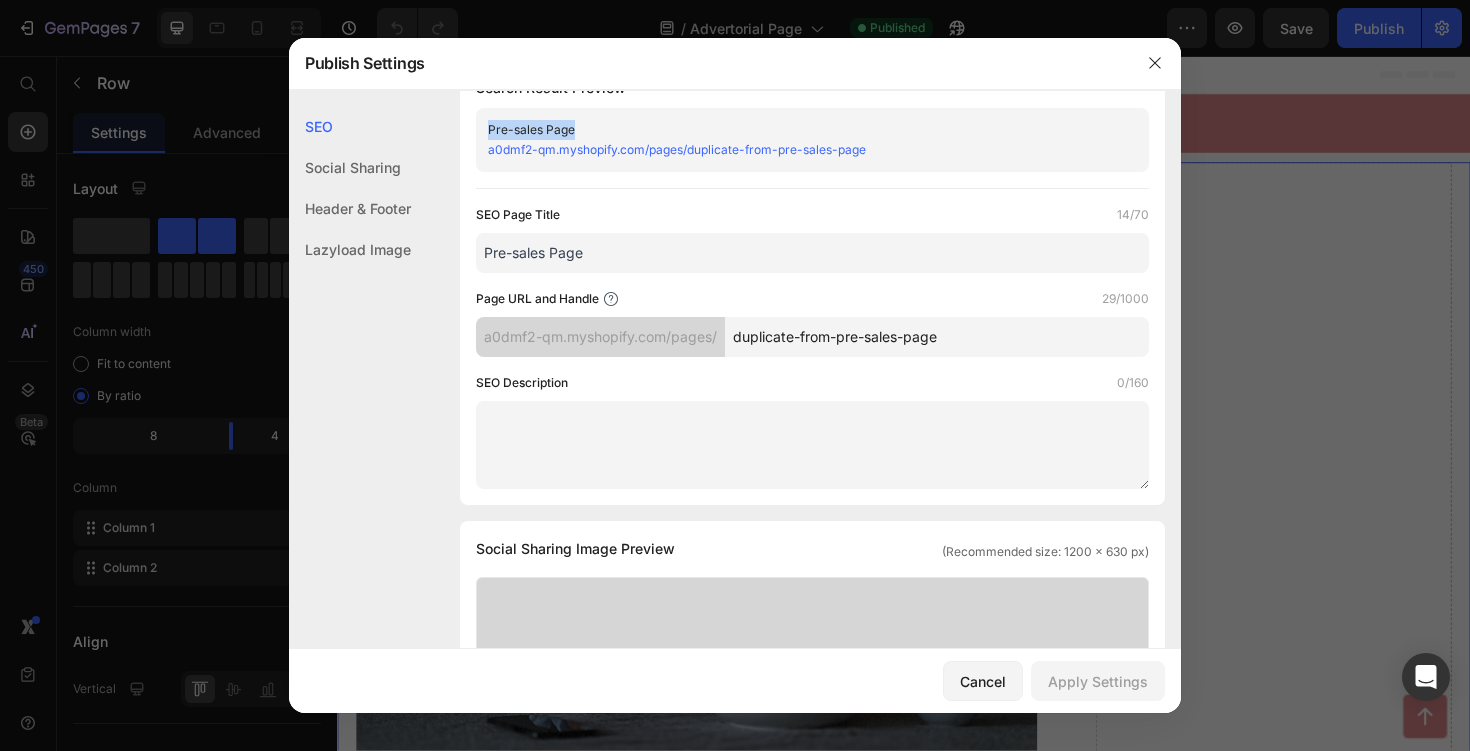 click on "Pre-sales Page" at bounding box center (812, 253) 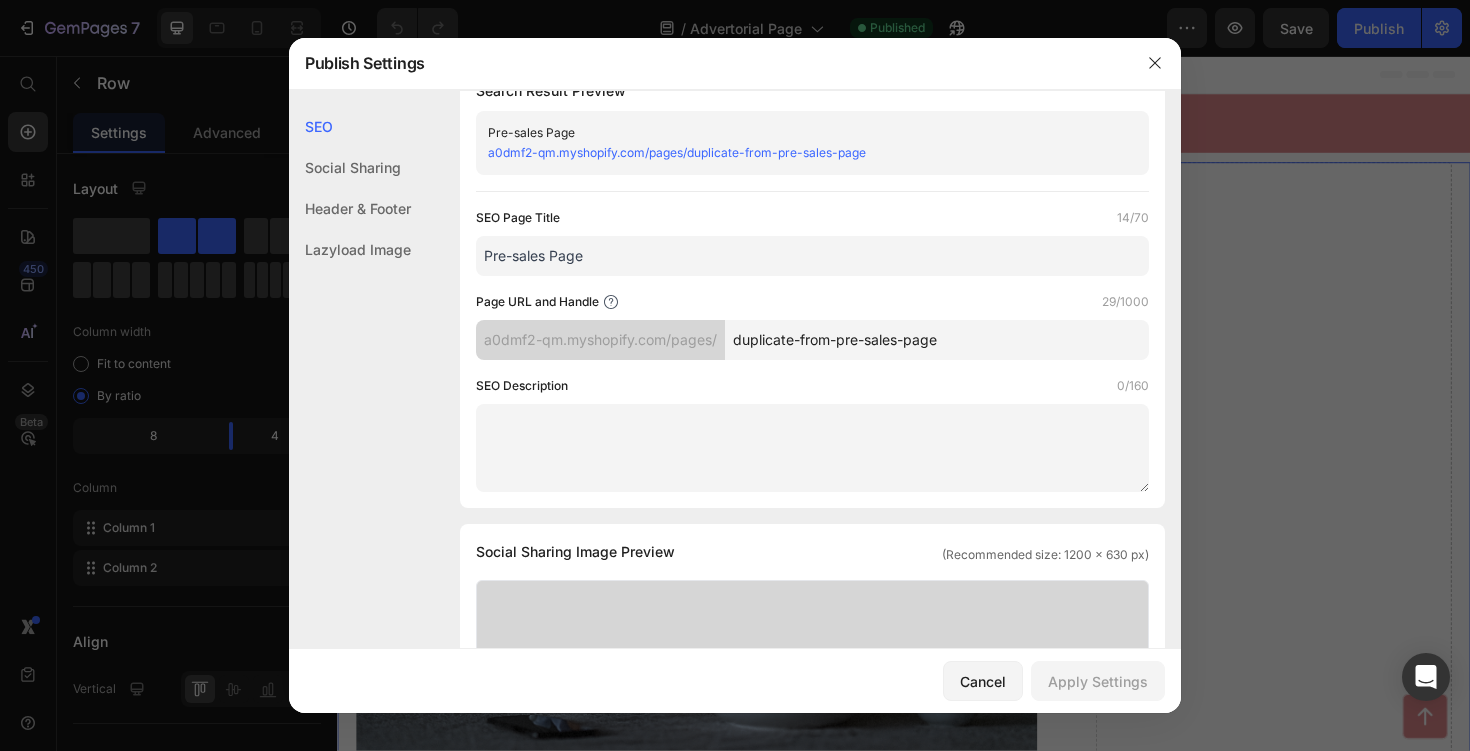 scroll, scrollTop: 0, scrollLeft: 0, axis: both 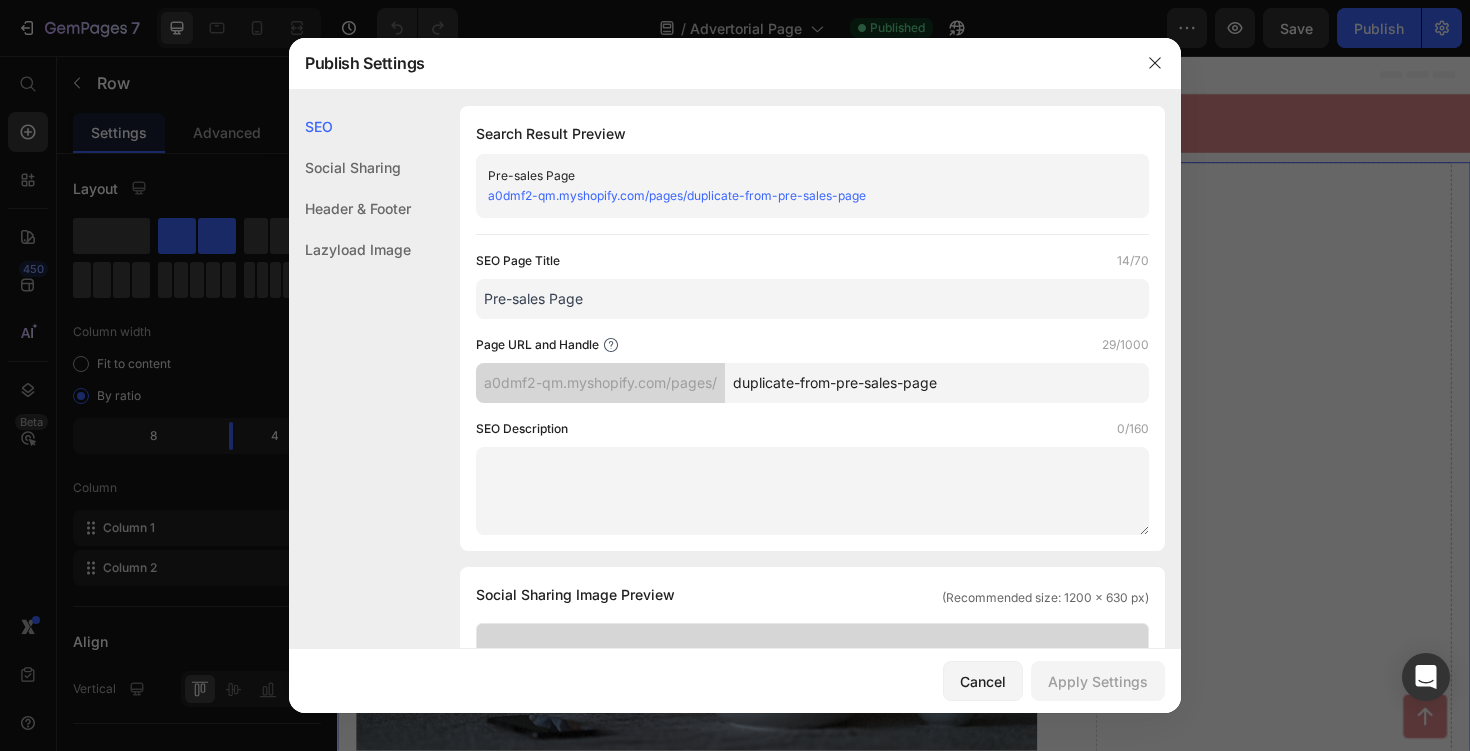 click on "Pre-sales Page" at bounding box center (796, 176) 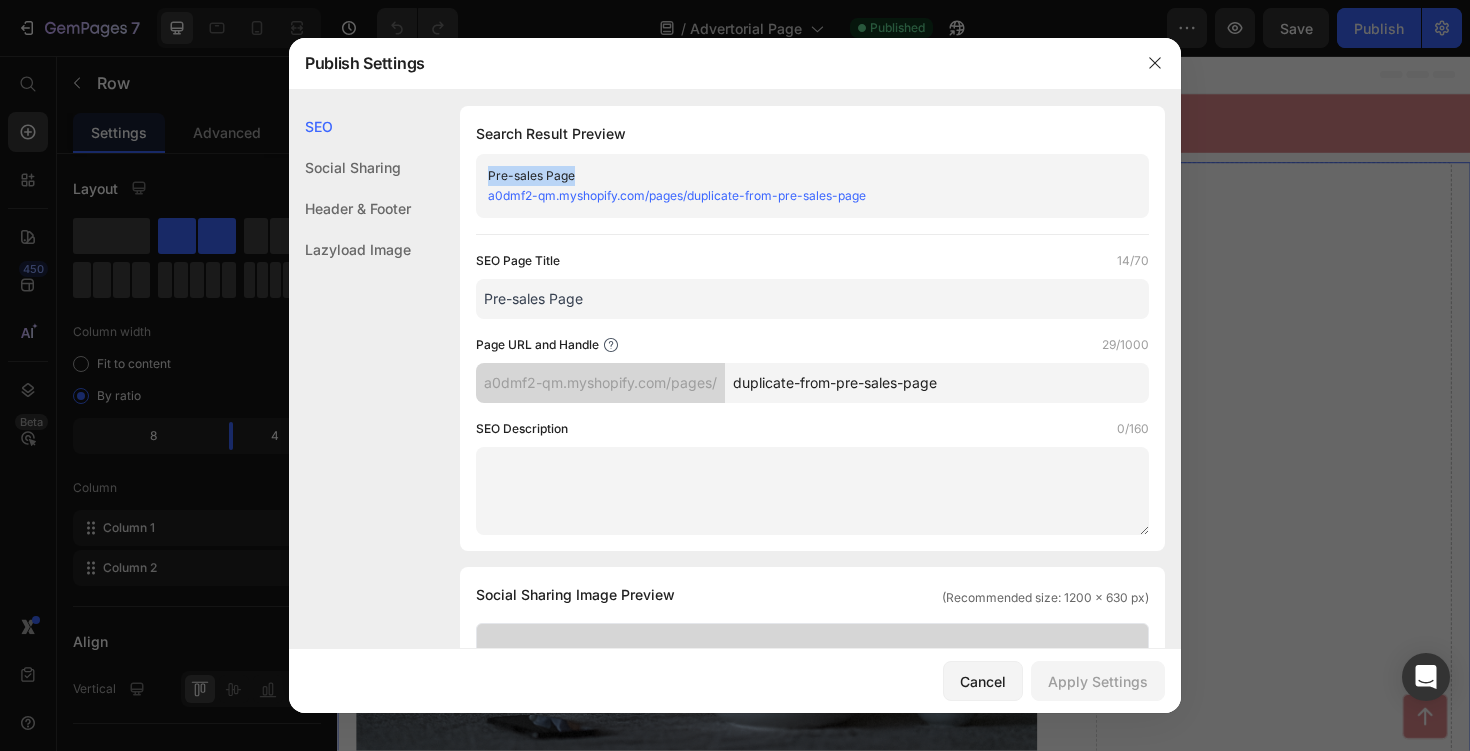click on "a0dmf2-qm.myshopify.com/pages/duplicate-from-pre-sales-page" at bounding box center (677, 195) 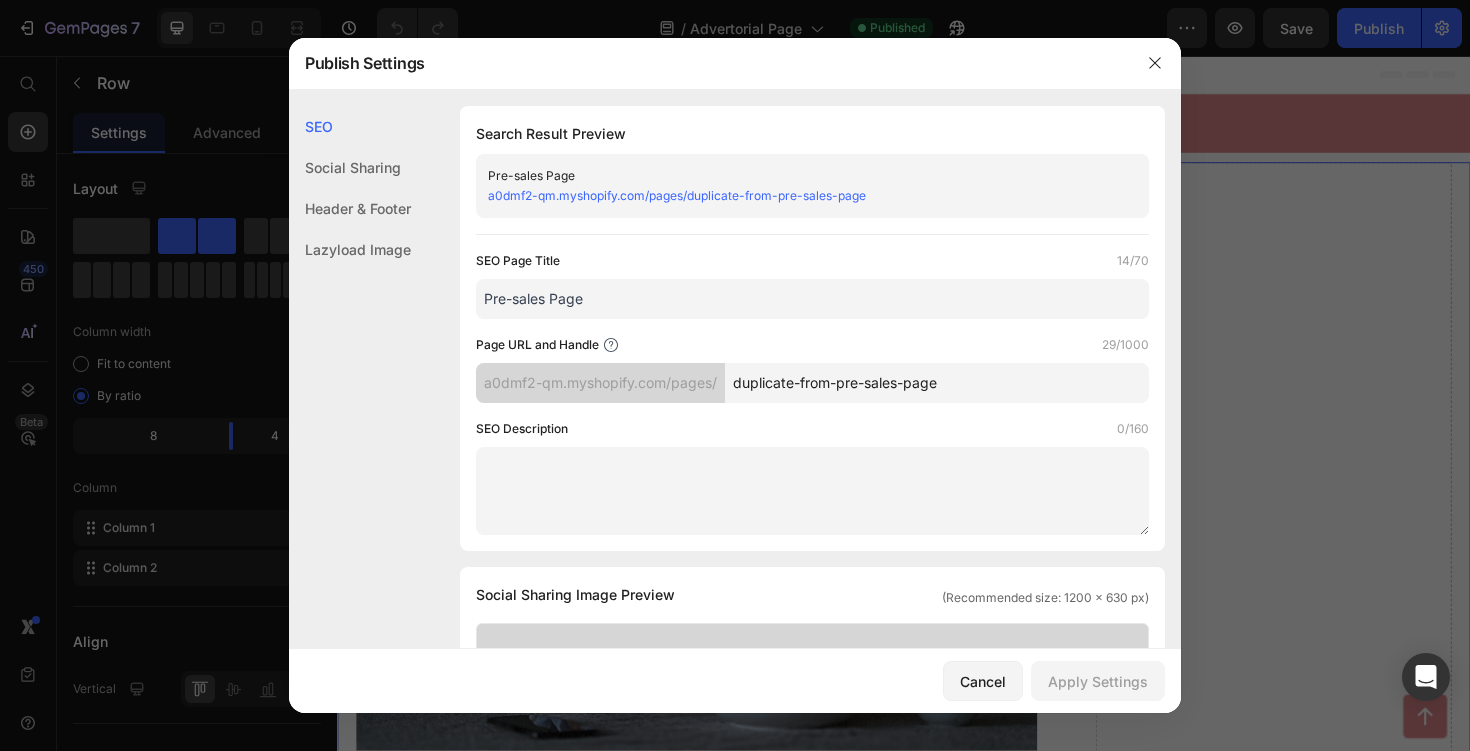 click on "a0dmf2-qm.myshopify.com/pages/duplicate-from-pre-sales-page" at bounding box center (796, 196) 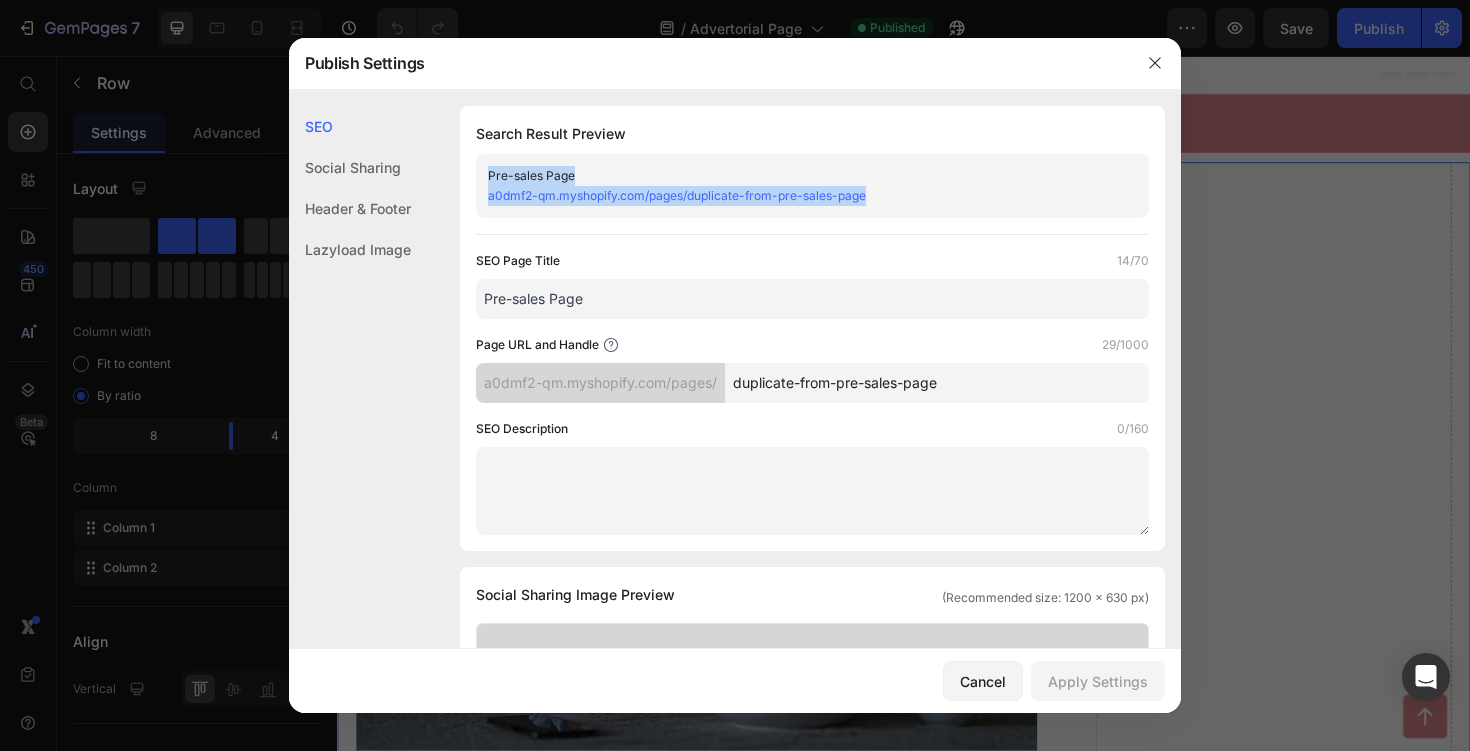 click on "a0dmf2-qm.myshopify.com/pages/duplicate-from-pre-sales-page" at bounding box center (796, 196) 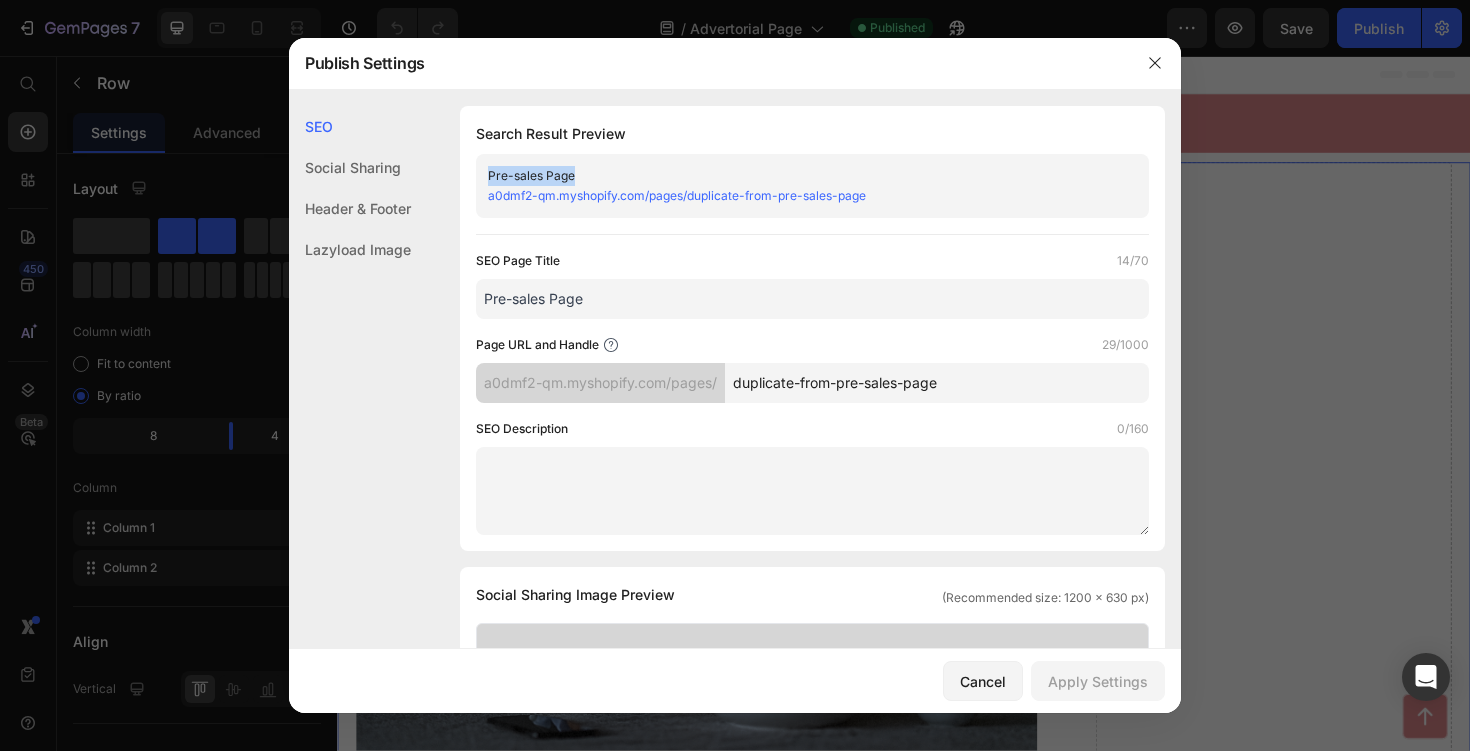 copy on "Pre-sales Page" 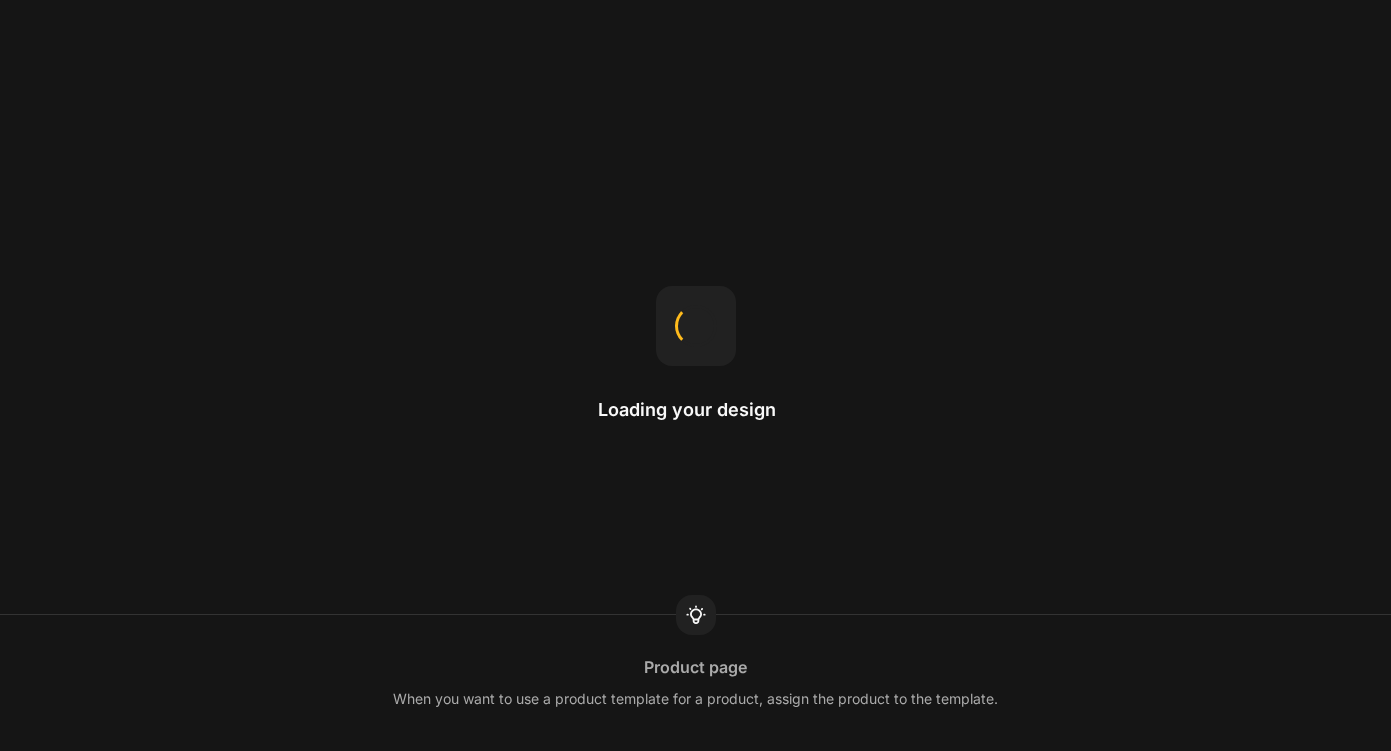 scroll, scrollTop: 0, scrollLeft: 0, axis: both 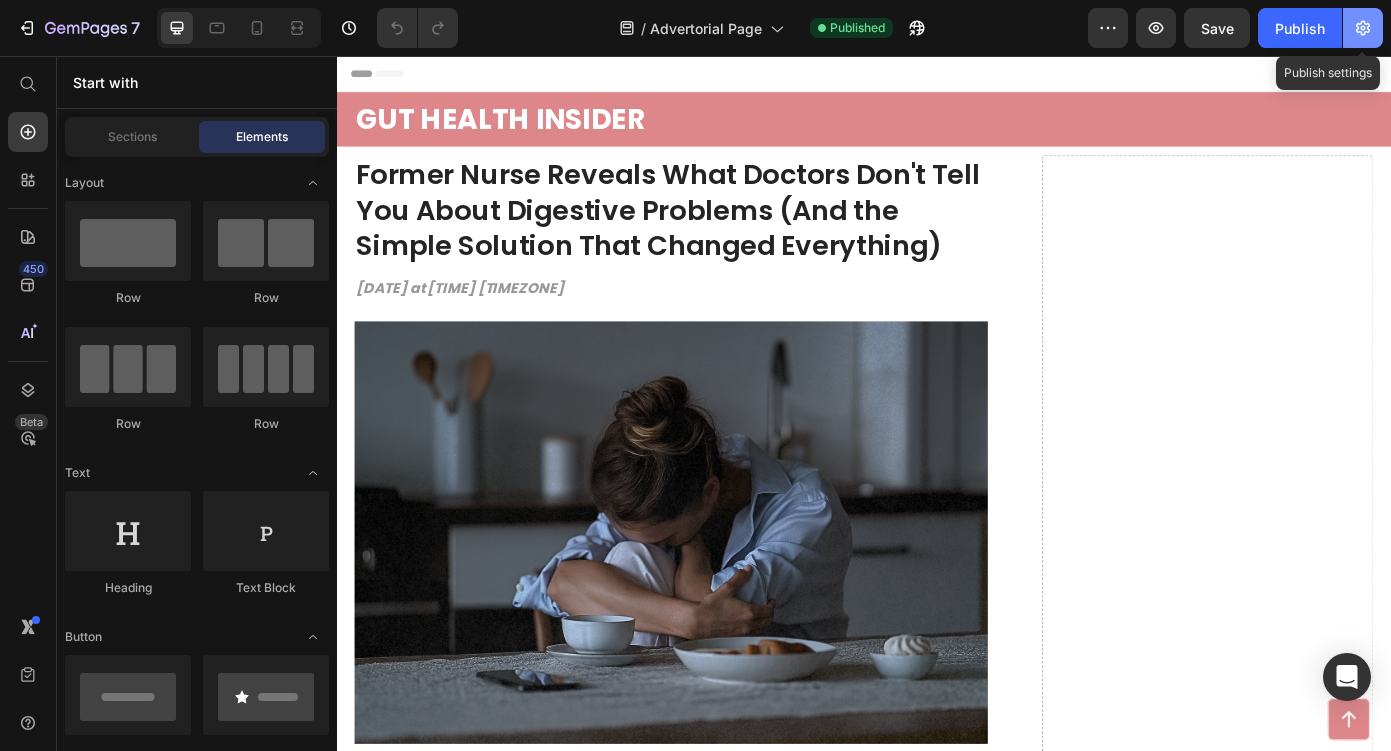 click 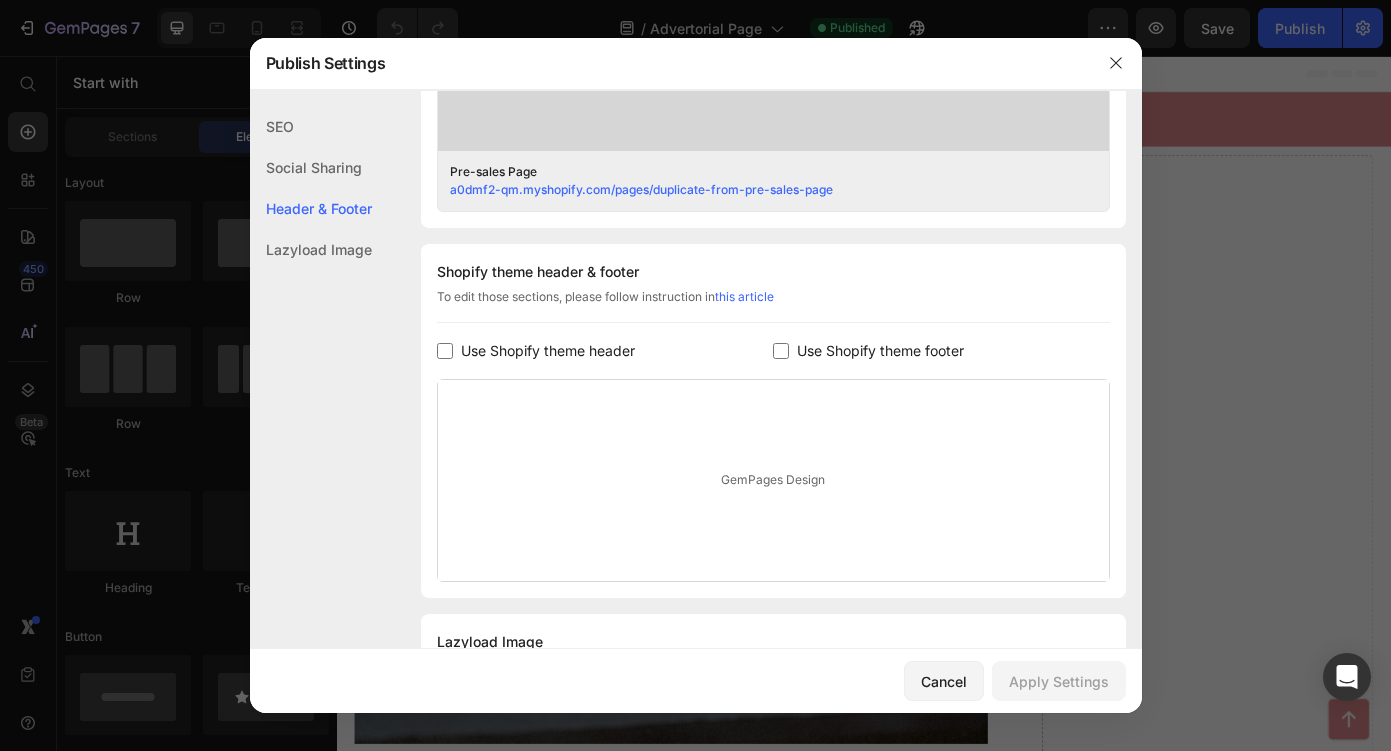 scroll, scrollTop: 899, scrollLeft: 0, axis: vertical 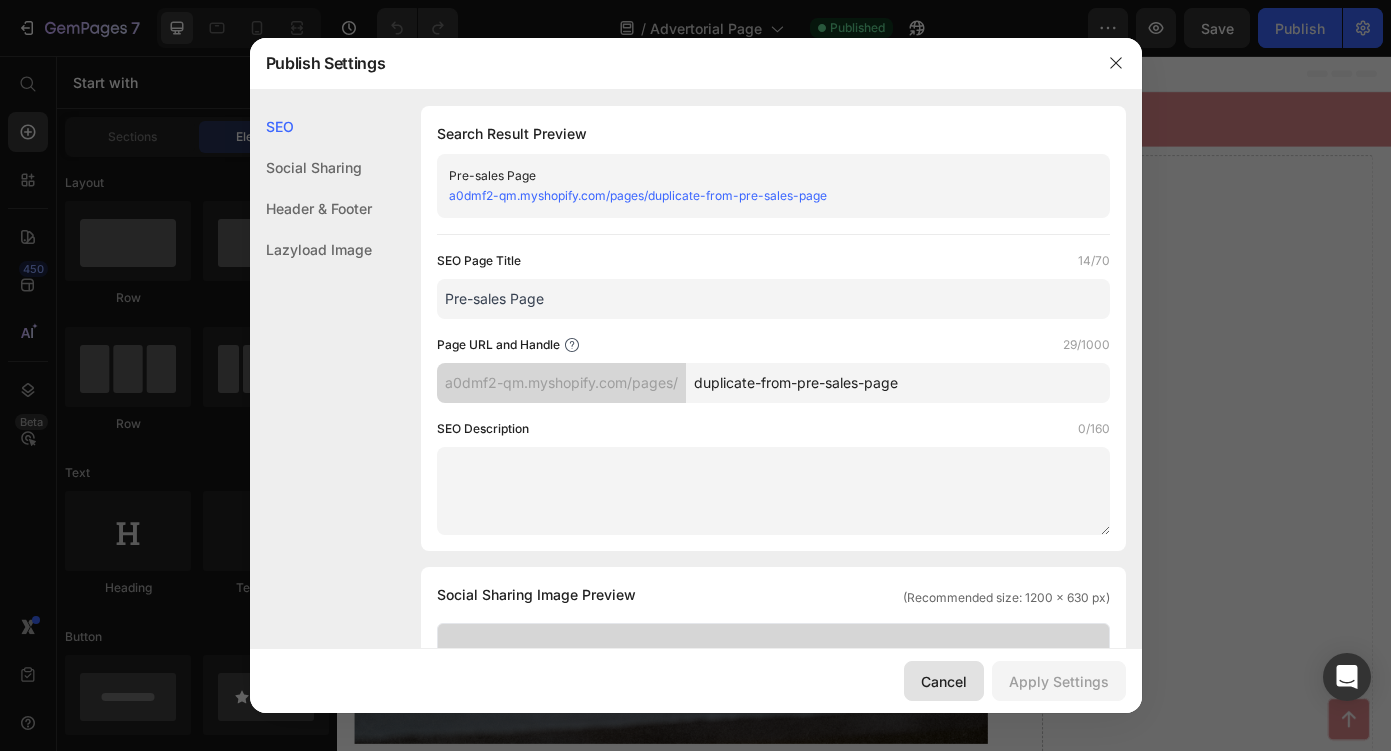 click on "Cancel" at bounding box center (944, 681) 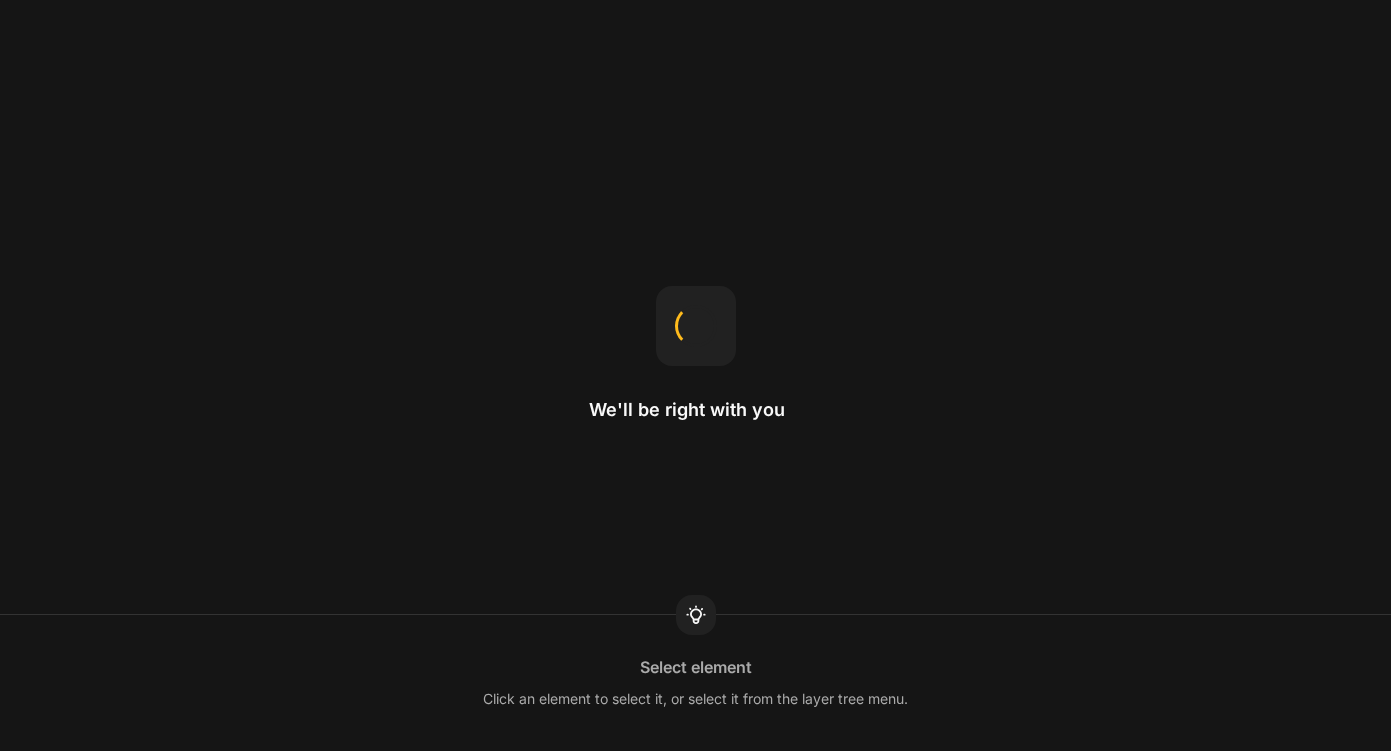 scroll, scrollTop: 0, scrollLeft: 0, axis: both 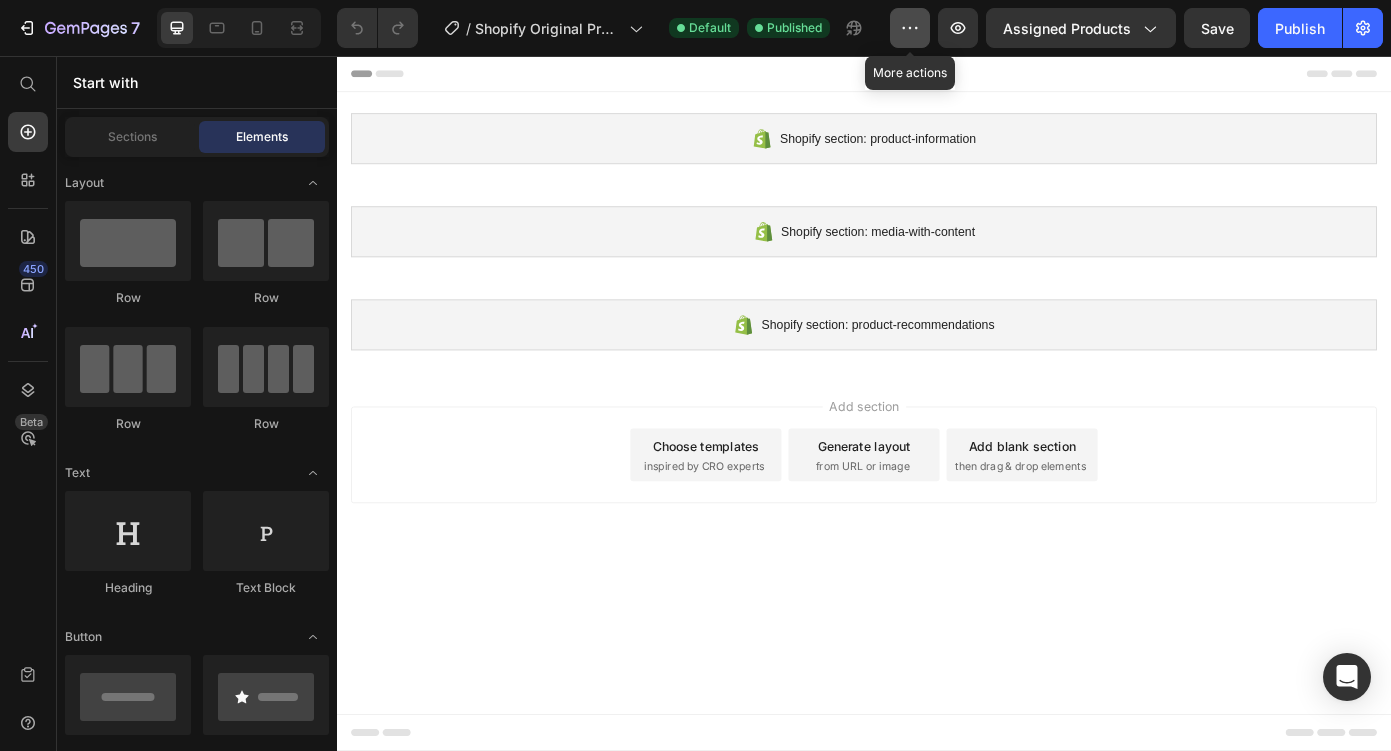 click 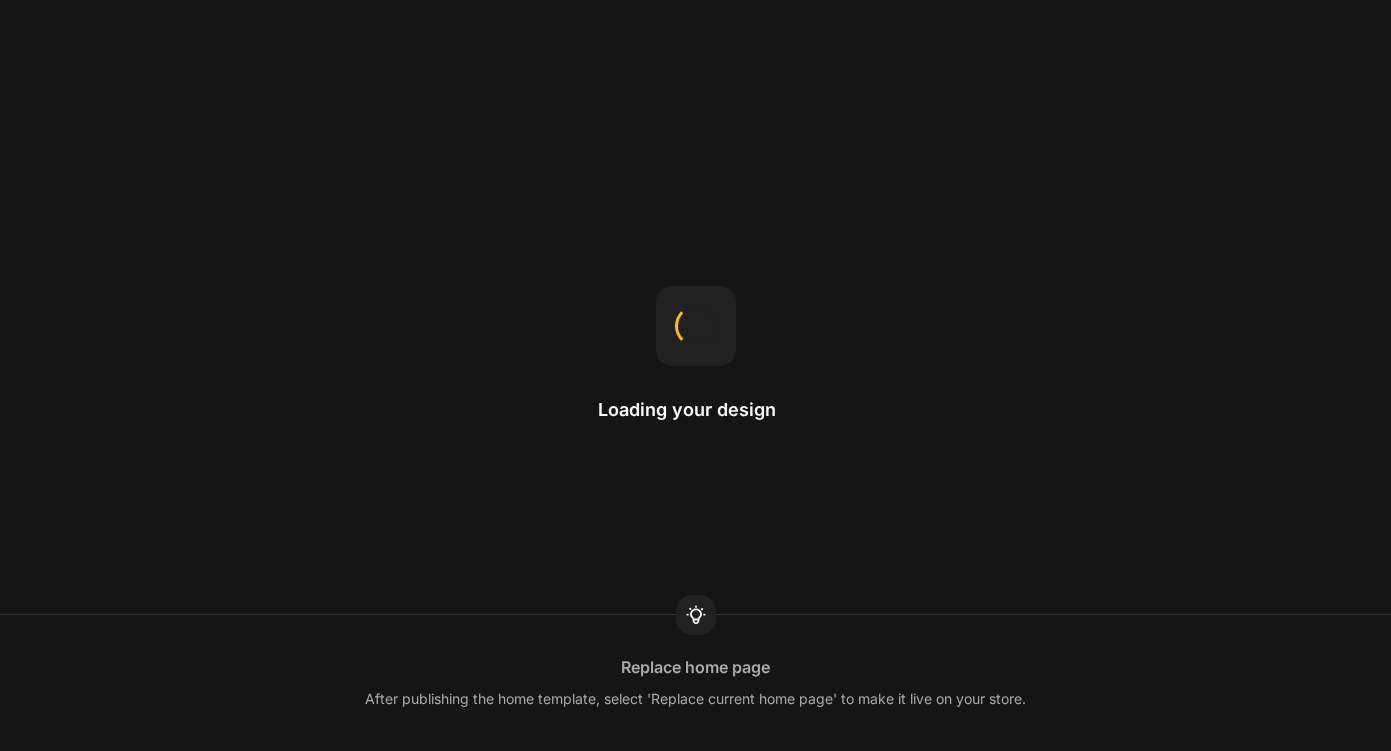 scroll, scrollTop: 0, scrollLeft: 0, axis: both 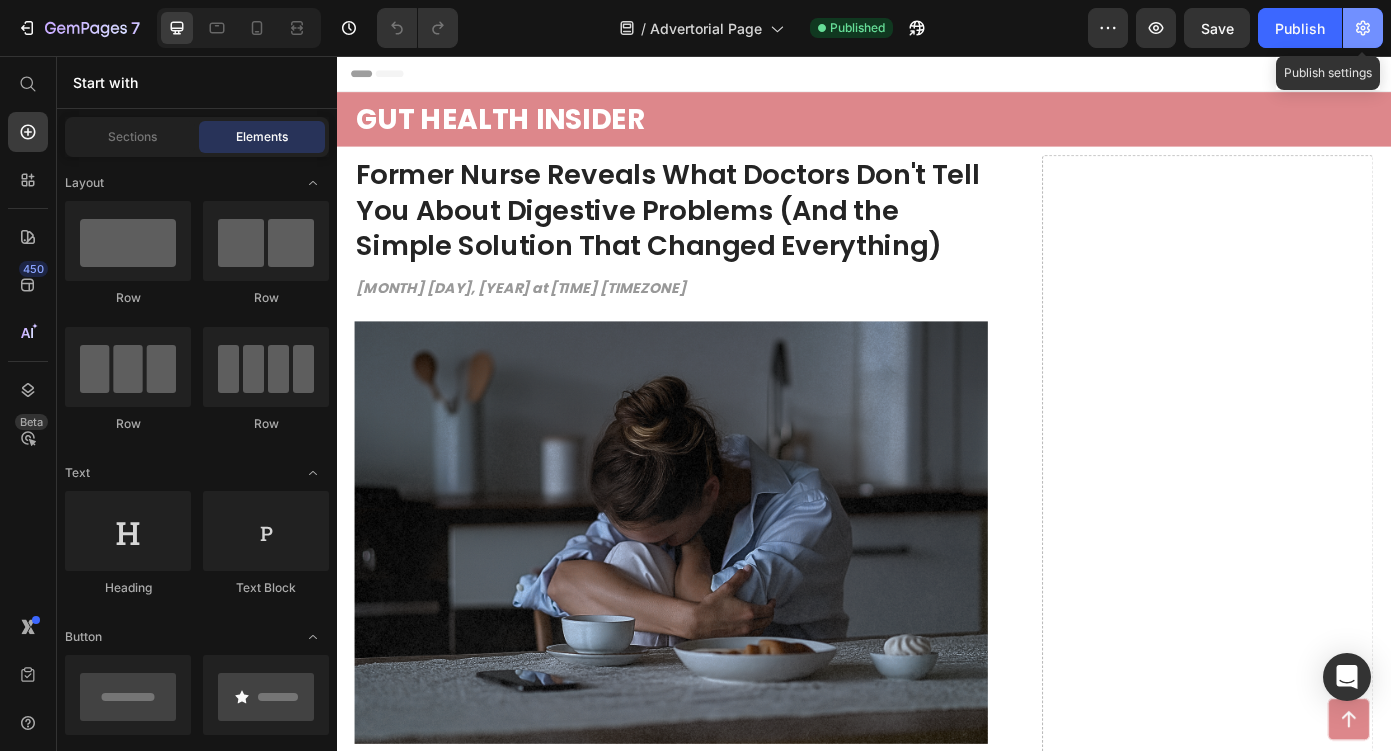 click 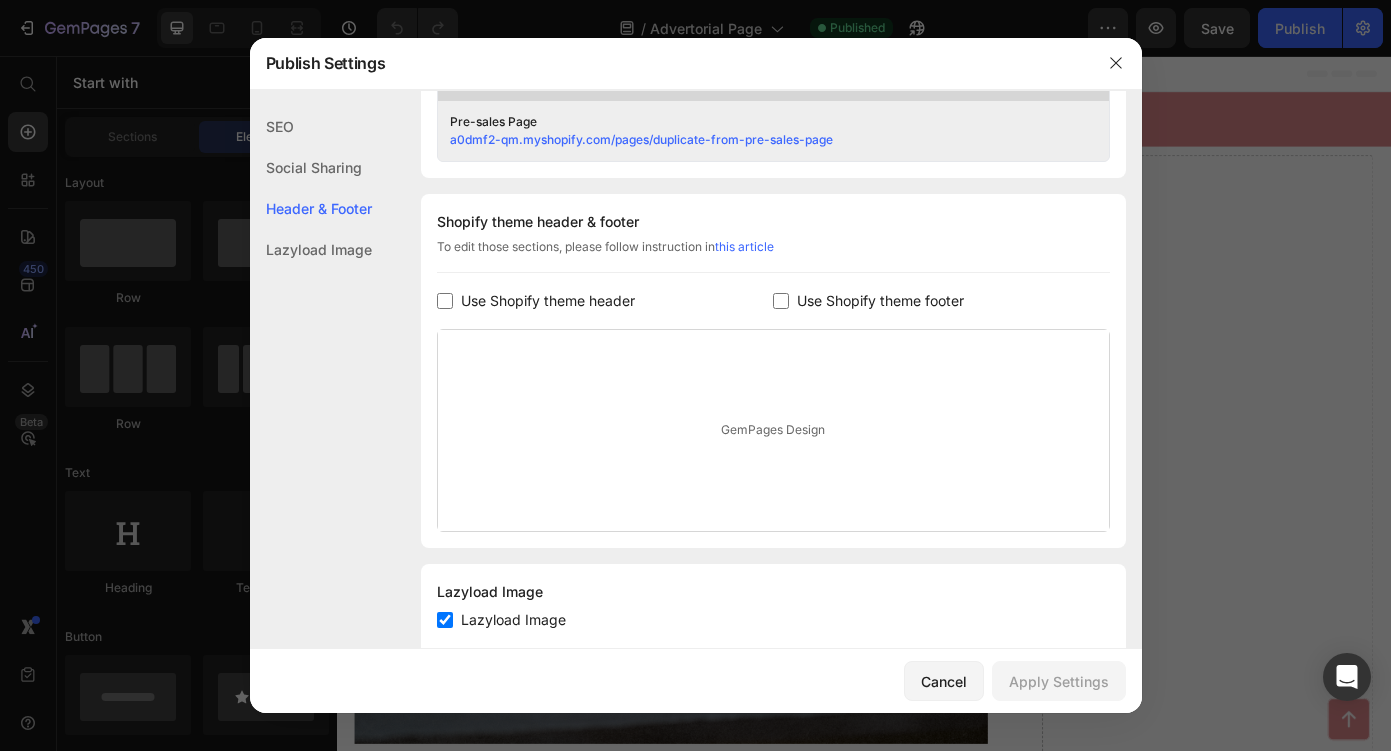 scroll, scrollTop: 899, scrollLeft: 0, axis: vertical 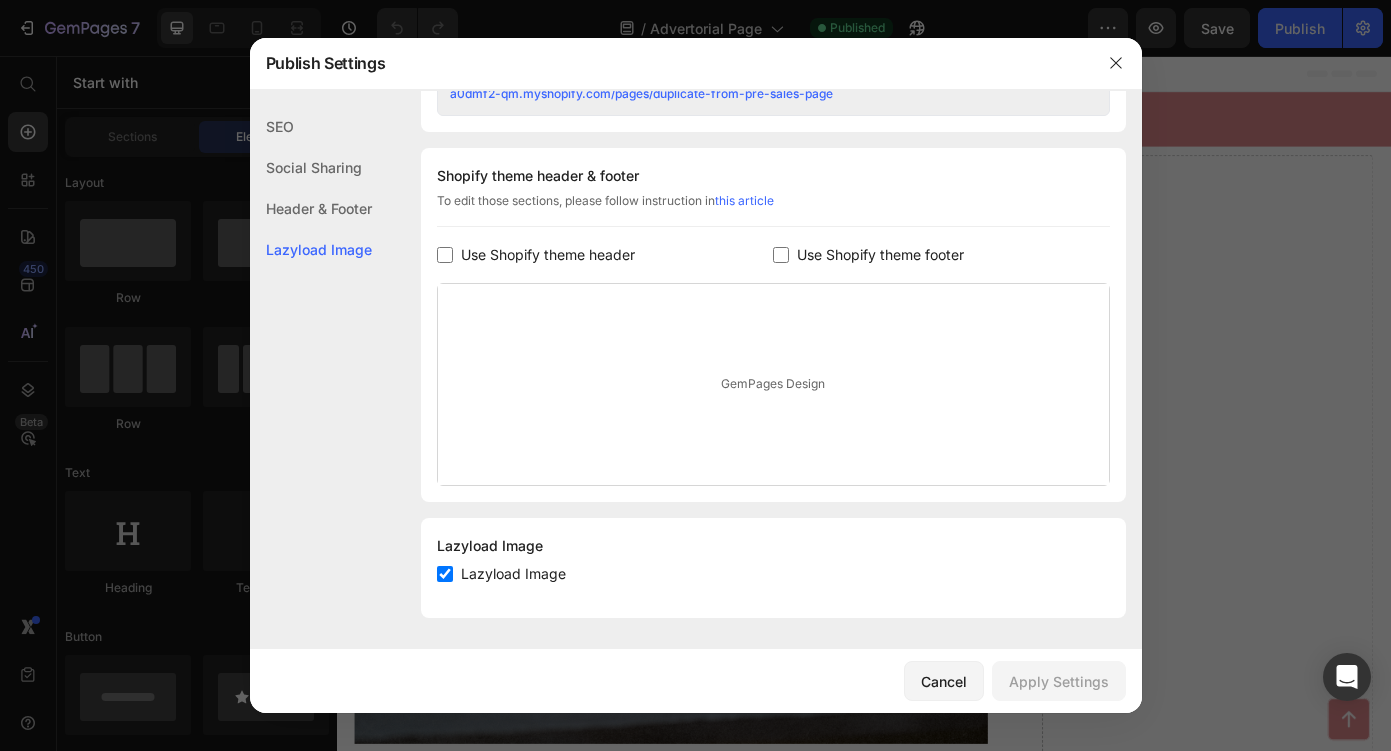 click on "Header & Footer" 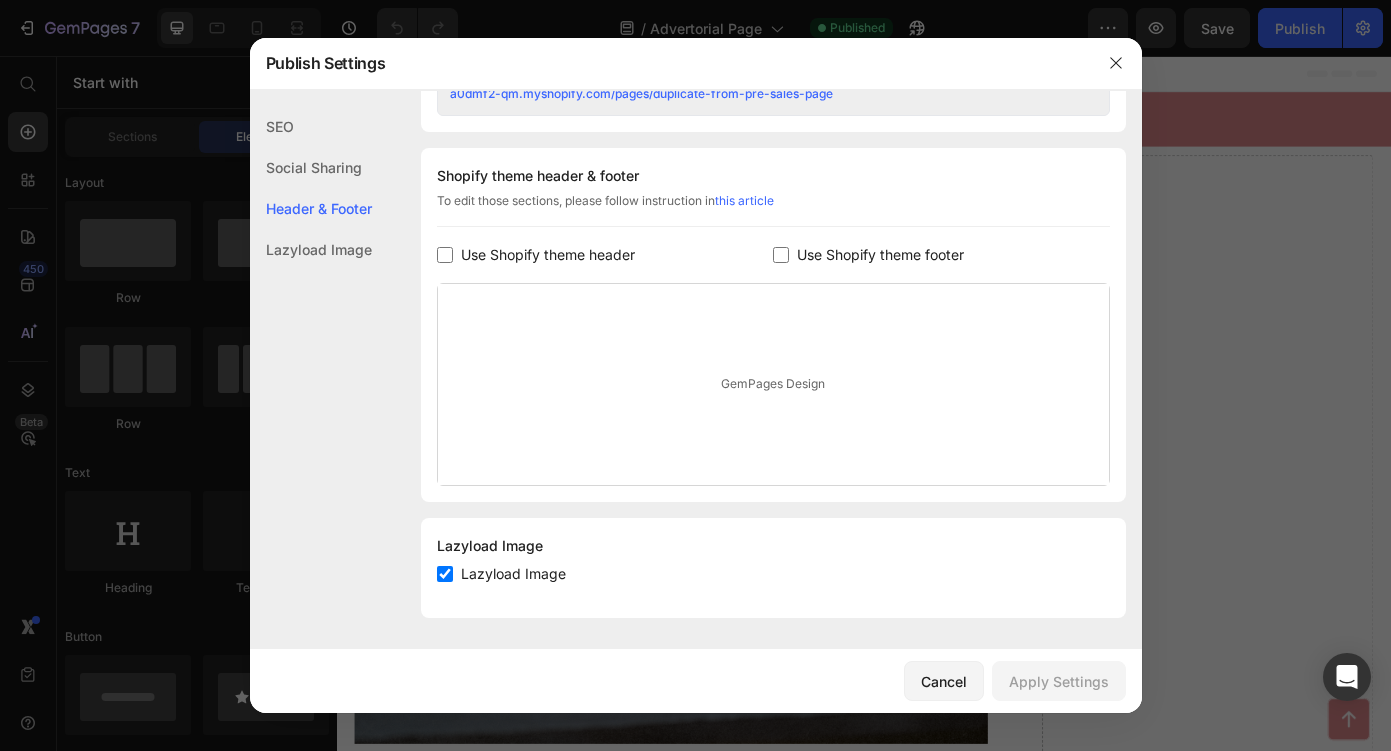 click on "Lazyload Image" 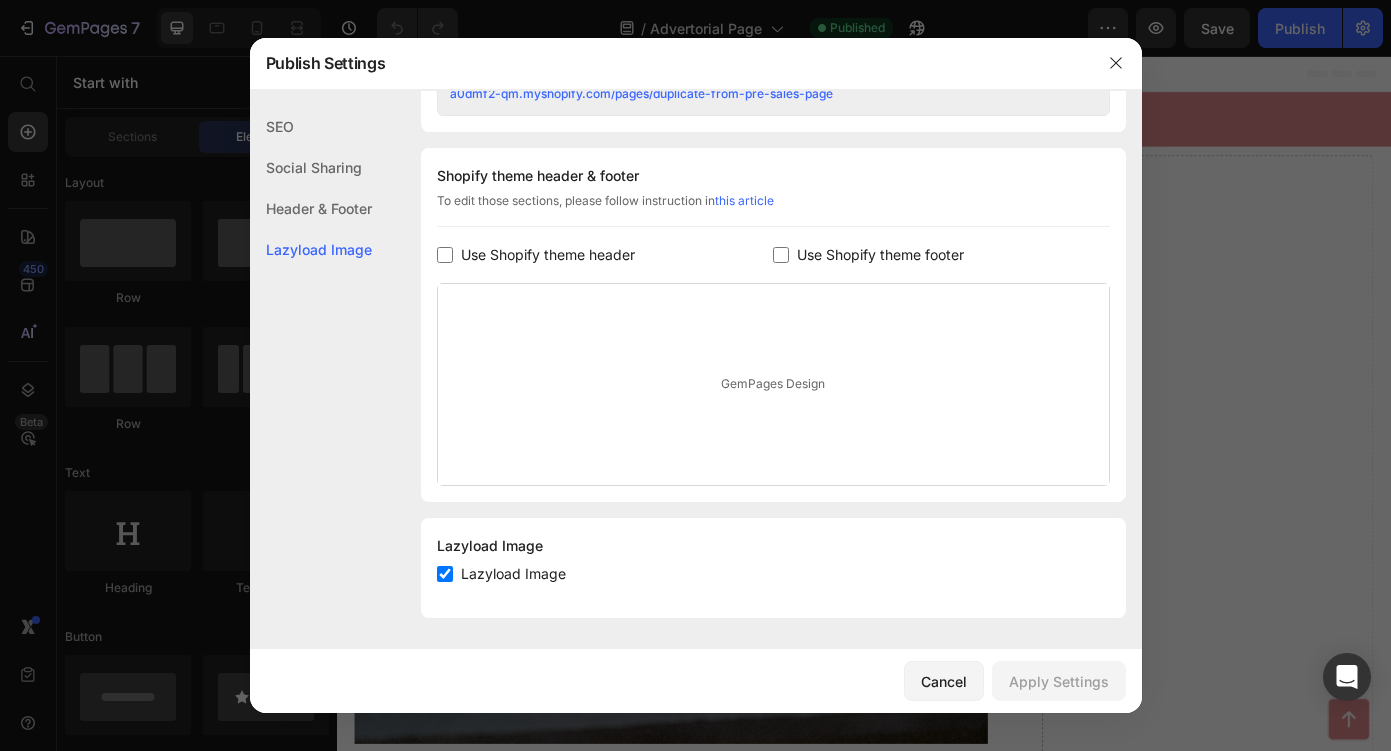 click on "SEO" 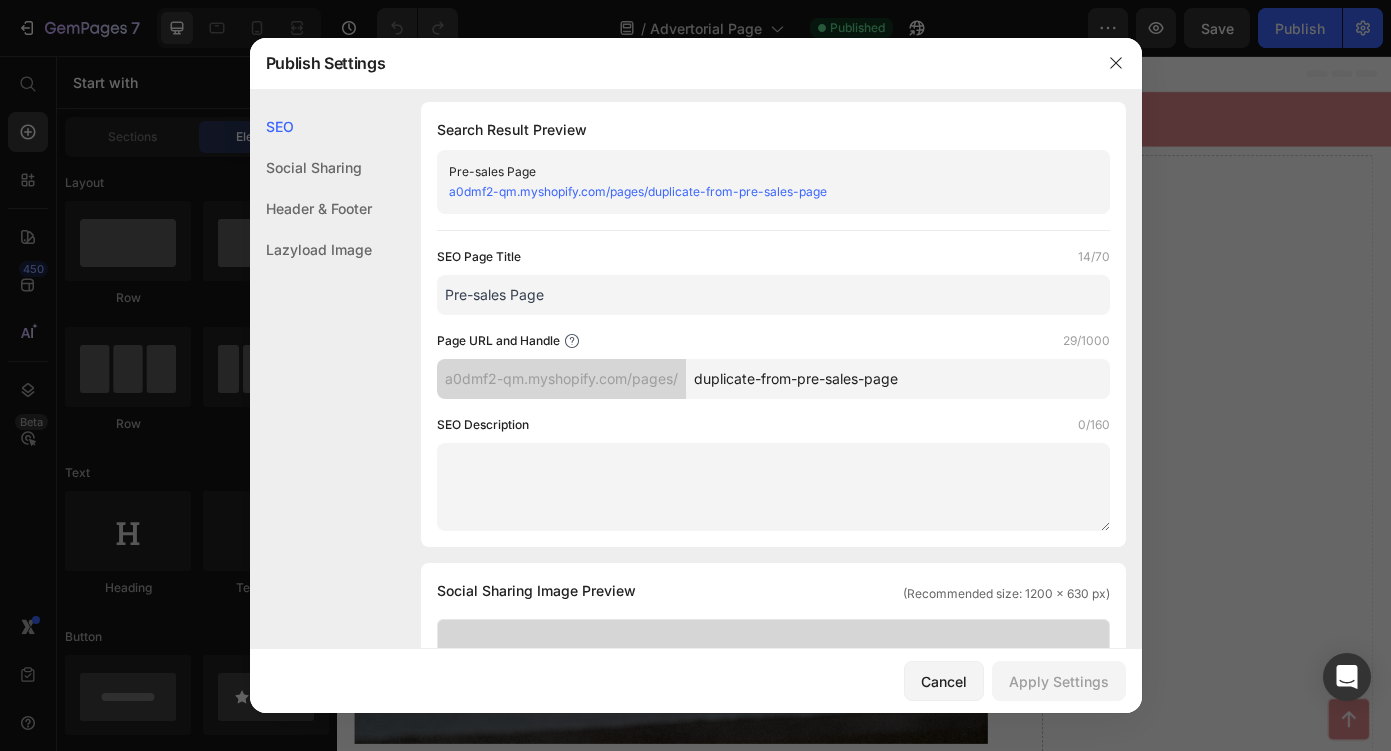scroll, scrollTop: 0, scrollLeft: 0, axis: both 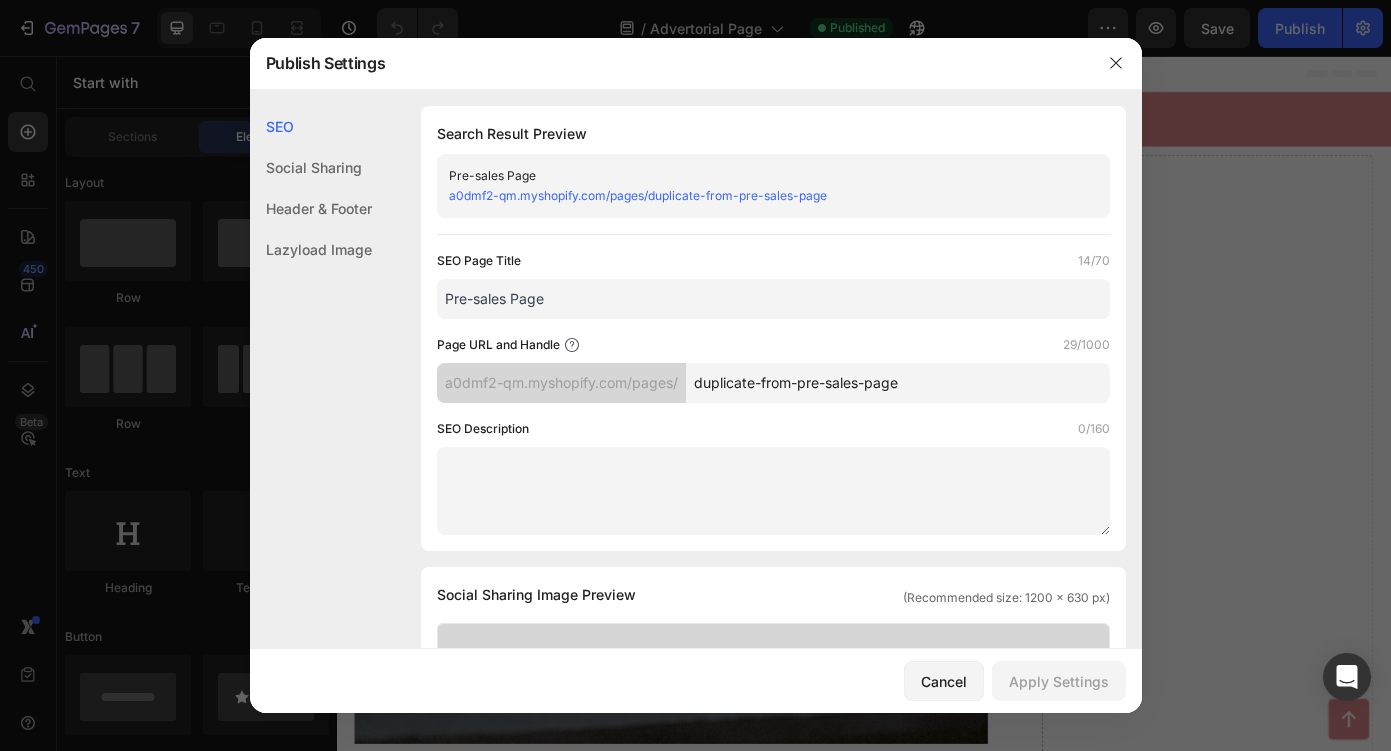 click on "Social Sharing" 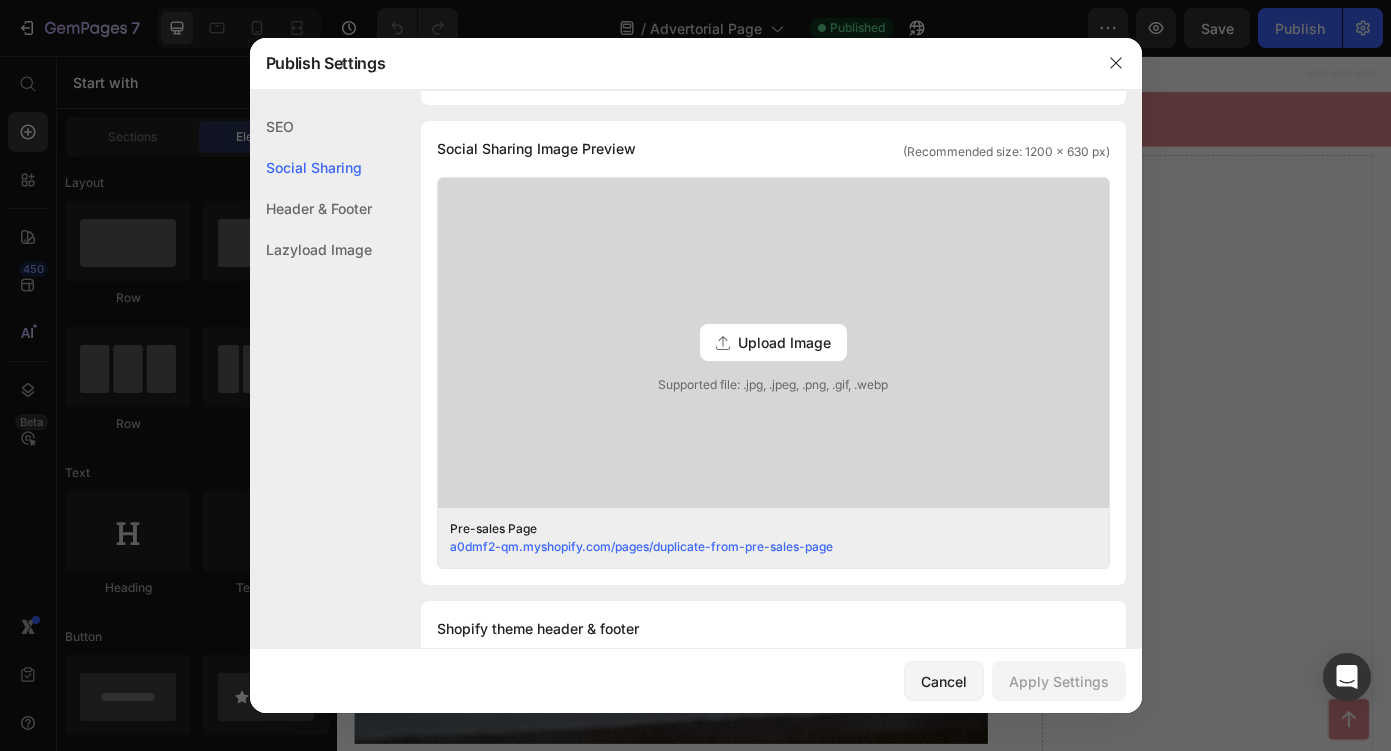 scroll, scrollTop: 457, scrollLeft: 0, axis: vertical 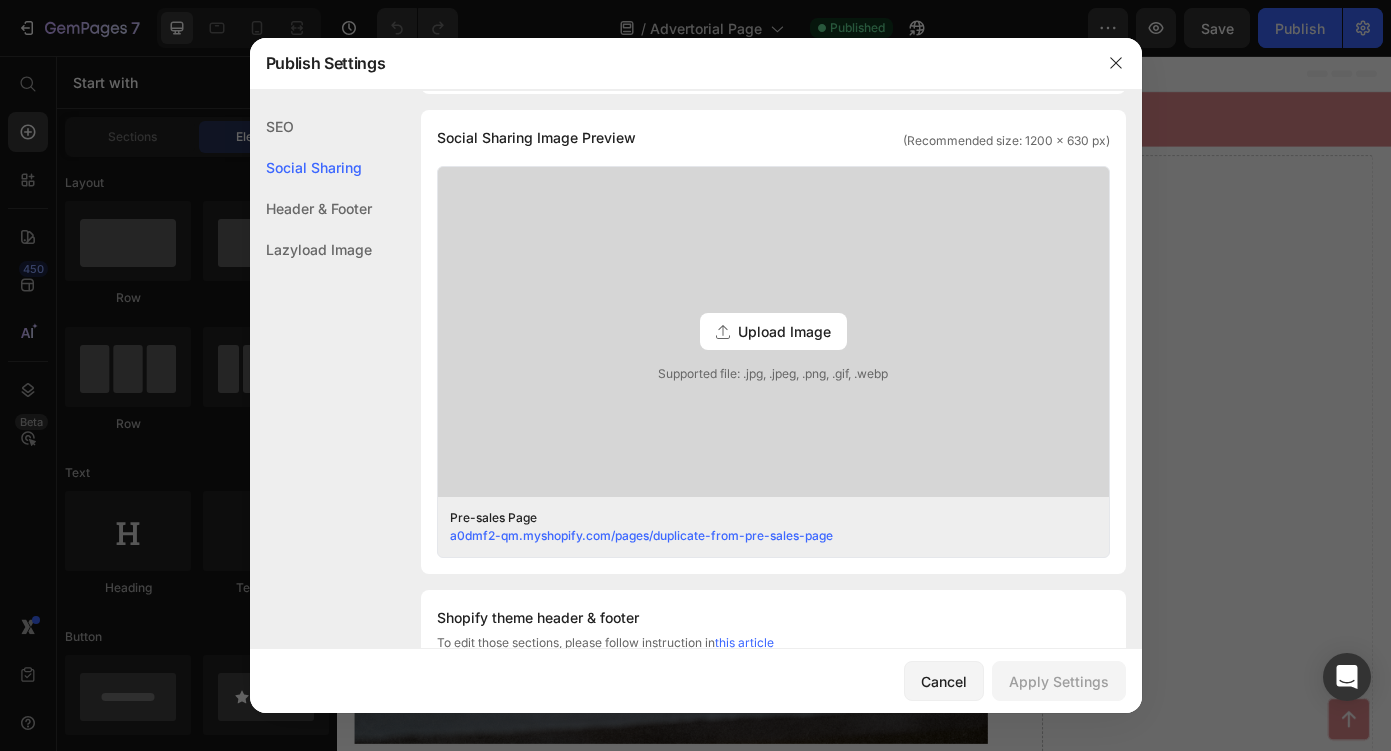 click on "Social Sharing" 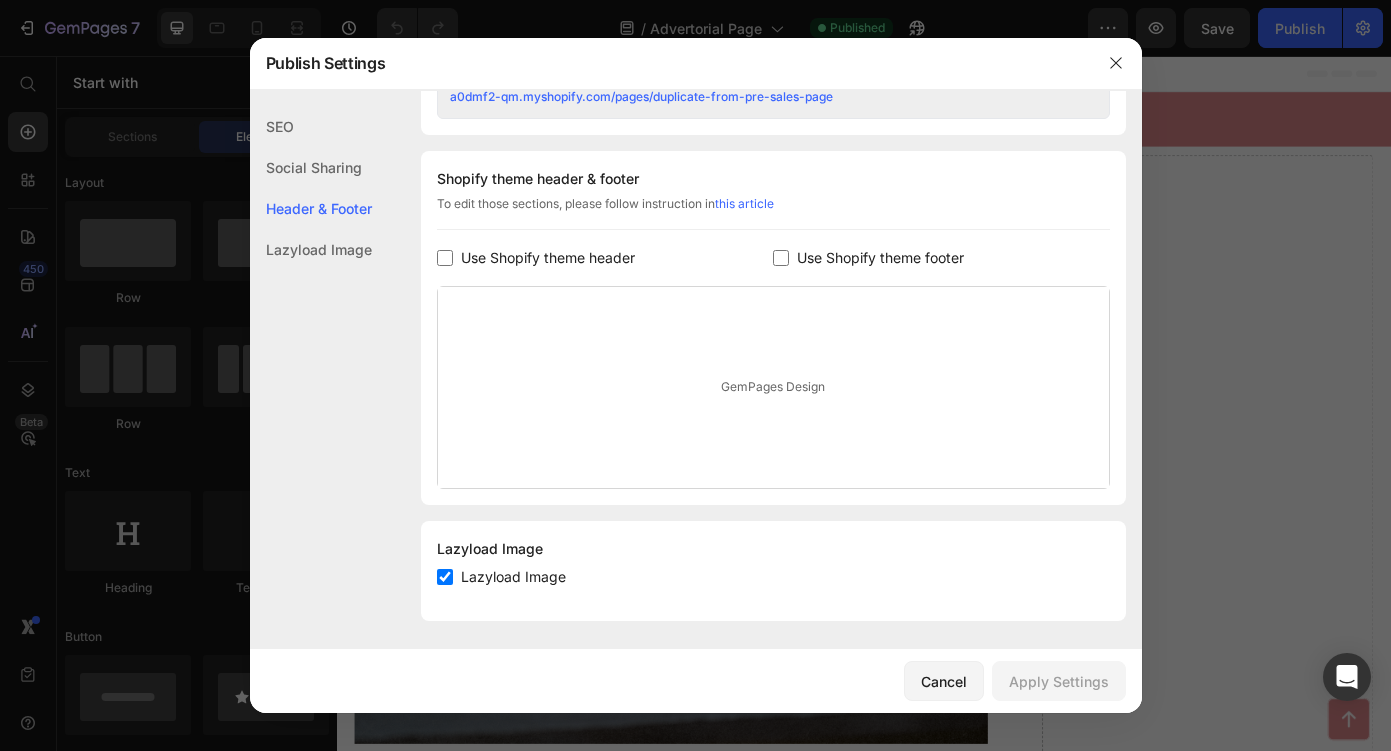 scroll, scrollTop: 899, scrollLeft: 0, axis: vertical 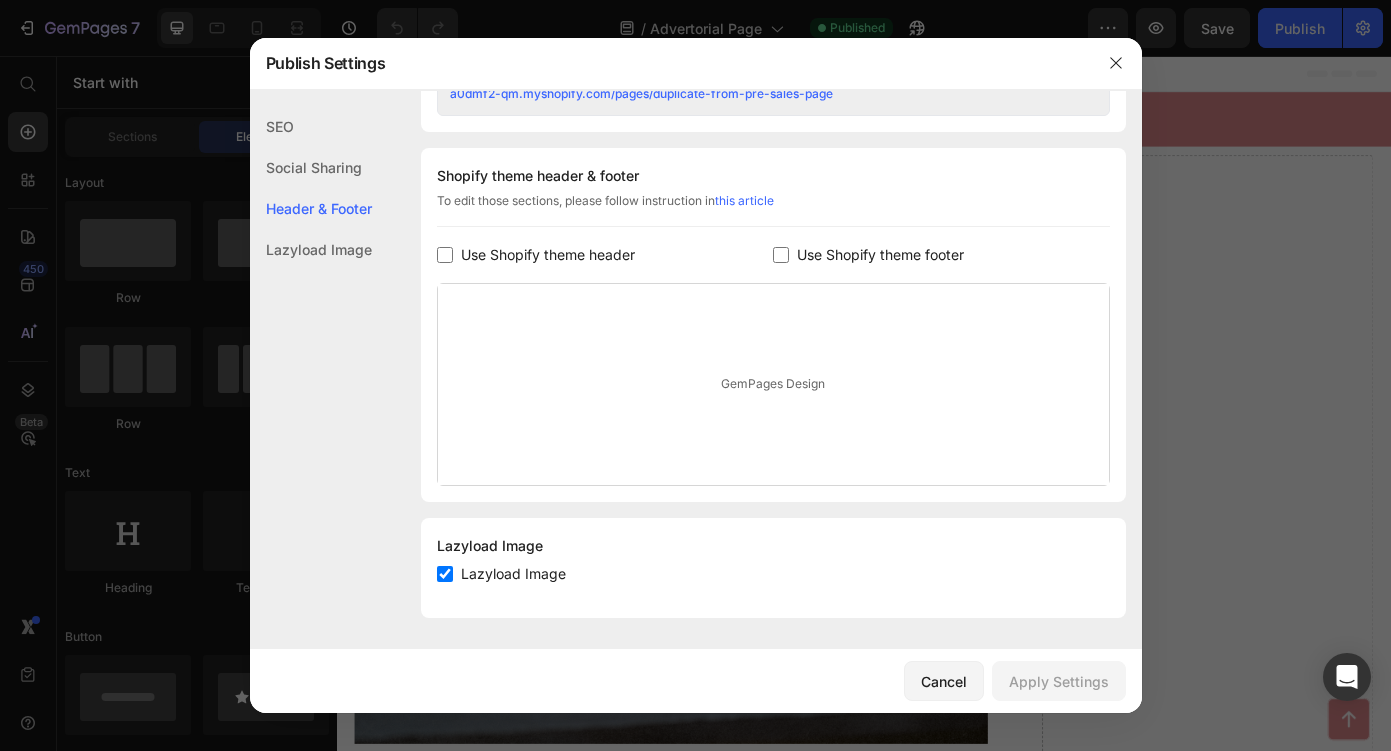click on "Lazyload Image" 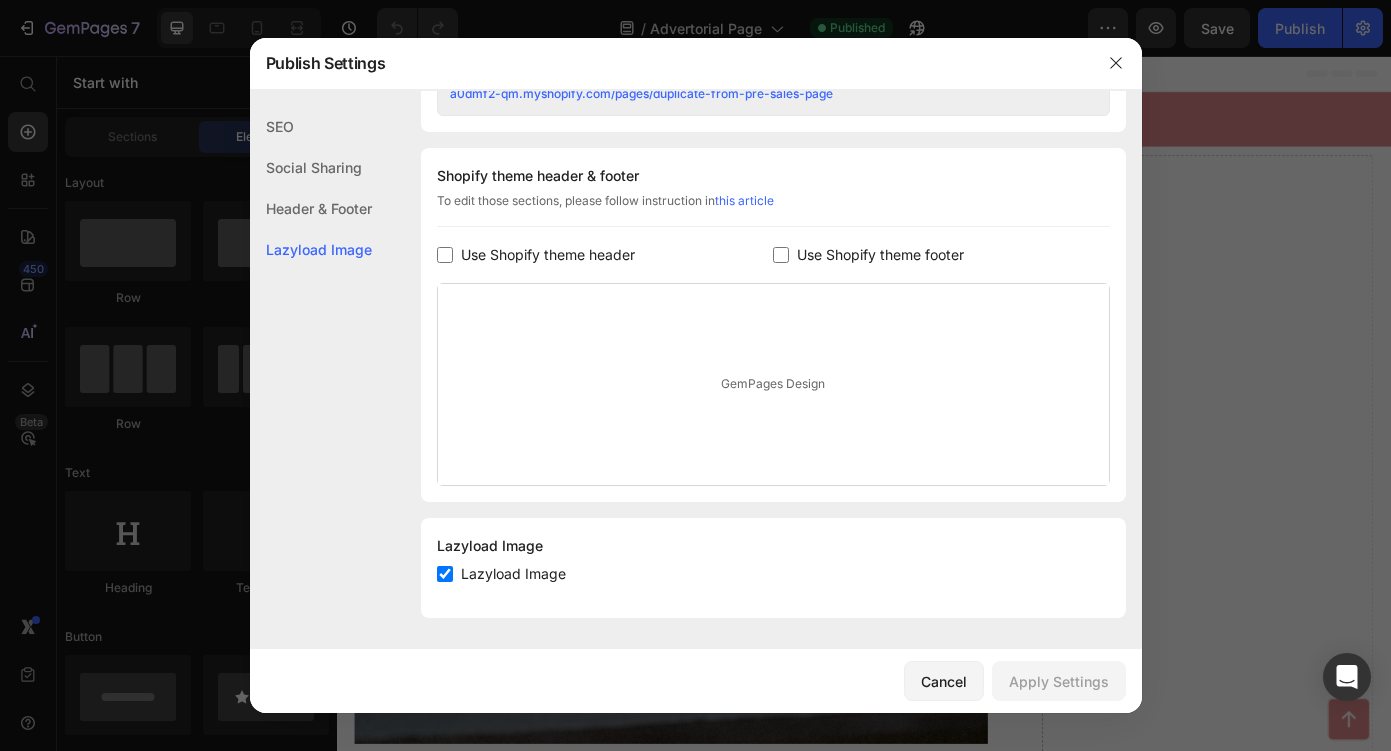click on "Header & Footer" 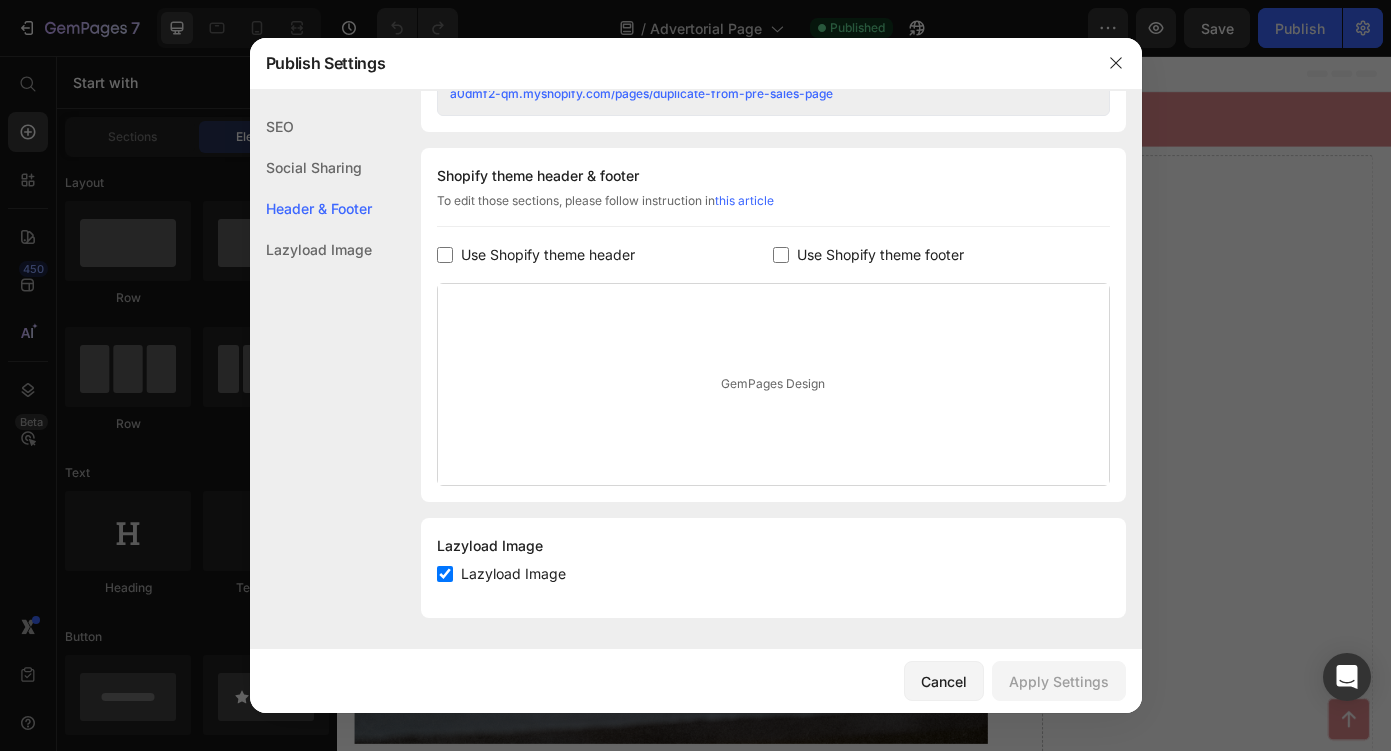 click on "Social Sharing" 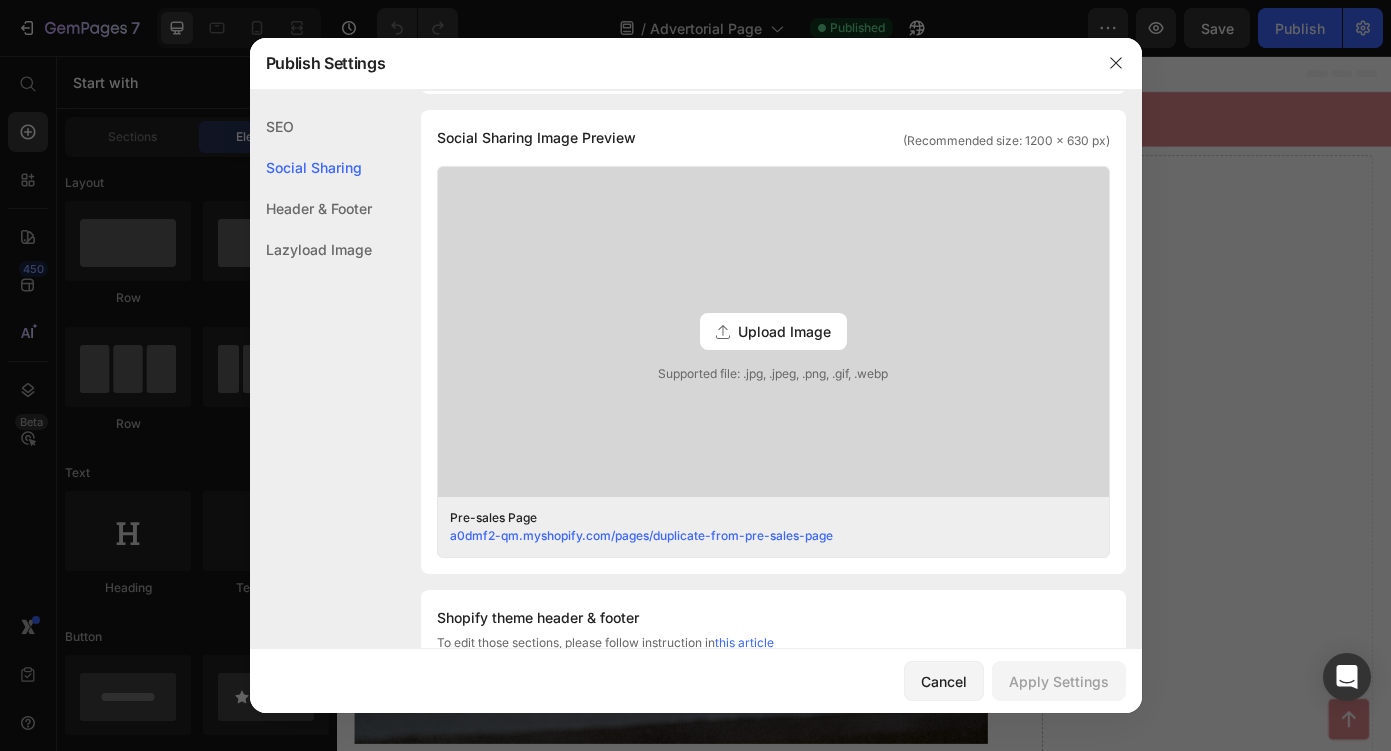 click on "SEO" 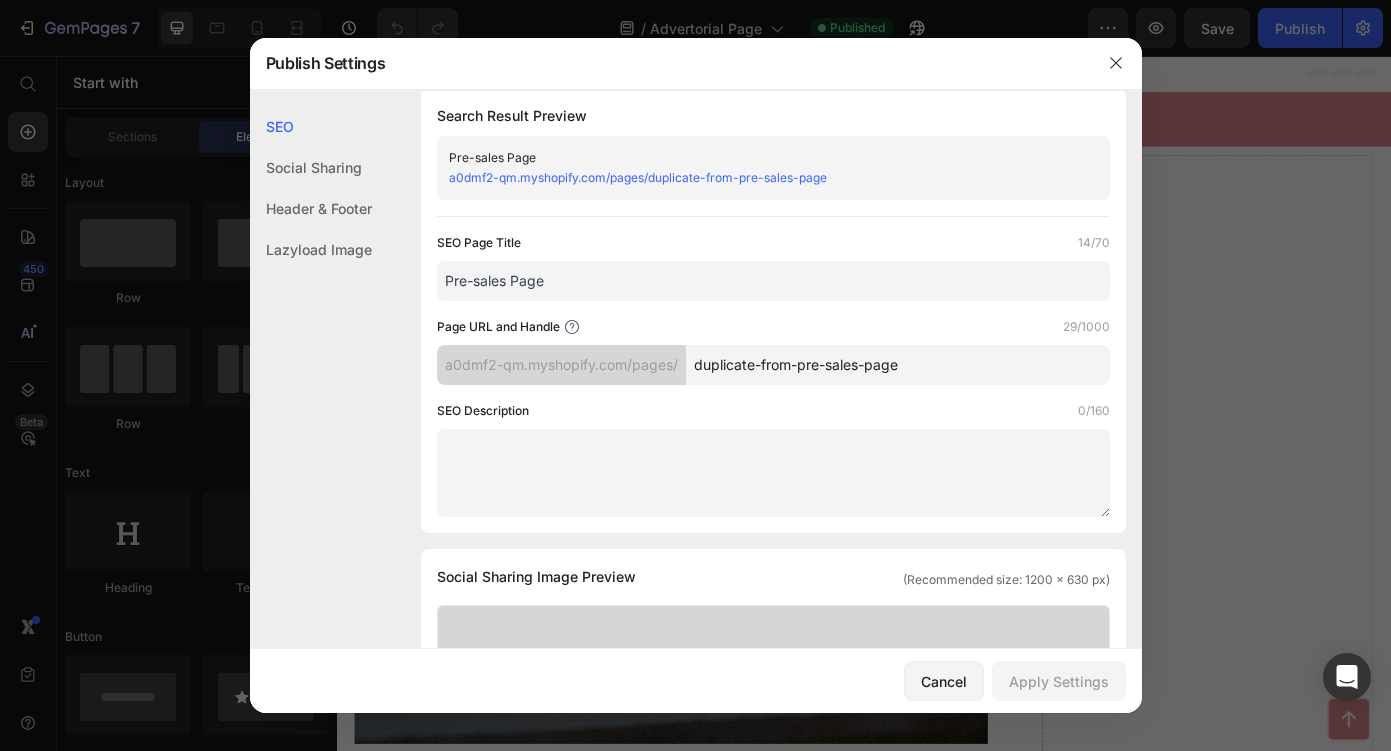 scroll, scrollTop: 0, scrollLeft: 0, axis: both 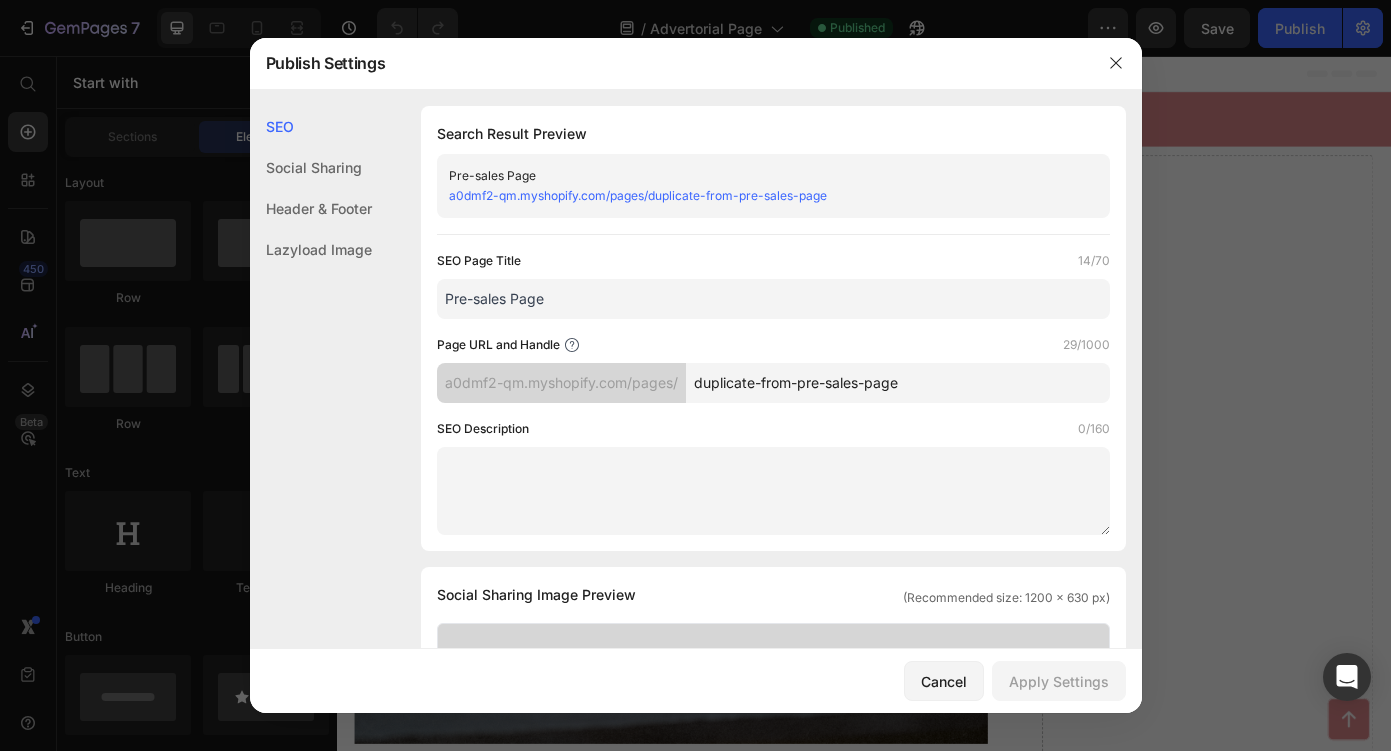 click on "duplicate-from-pre-sales-page" at bounding box center [898, 383] 